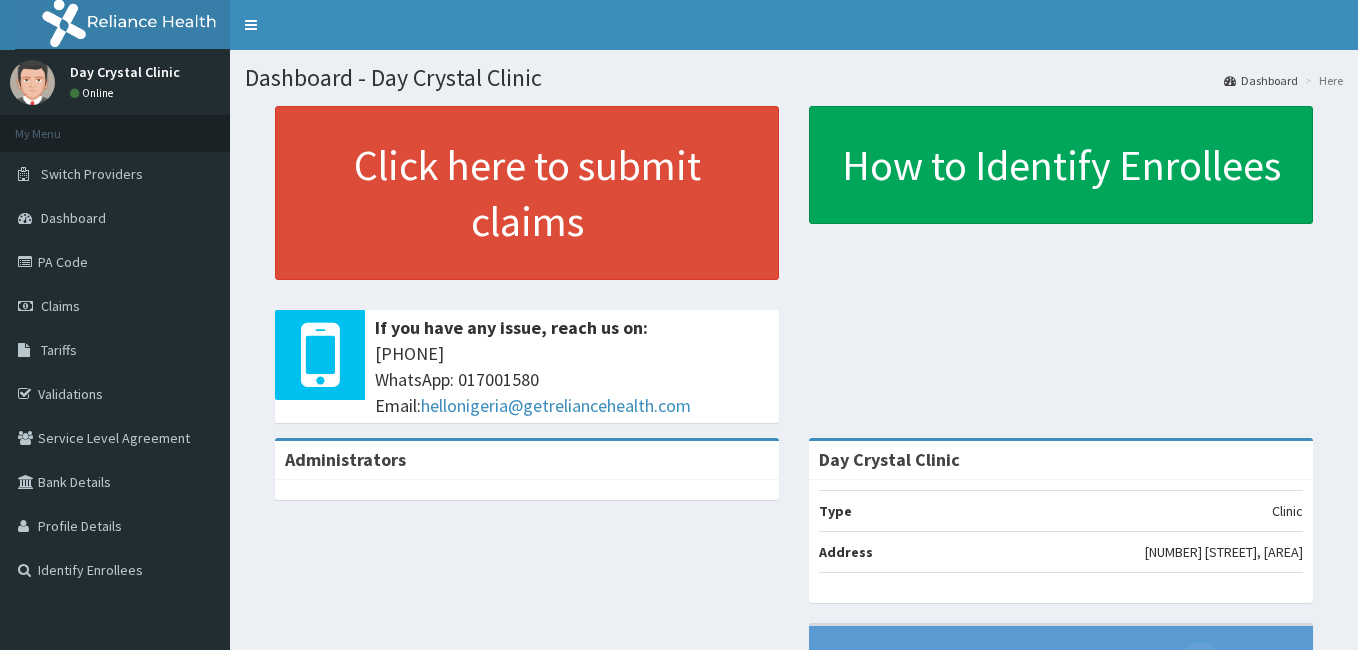 scroll, scrollTop: 0, scrollLeft: 0, axis: both 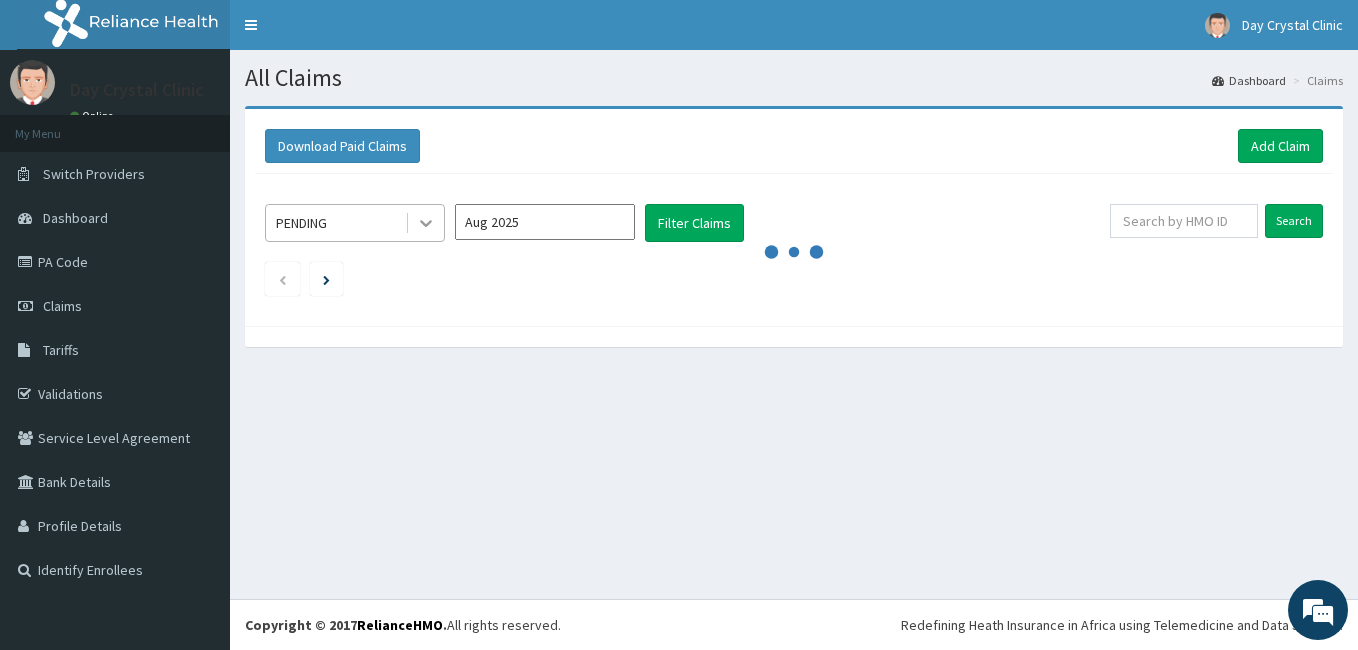click 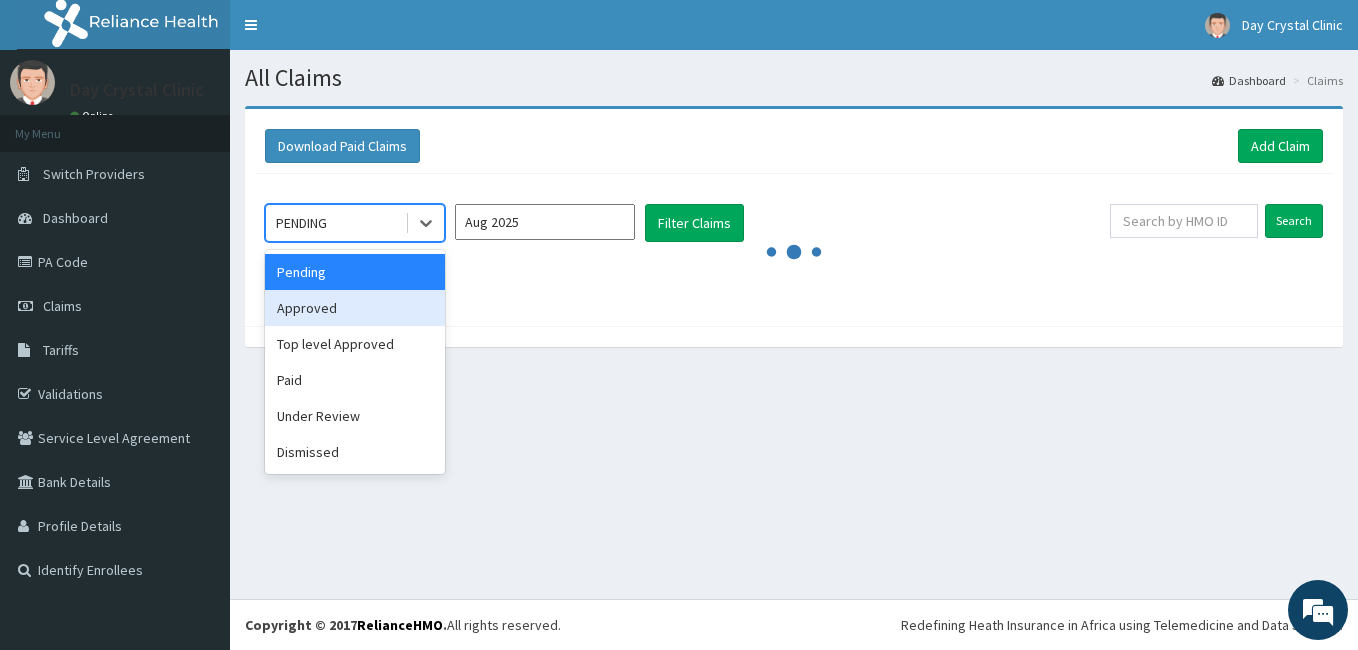 click on "Approved" at bounding box center [355, 308] 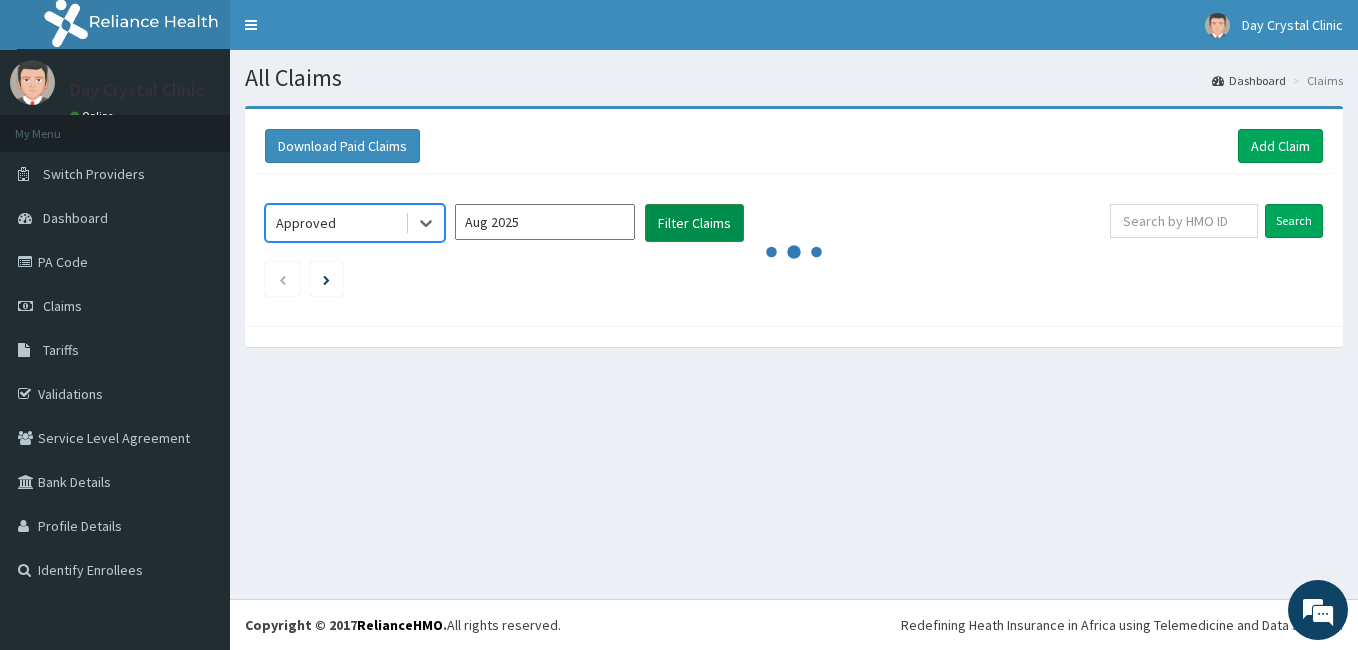 click on "Filter Claims" at bounding box center [694, 223] 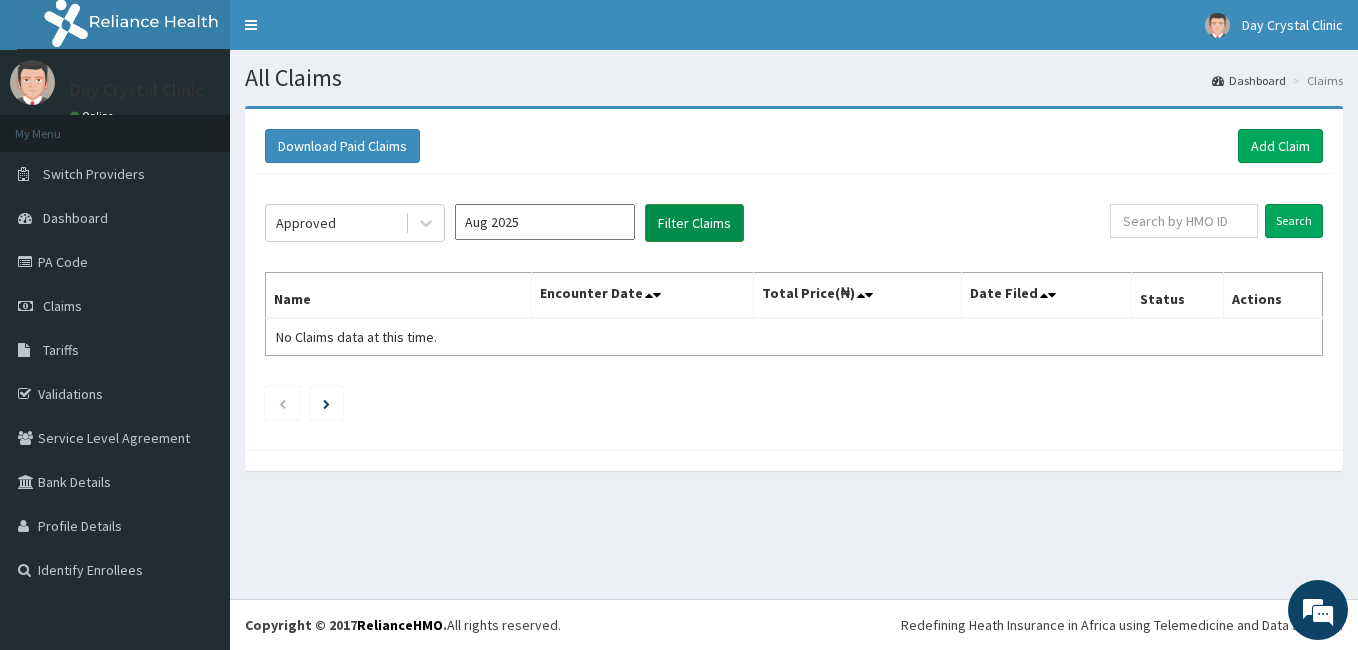 click on "Filter Claims" at bounding box center [694, 223] 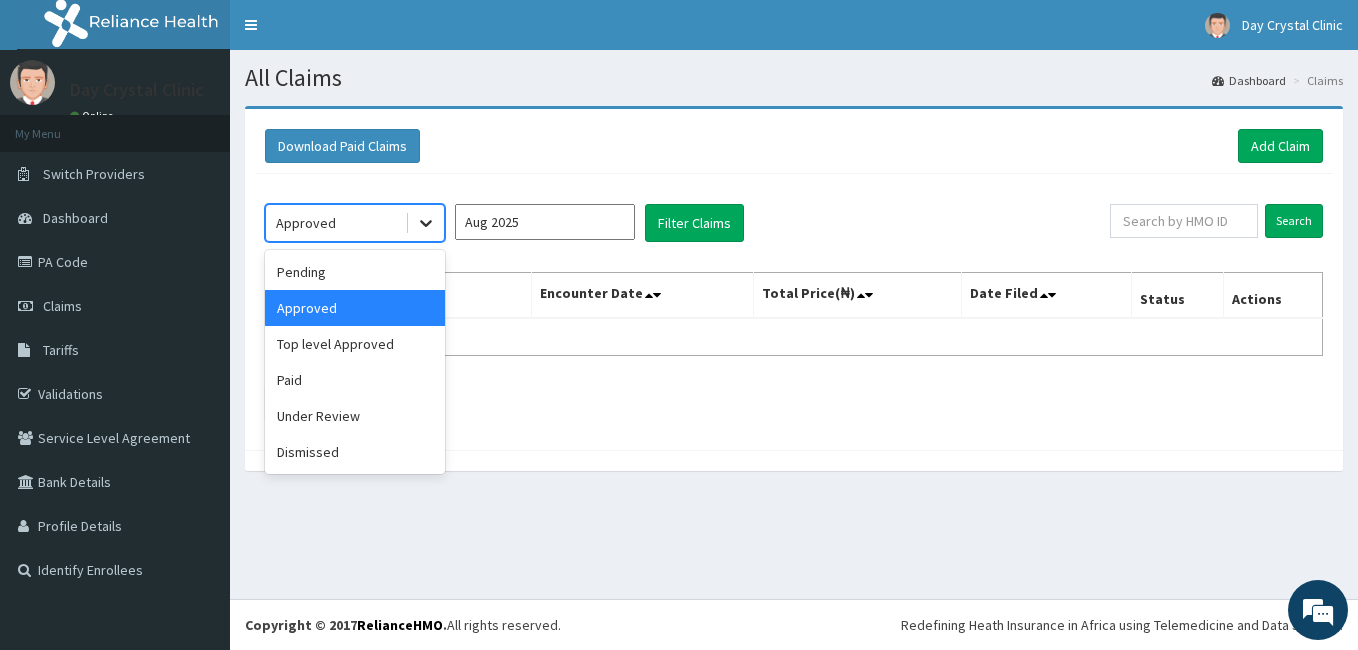 click 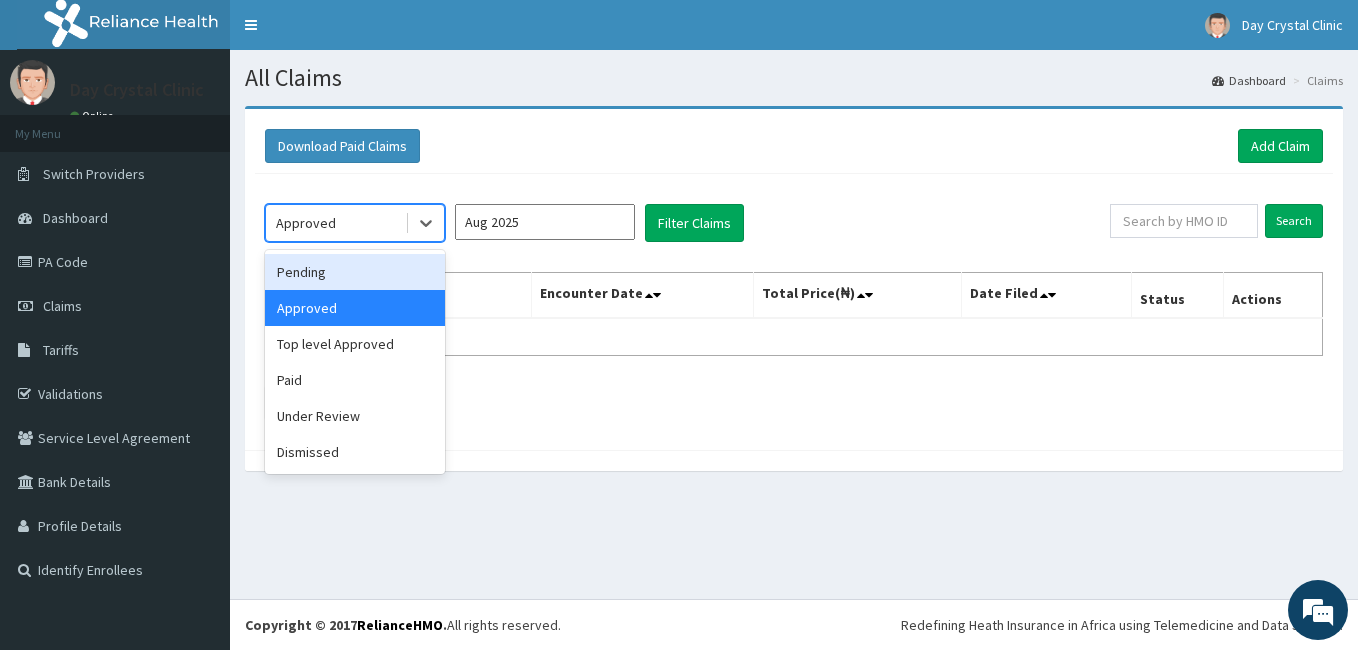 click on "Pending" at bounding box center [355, 272] 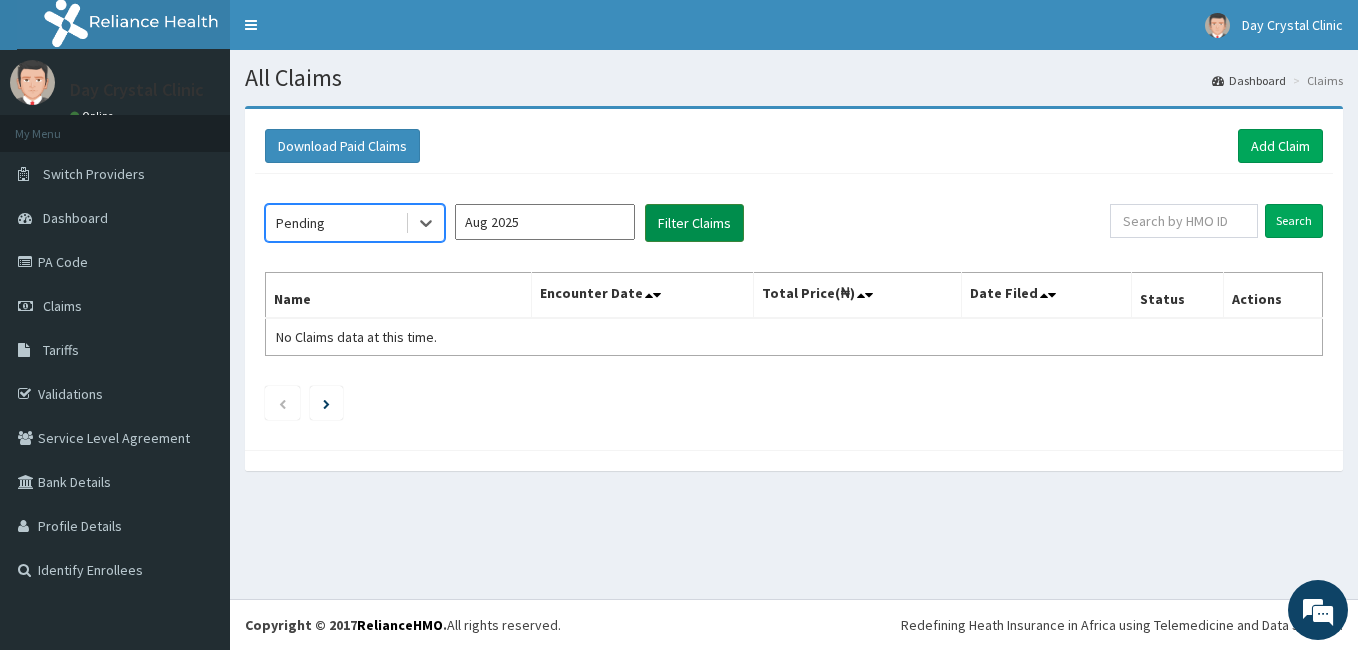 click on "Filter Claims" at bounding box center [694, 223] 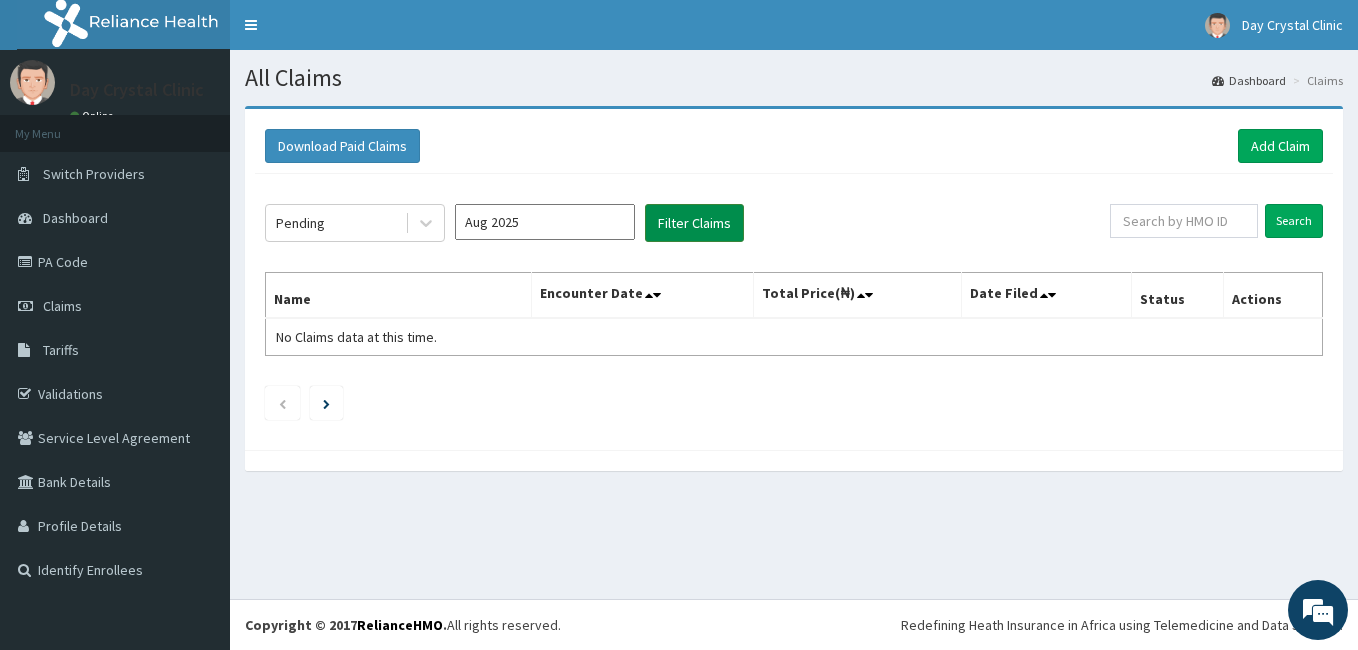 click on "Filter Claims" at bounding box center [694, 223] 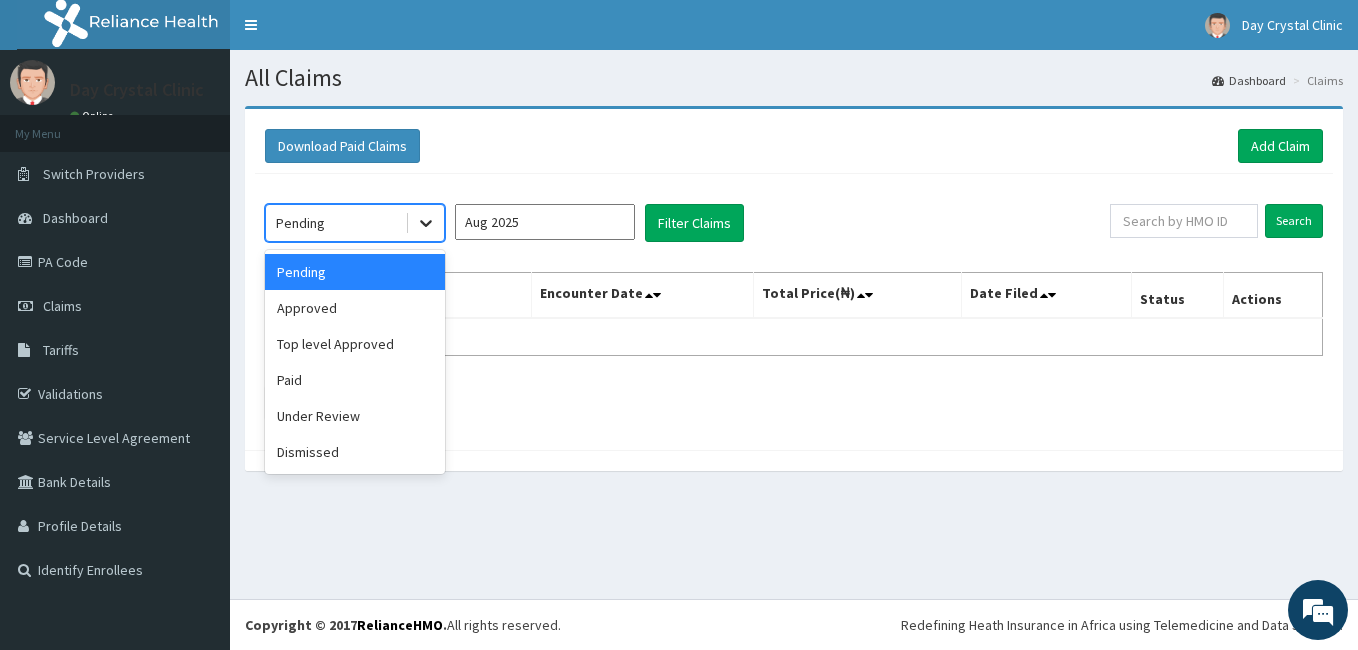 click 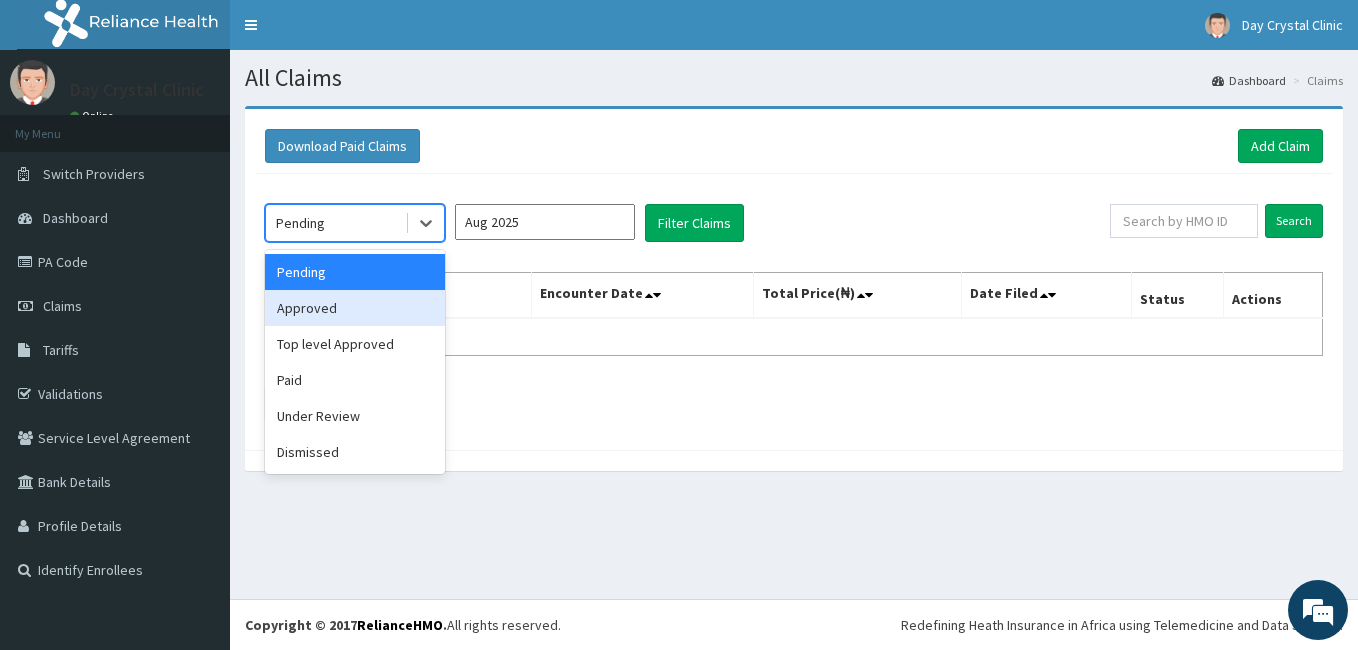 click on "Approved" at bounding box center (355, 308) 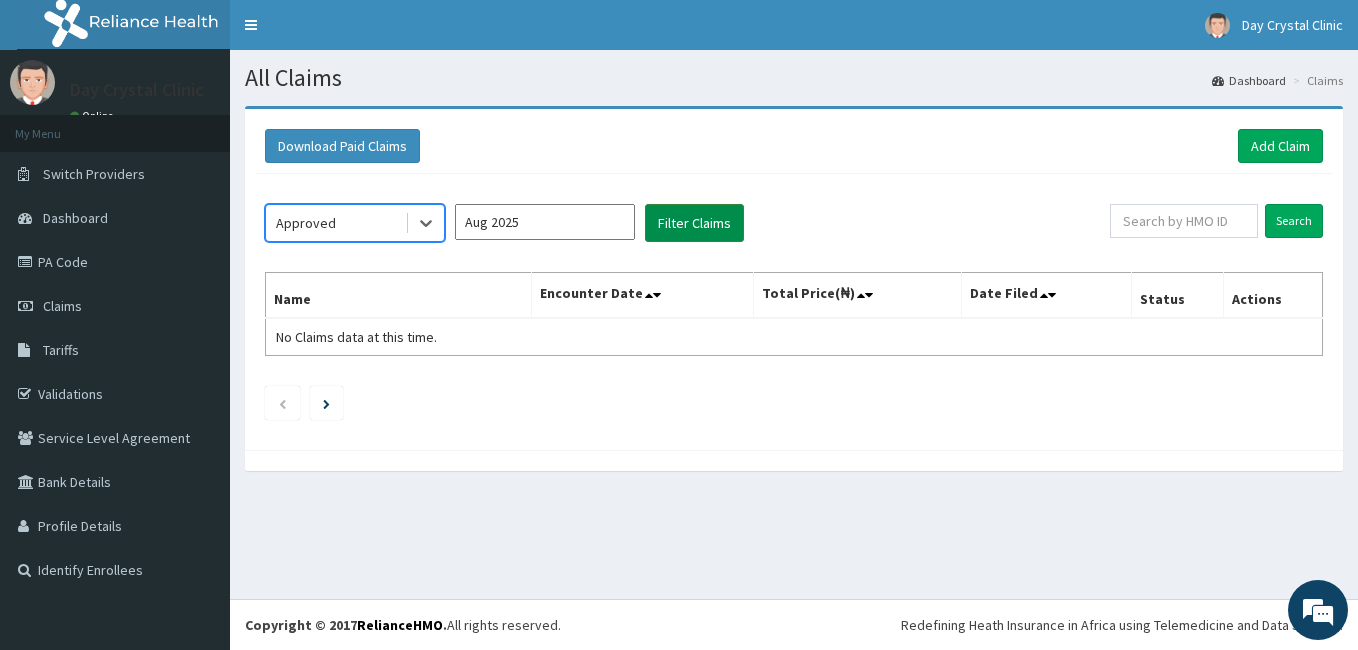 click on "Filter Claims" at bounding box center [694, 223] 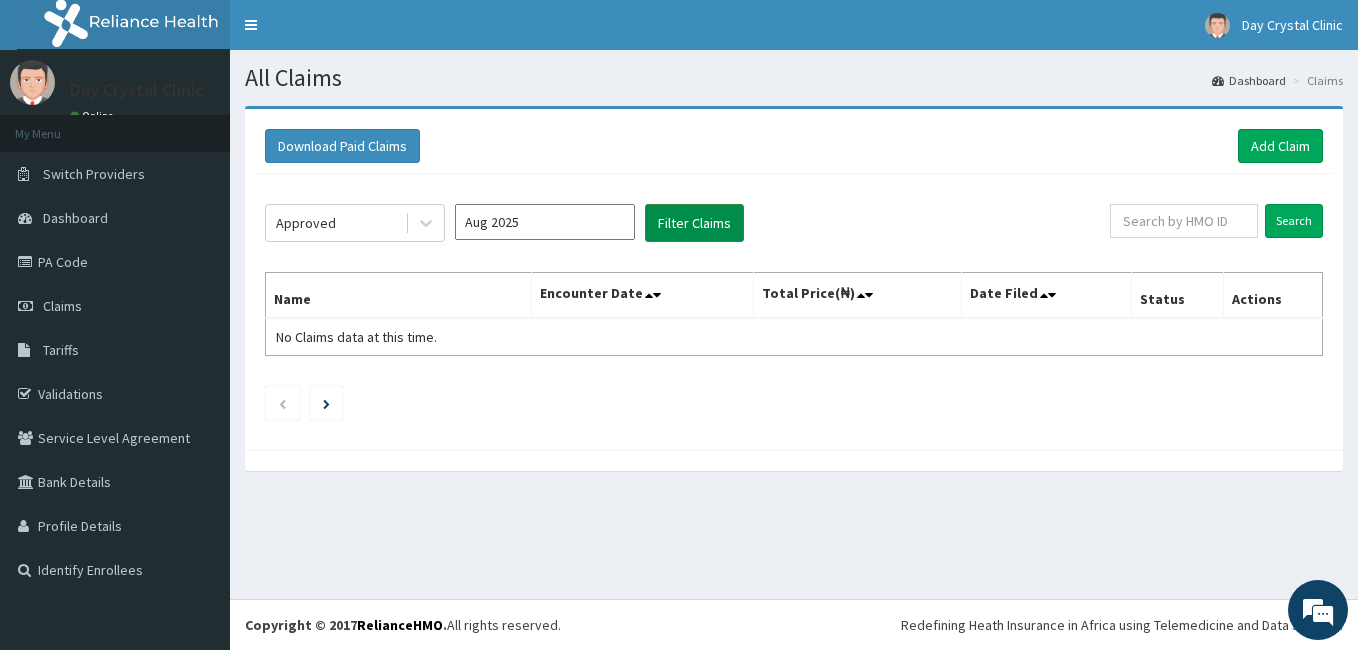 click on "Filter Claims" at bounding box center [694, 223] 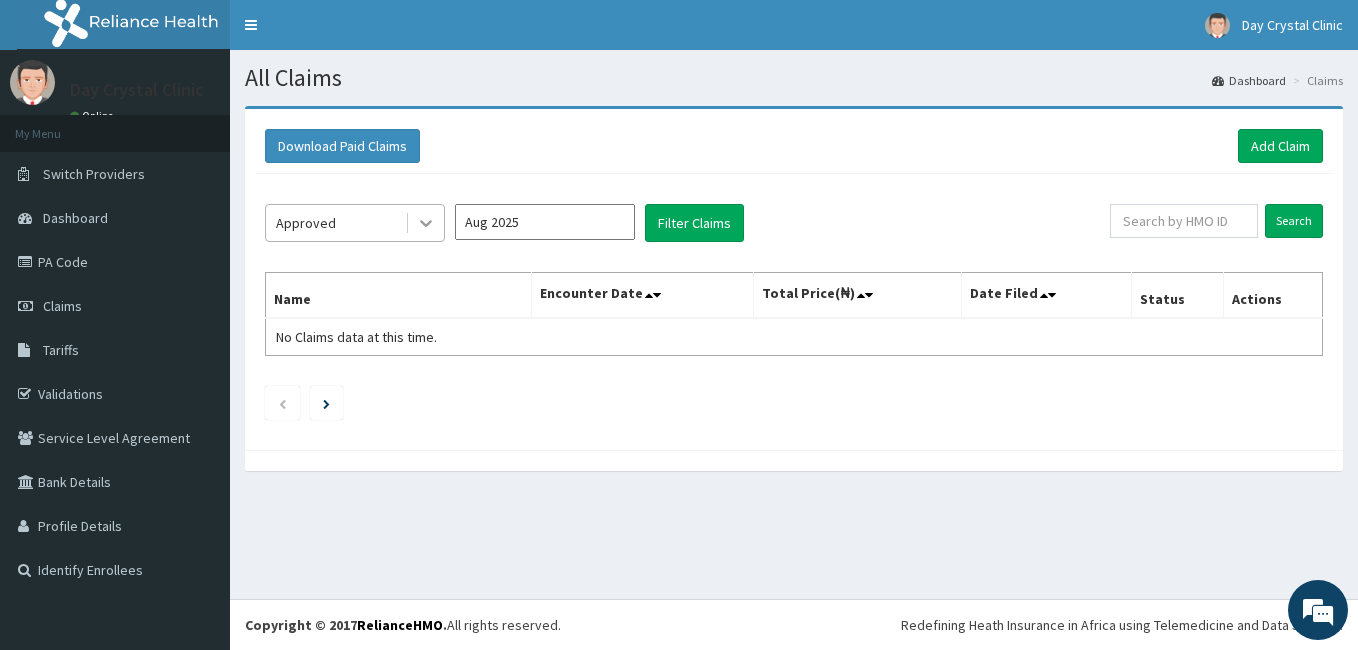 click 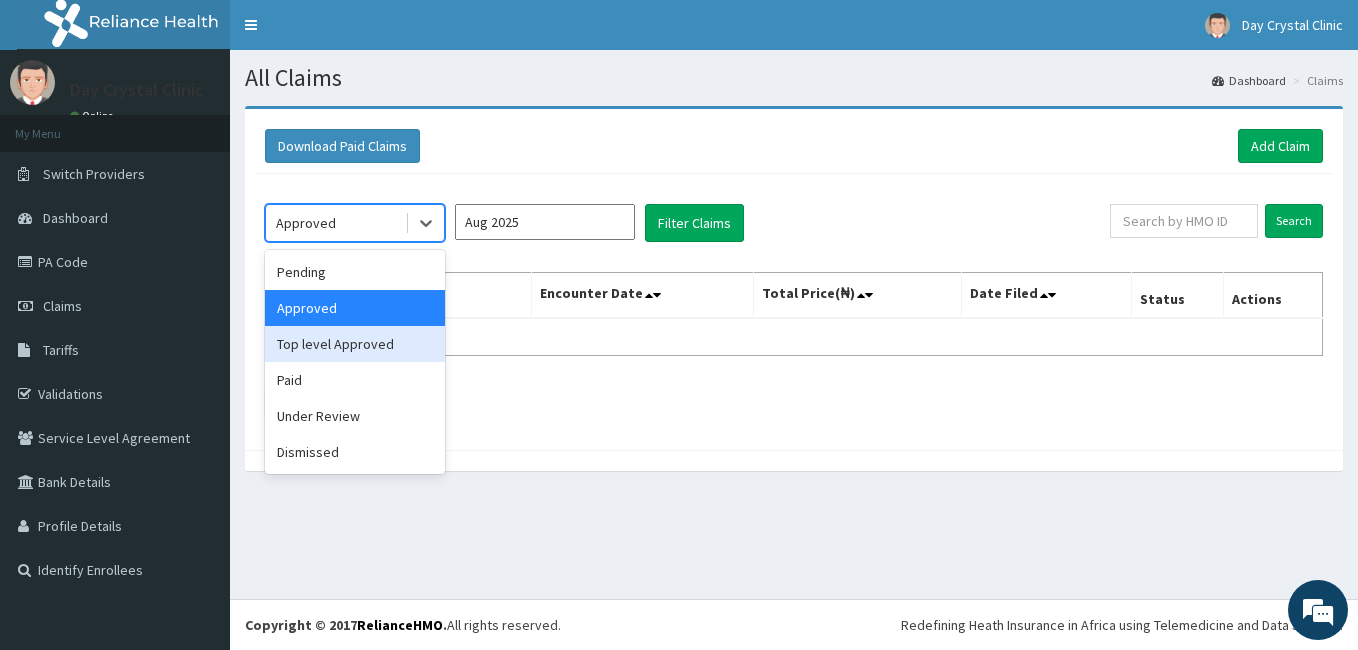click on "Top level Approved" at bounding box center (355, 344) 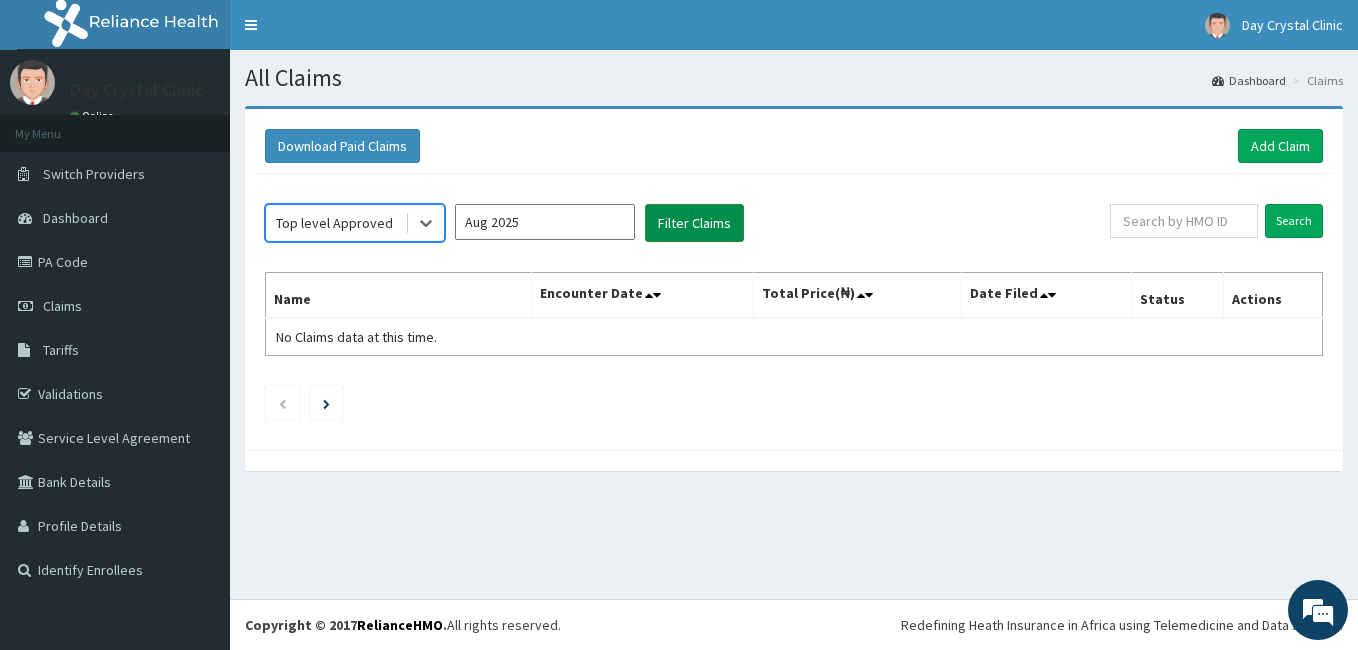 click on "Filter Claims" at bounding box center (694, 223) 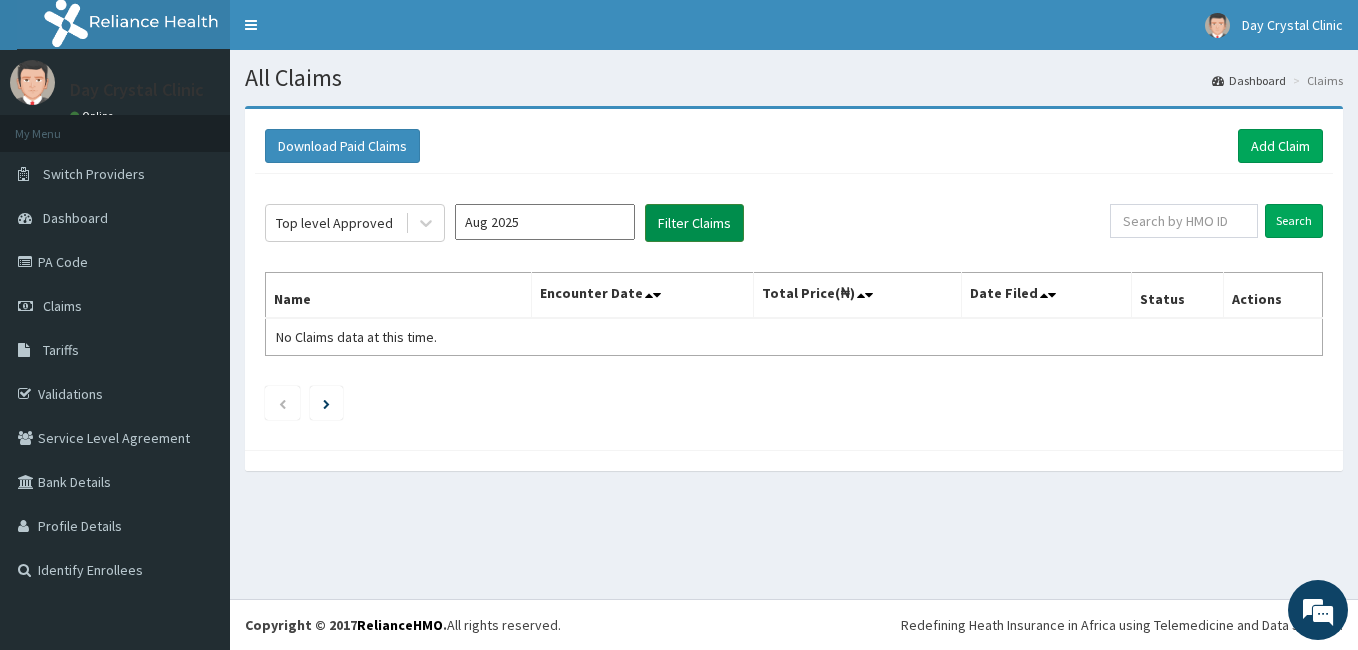 click on "Filter Claims" at bounding box center [694, 223] 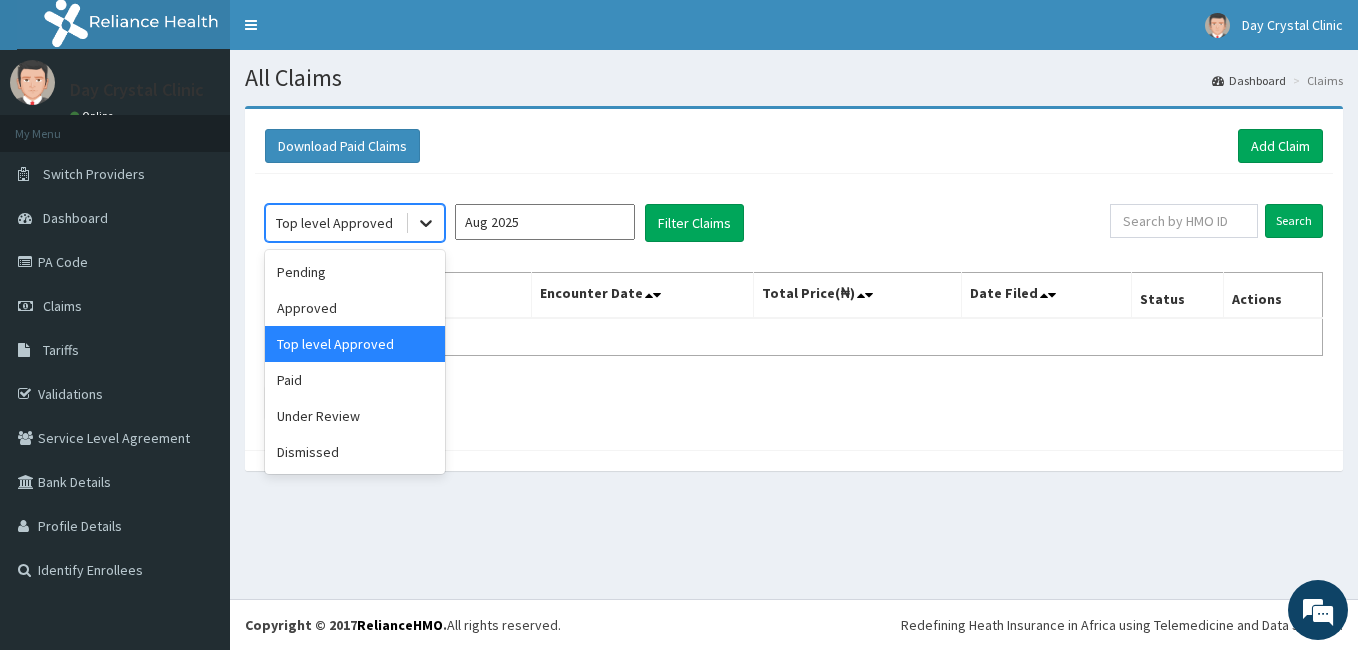 click 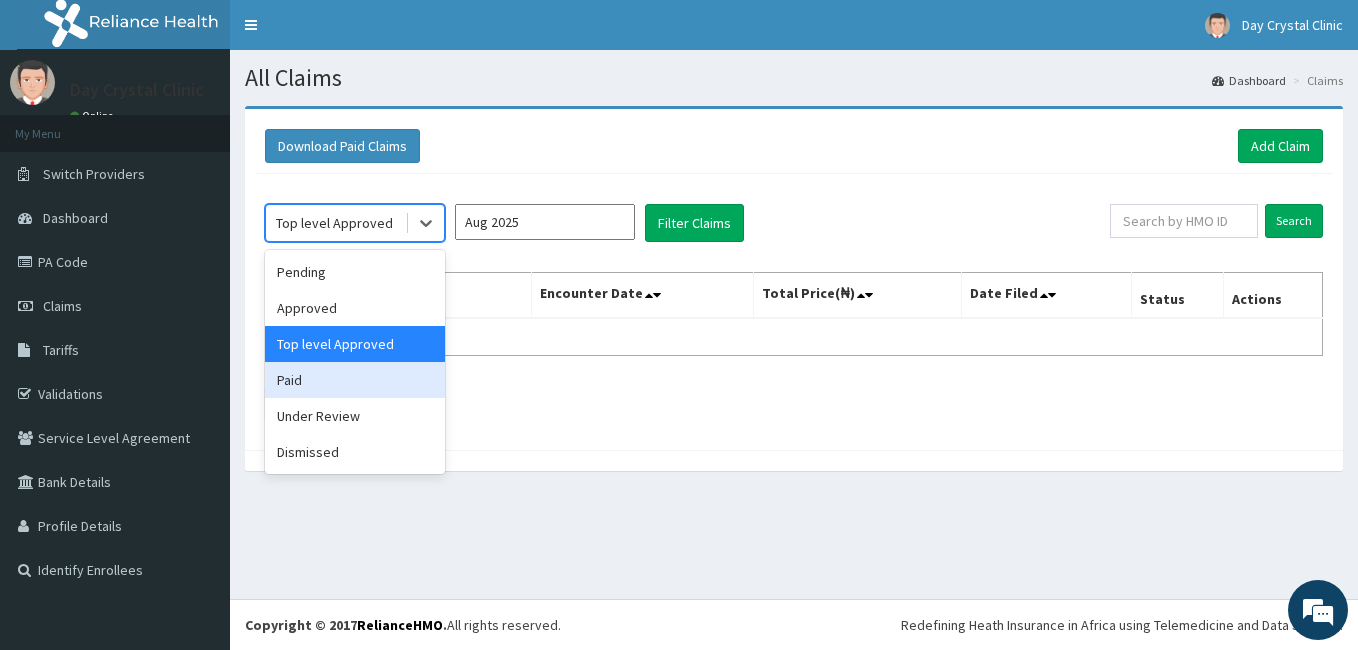 click on "Paid" at bounding box center [355, 380] 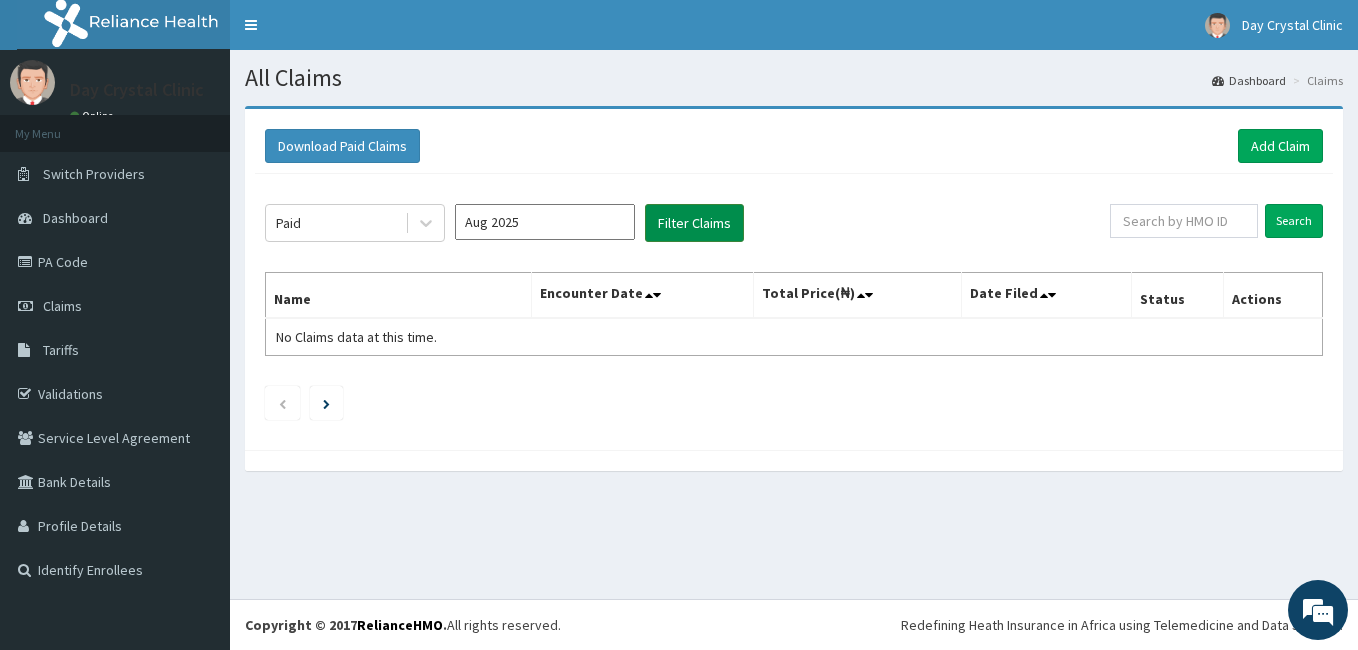 click on "Filter Claims" at bounding box center (694, 223) 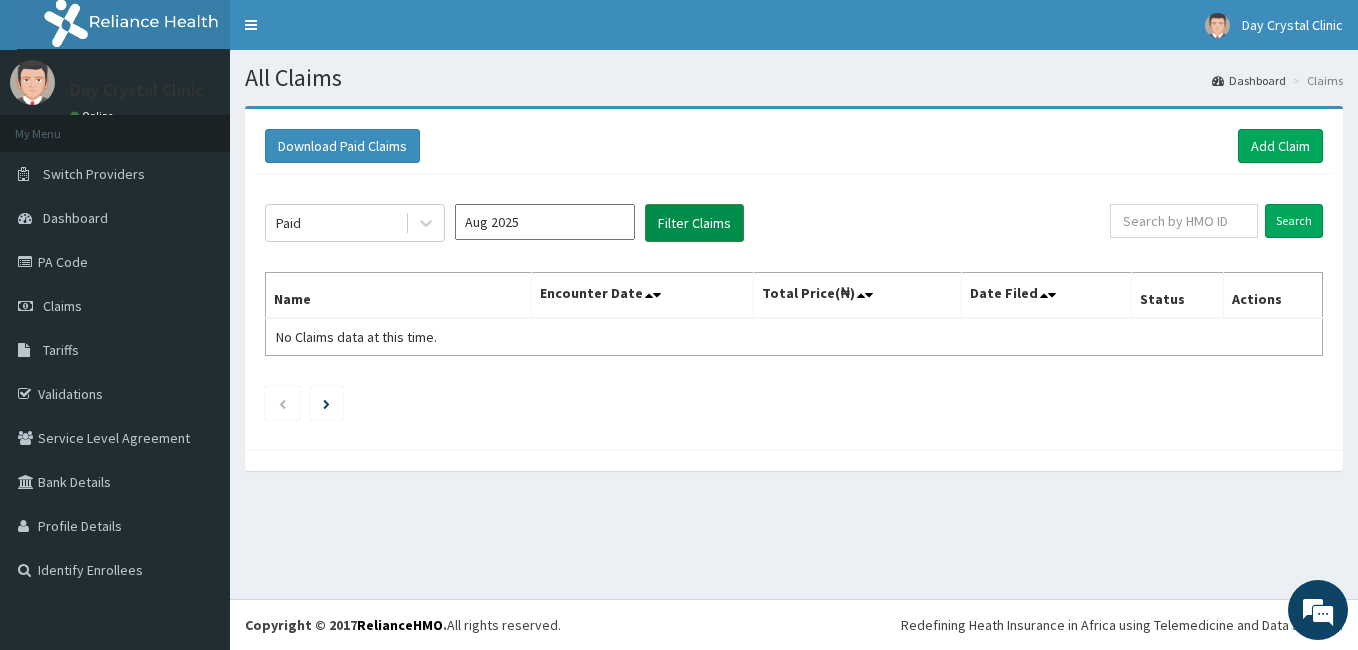 click on "Filter Claims" at bounding box center [694, 223] 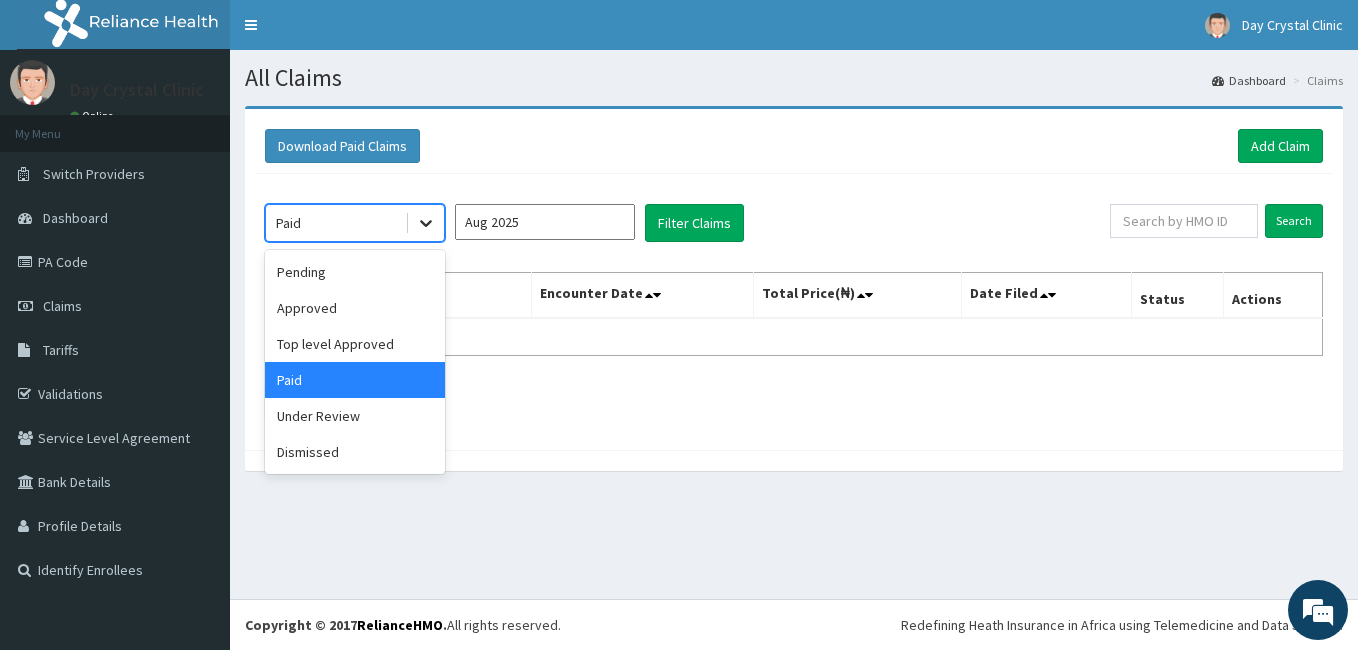 click 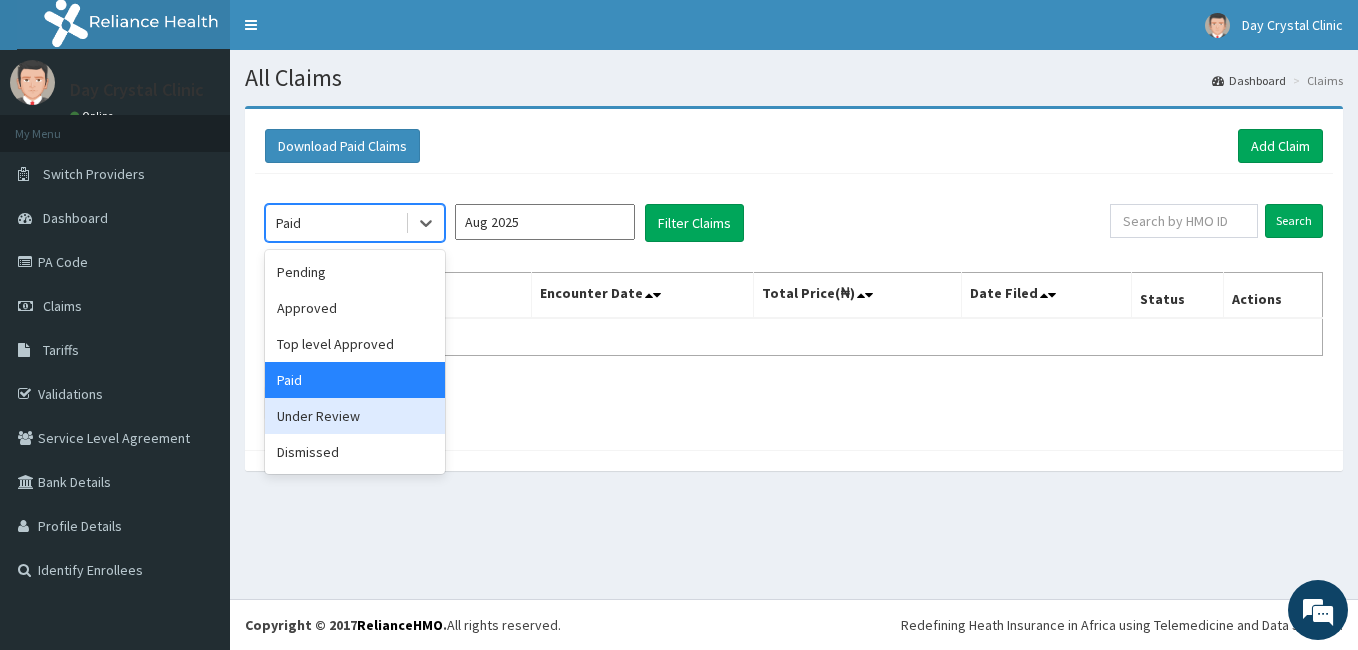 click on "Under Review" at bounding box center (355, 416) 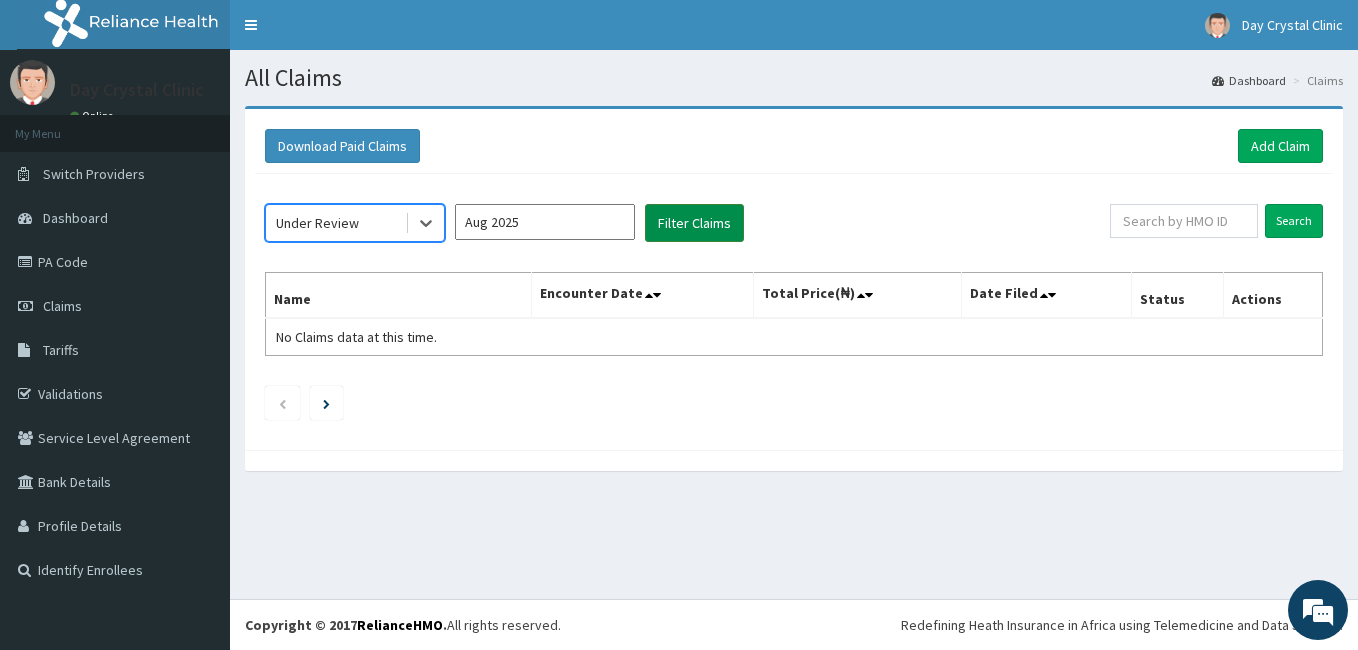 click on "Filter Claims" at bounding box center (694, 223) 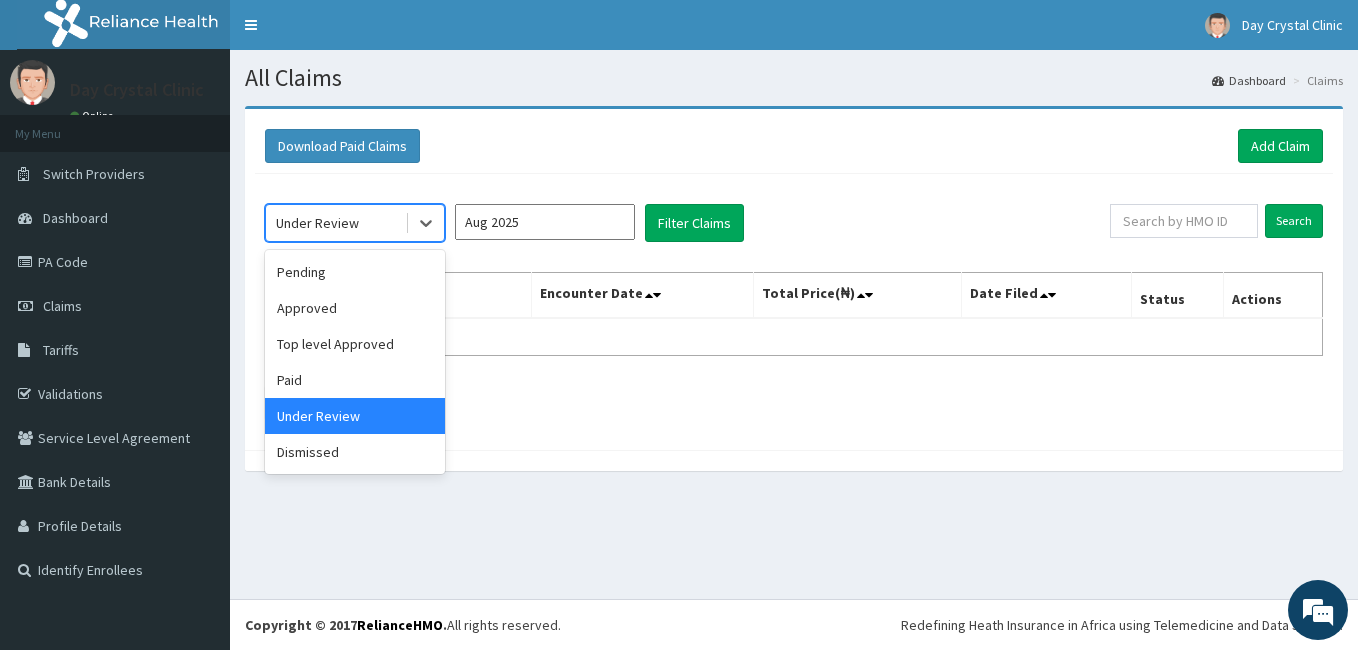 click on "Under Review" at bounding box center [335, 223] 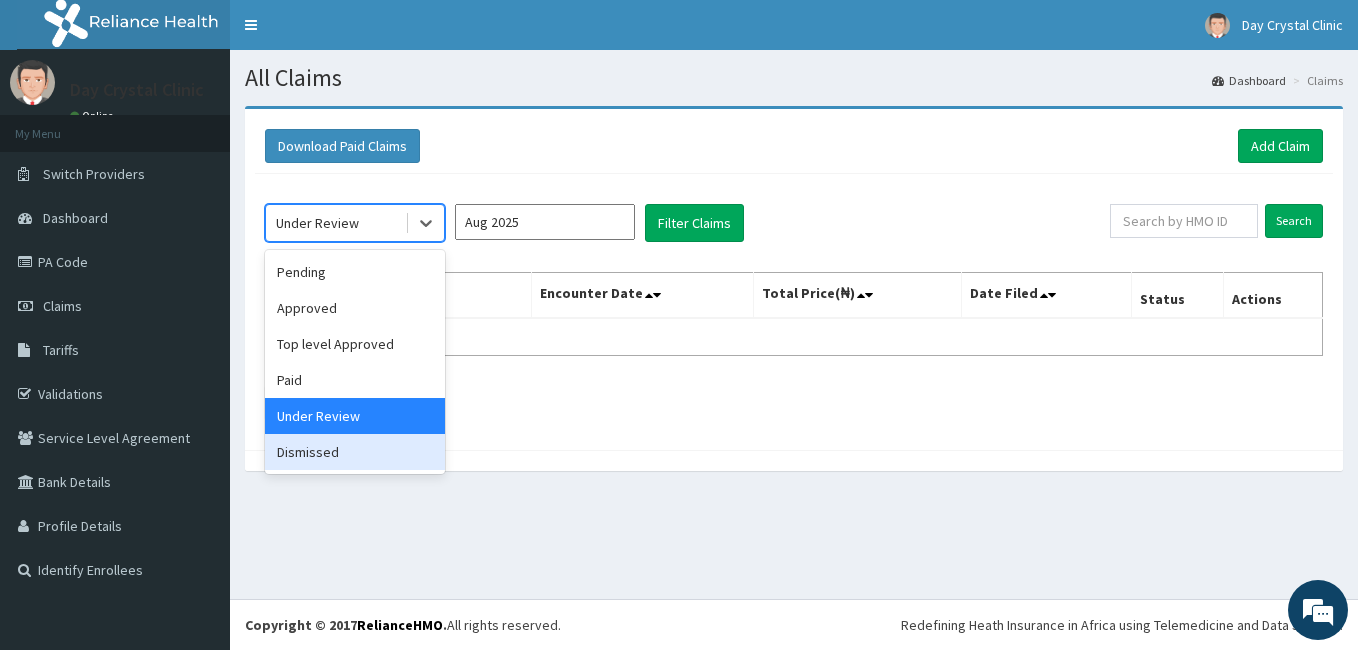 click on "Dismissed" at bounding box center [355, 452] 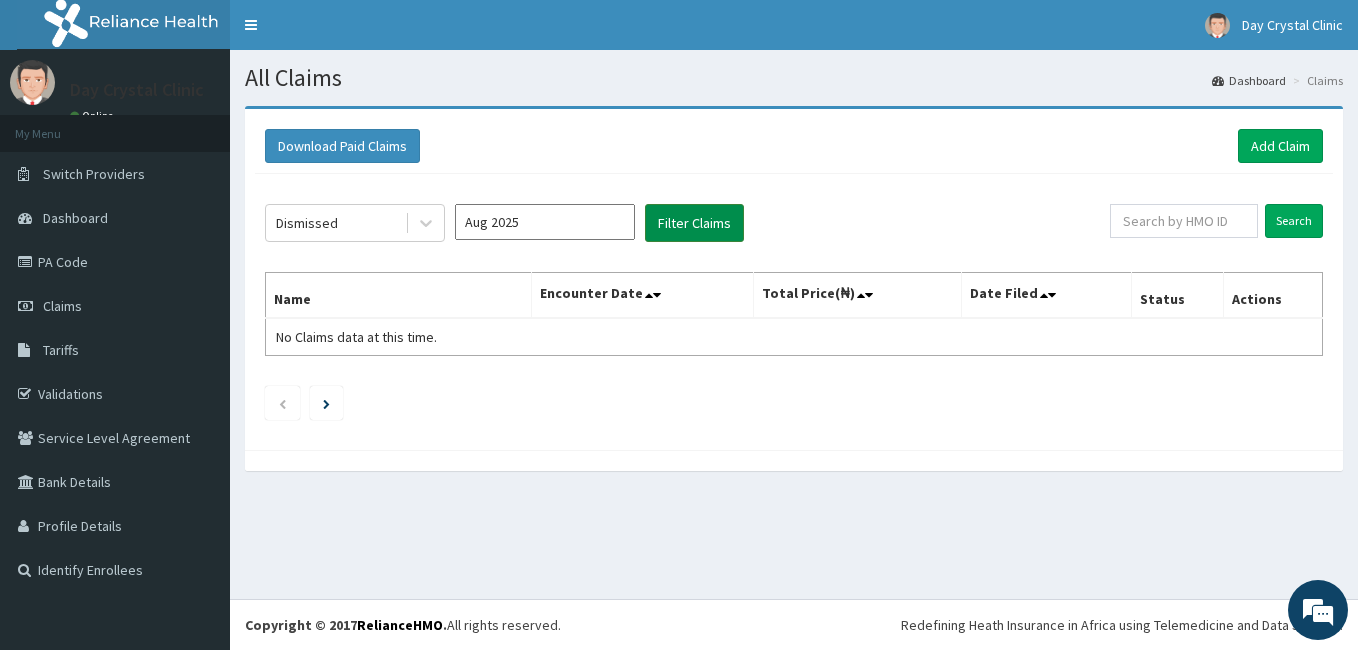 click on "Filter Claims" at bounding box center (694, 223) 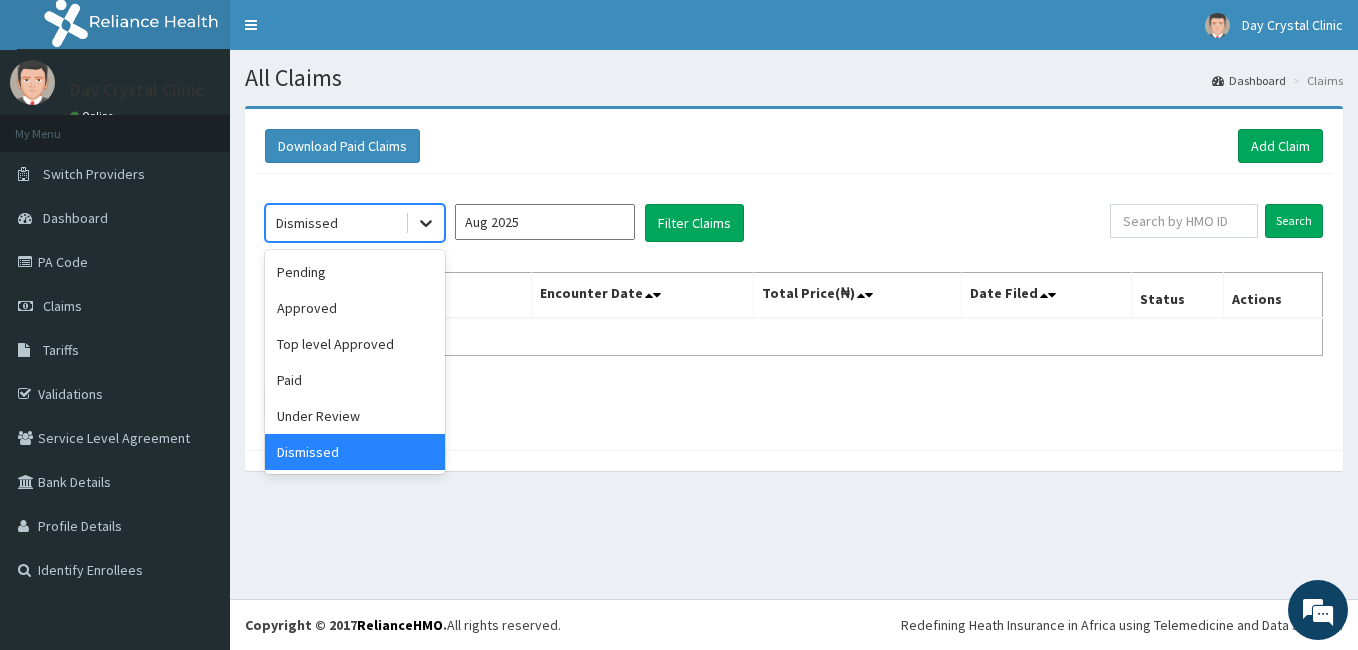 click 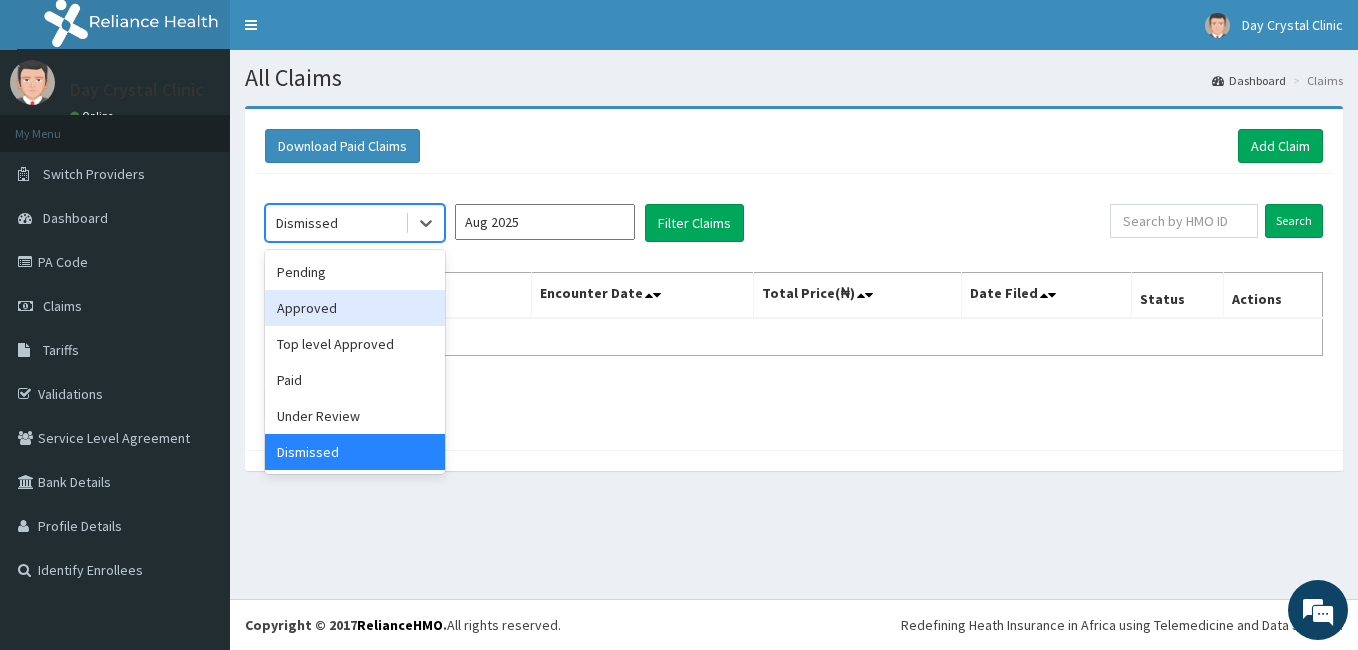 click on "Approved" at bounding box center [355, 308] 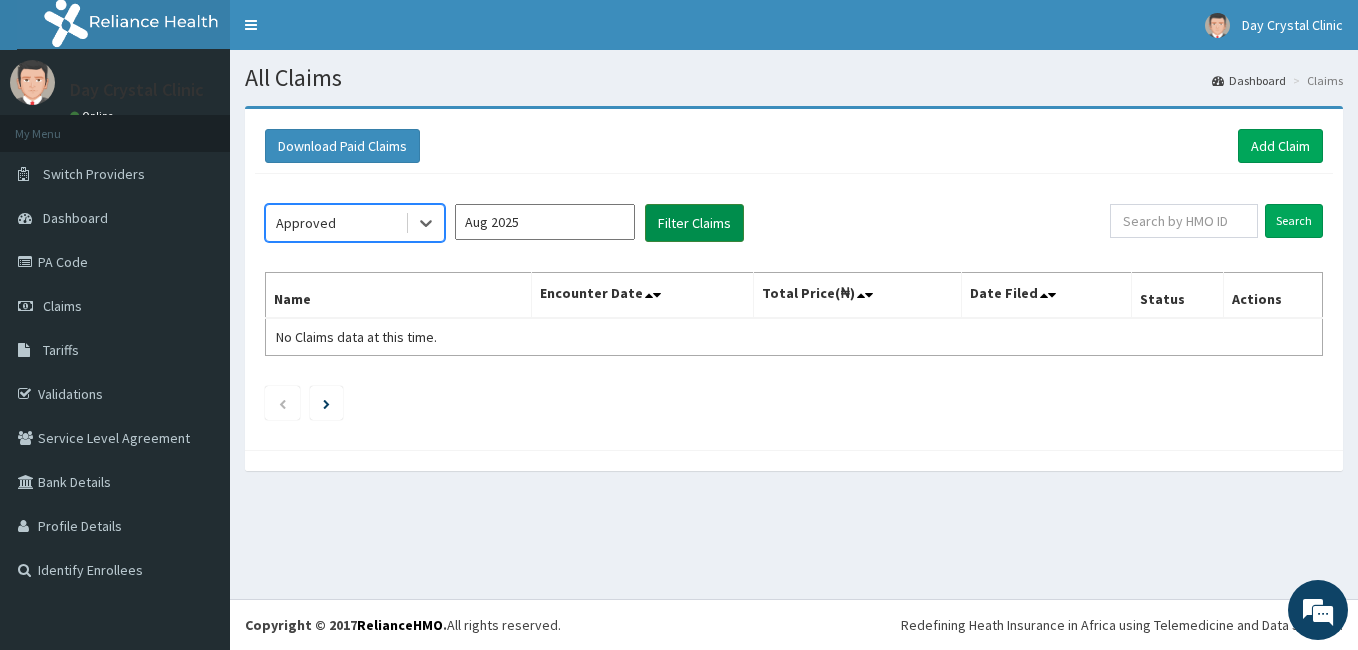 click on "Filter Claims" at bounding box center (694, 223) 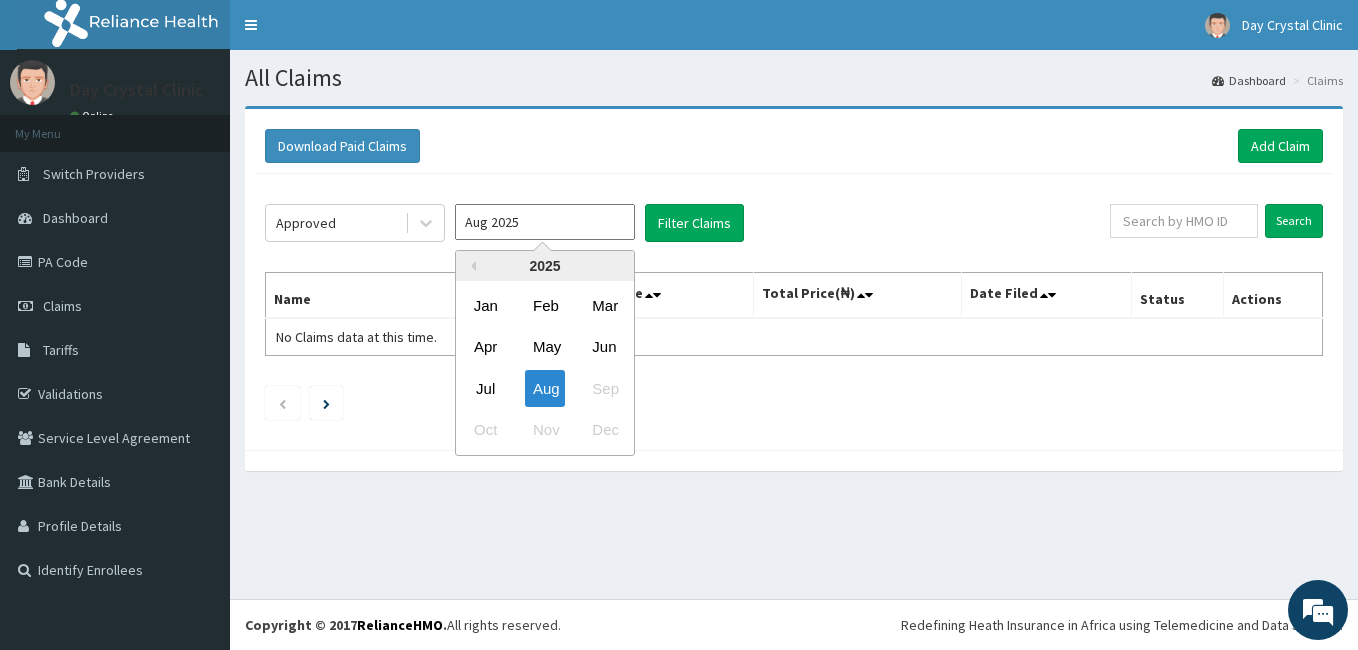 click on "Aug 2025" at bounding box center (545, 222) 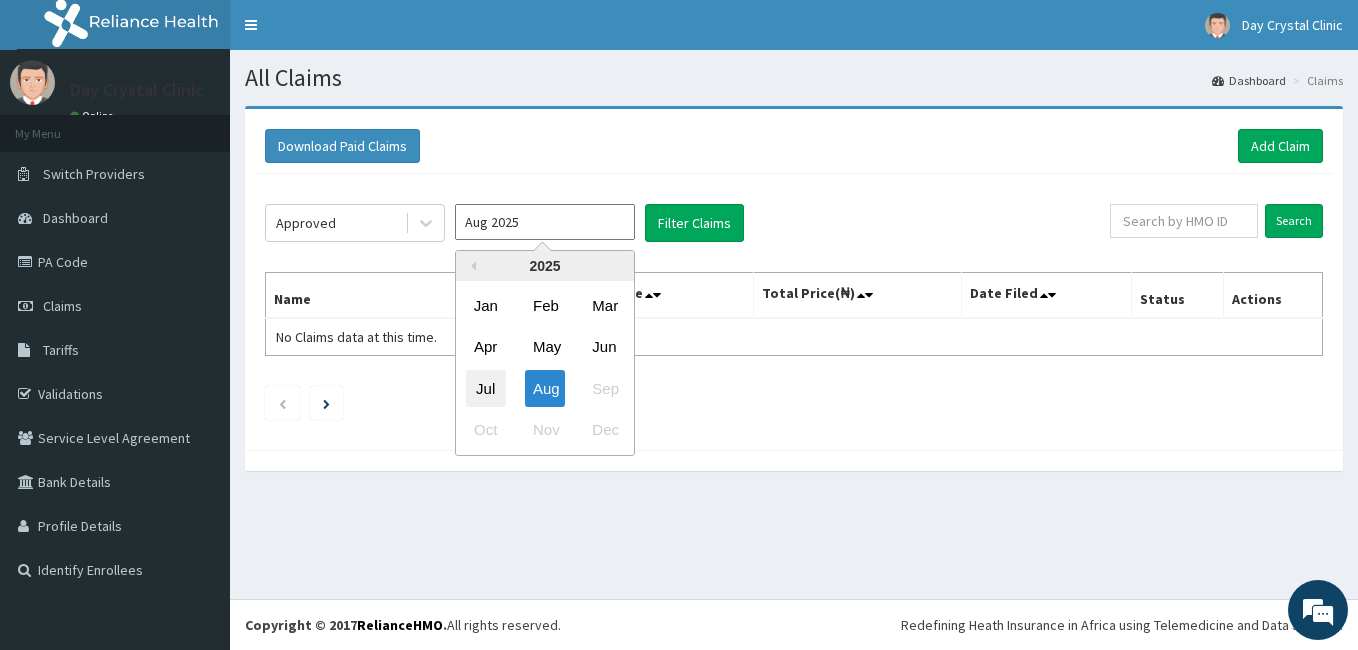 click on "Jul" at bounding box center [486, 388] 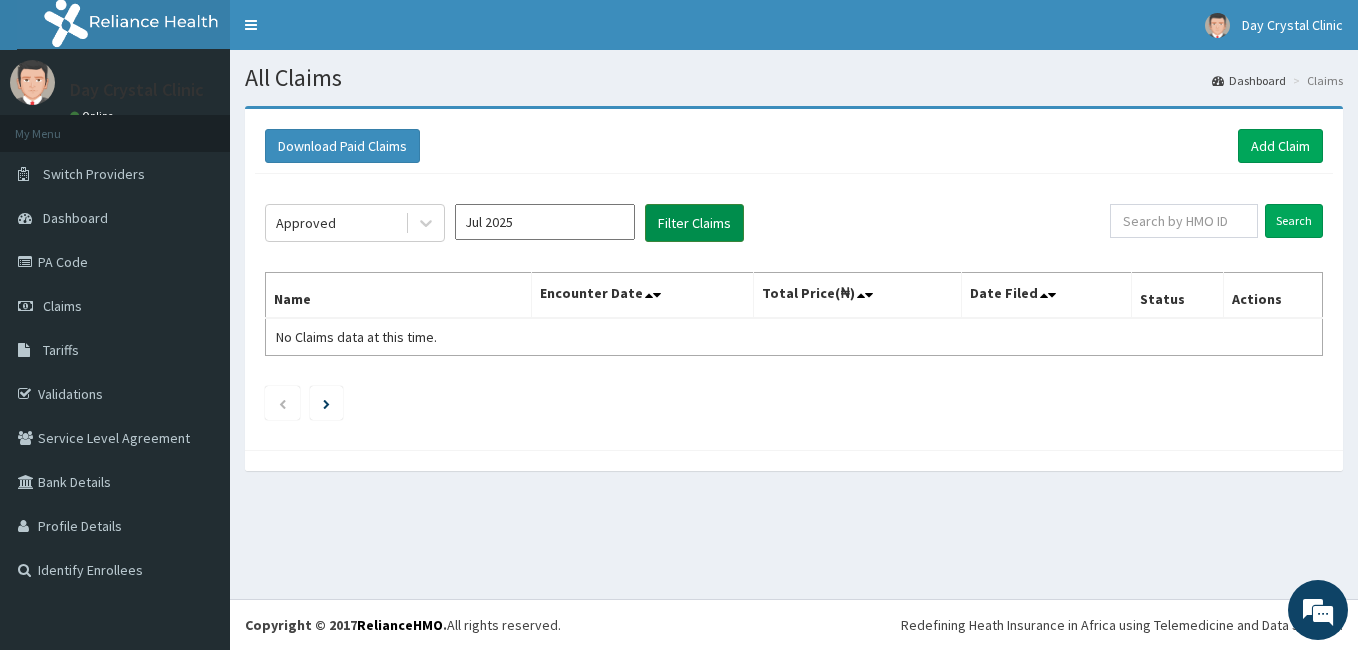 click on "Filter Claims" at bounding box center (694, 223) 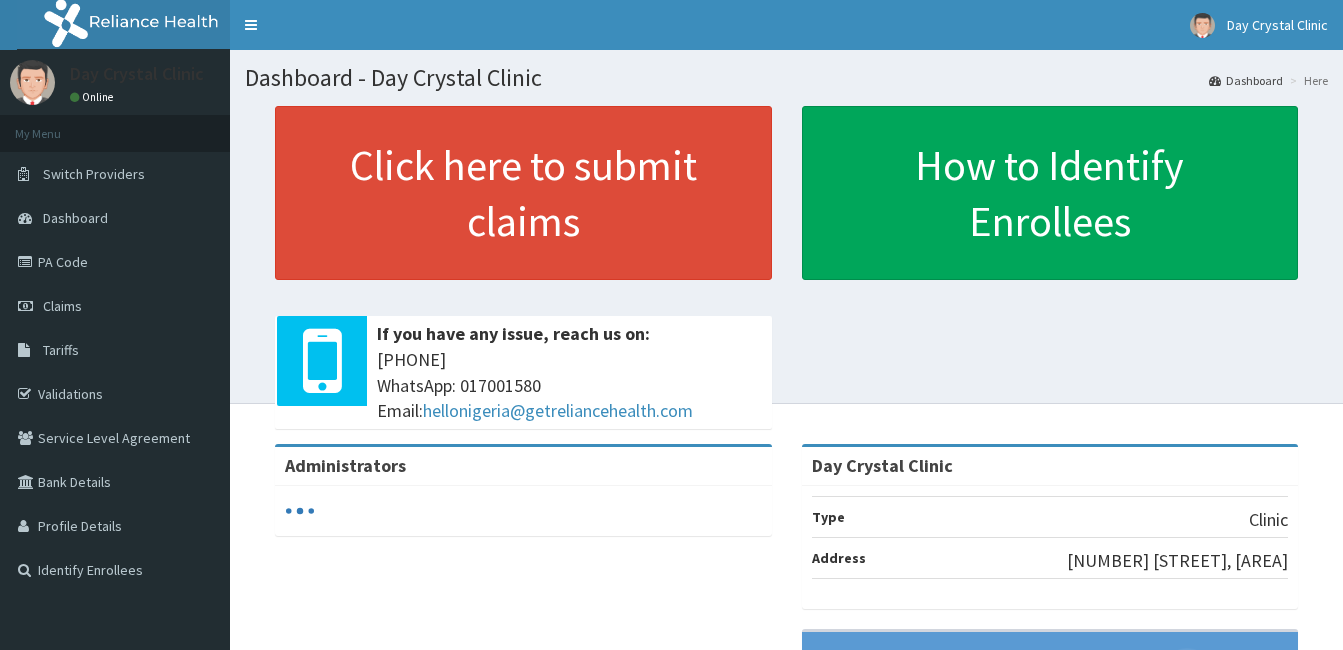 scroll, scrollTop: 0, scrollLeft: 0, axis: both 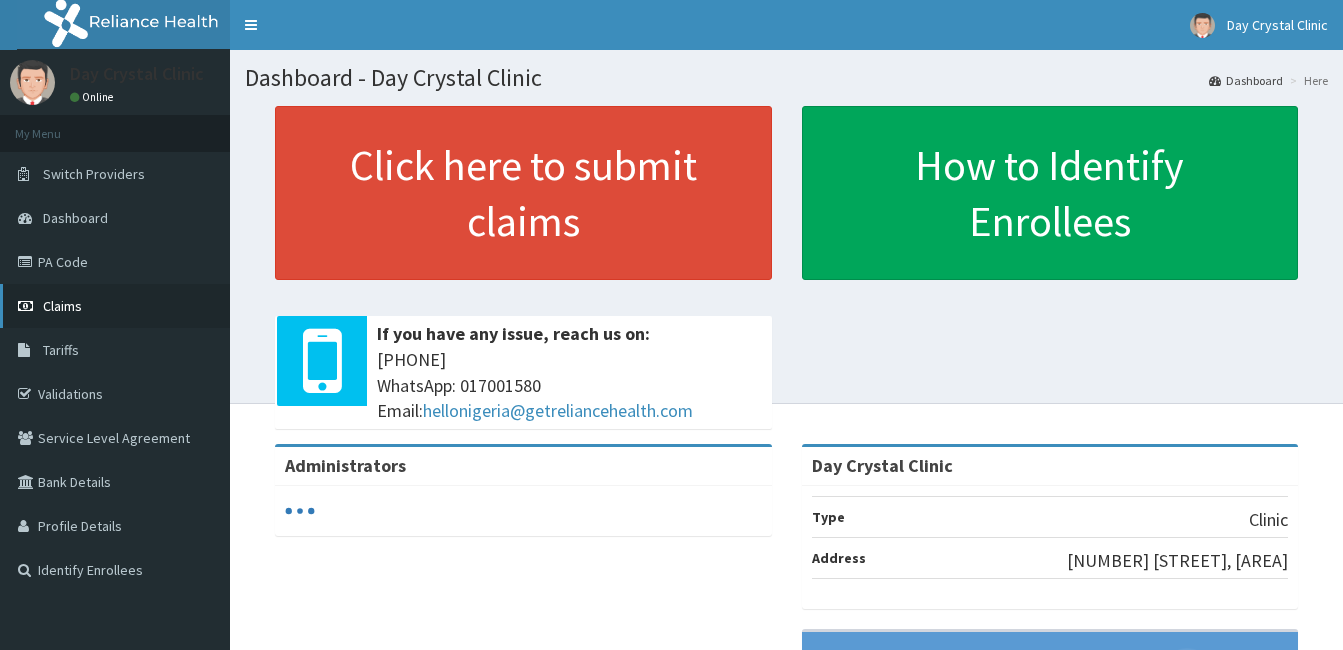 click on "Claims" at bounding box center (62, 306) 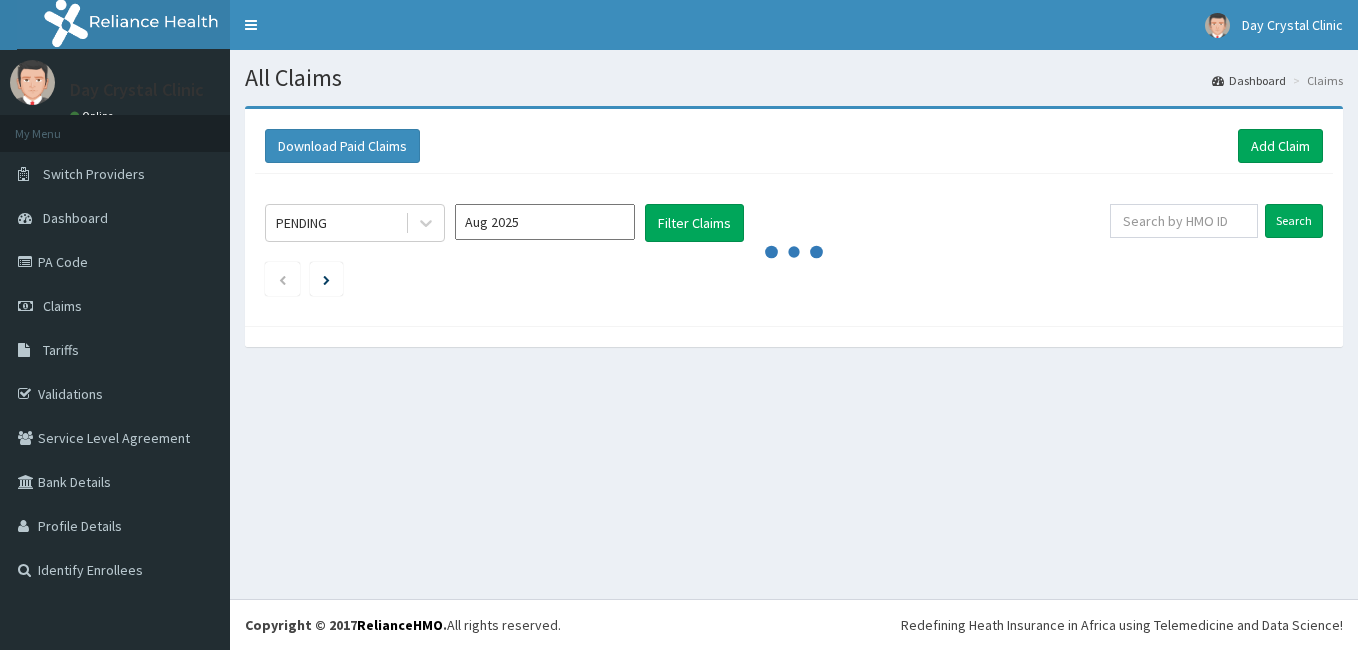 scroll, scrollTop: 0, scrollLeft: 0, axis: both 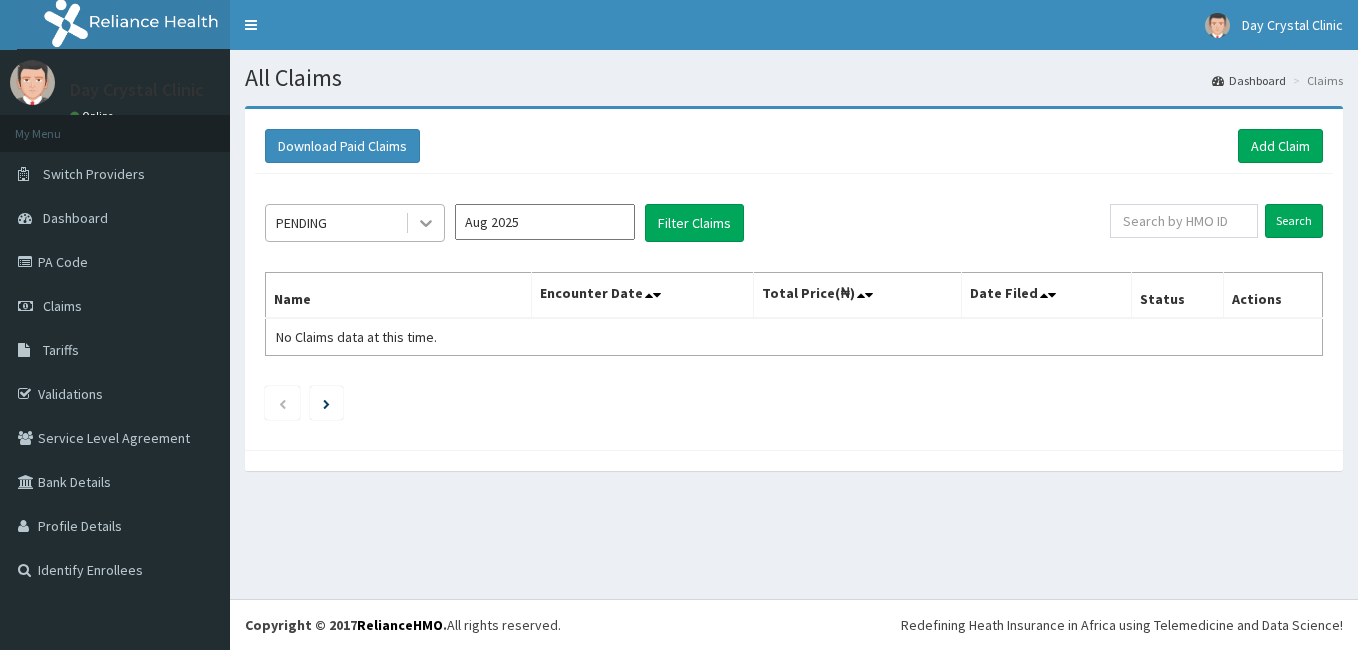 click 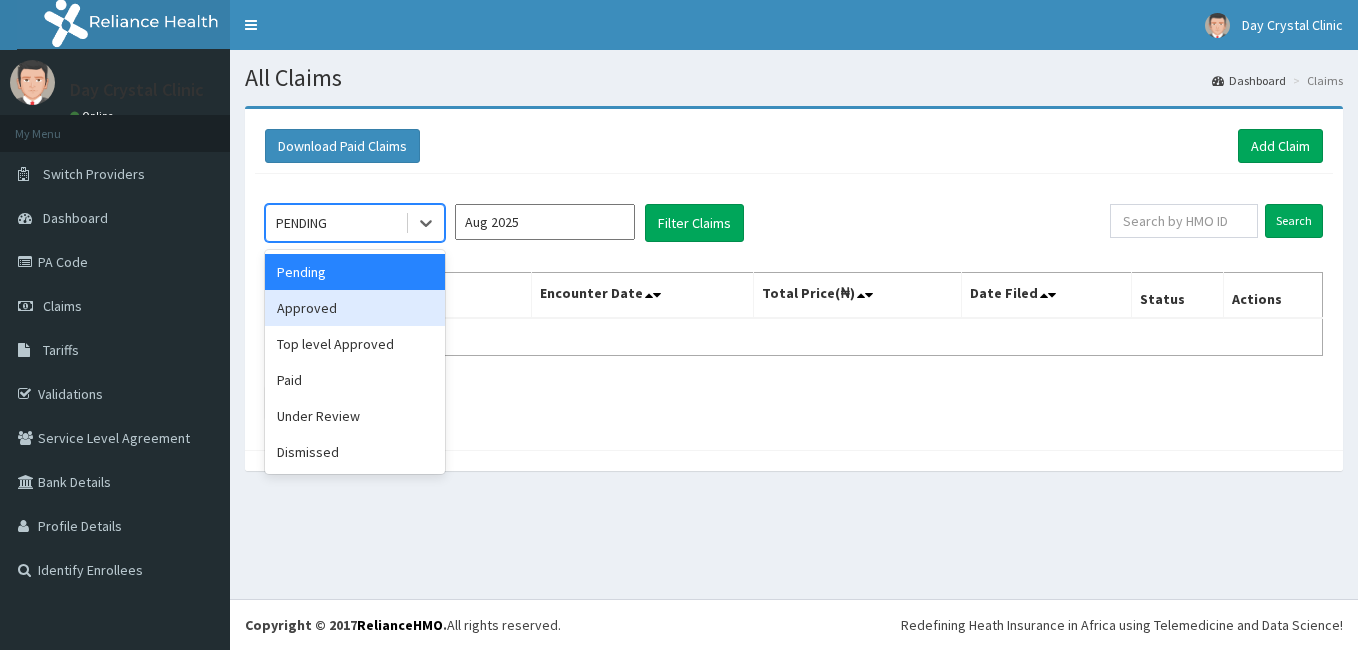 click on "Approved" at bounding box center (355, 308) 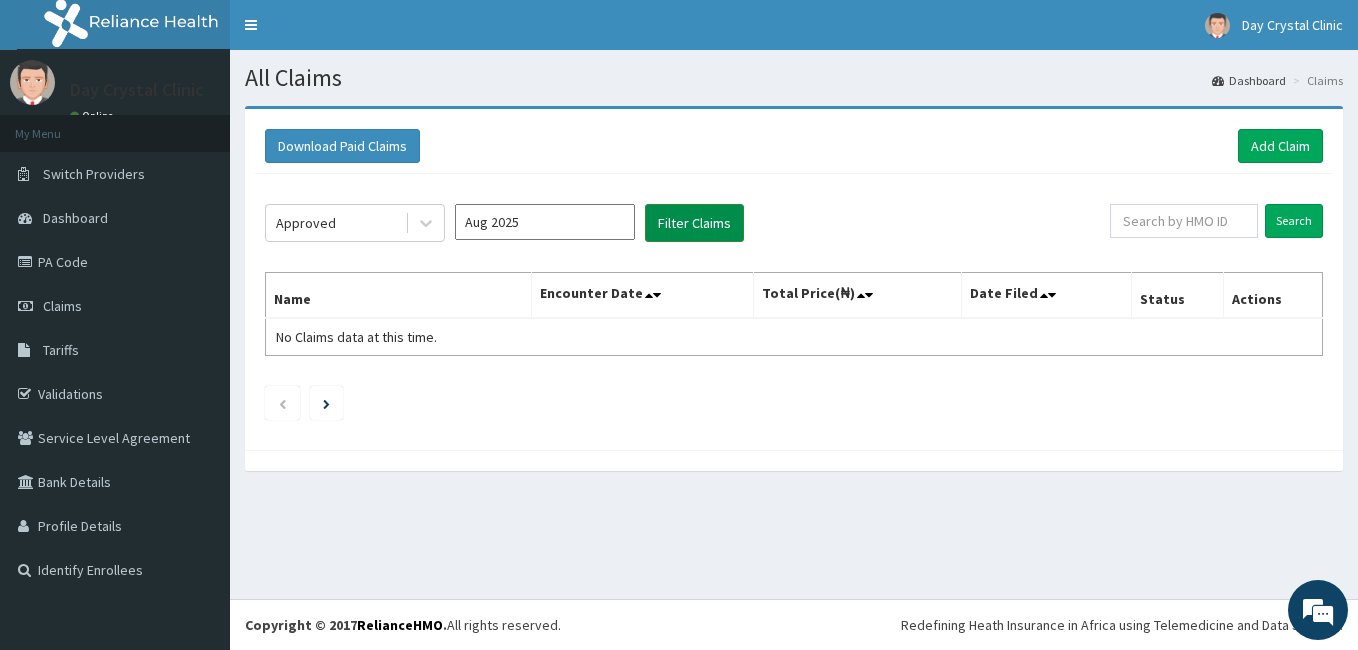 click on "Filter Claims" at bounding box center (694, 223) 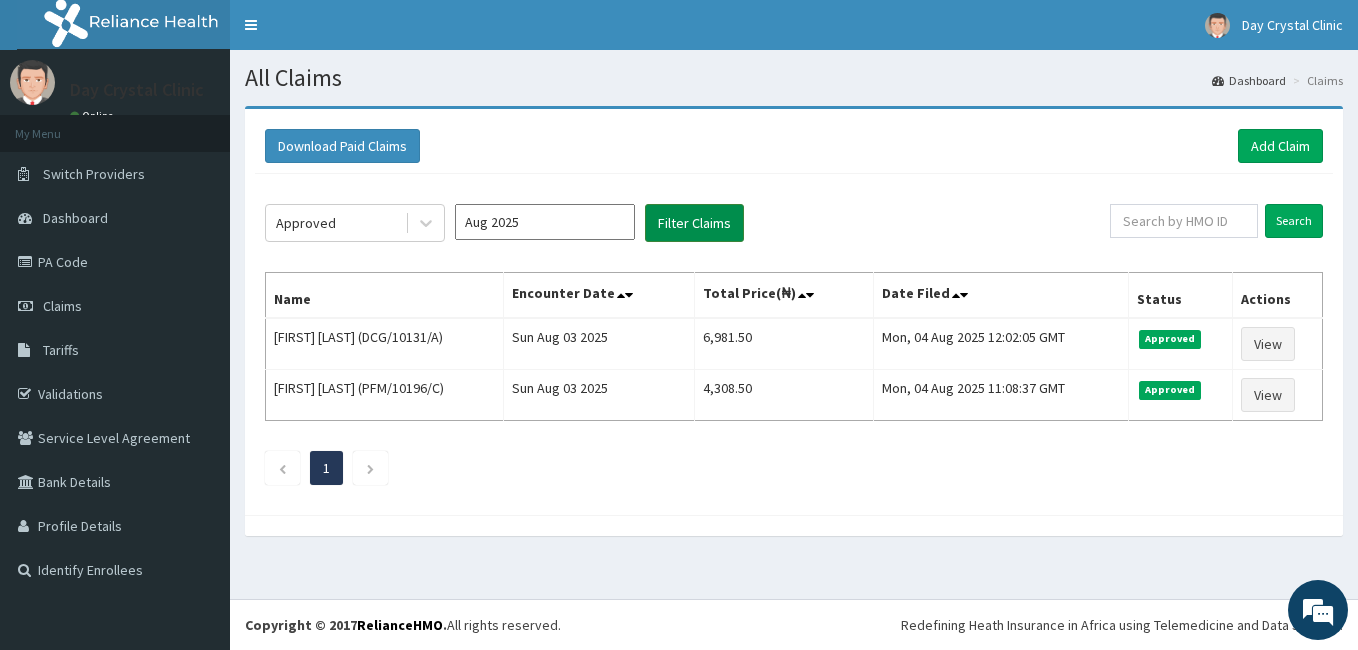scroll, scrollTop: 0, scrollLeft: 0, axis: both 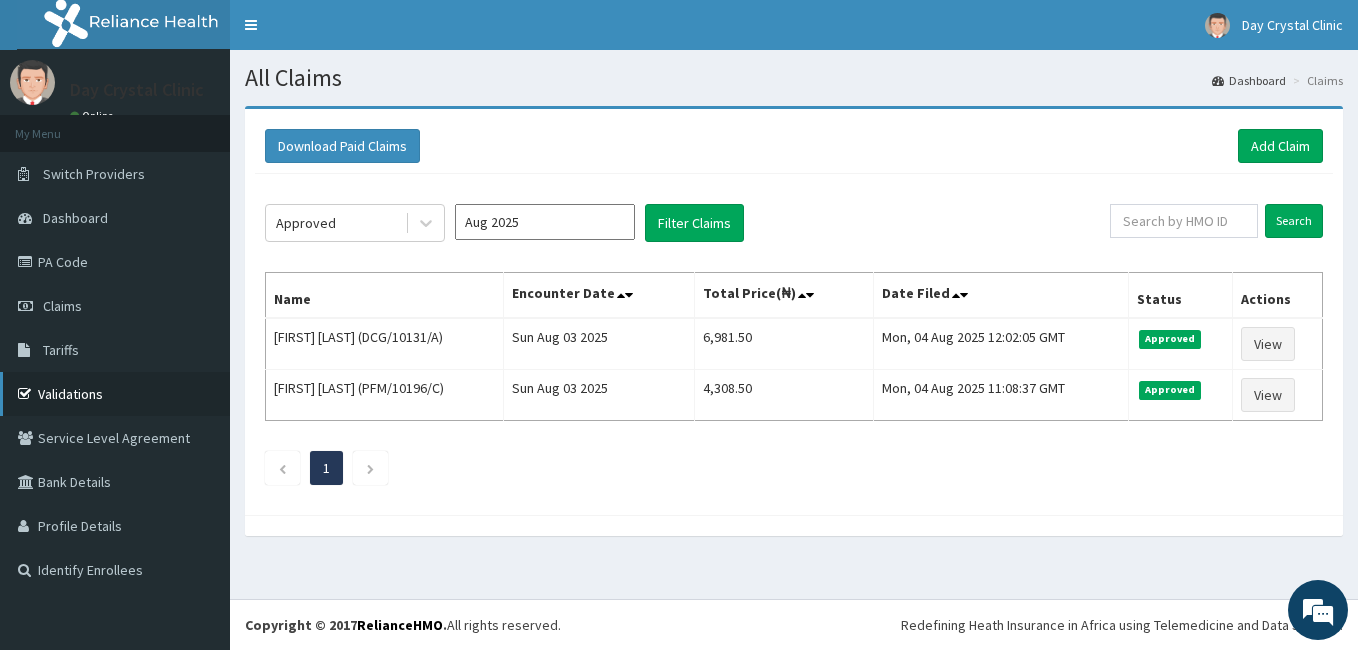 click on "Validations" at bounding box center (115, 394) 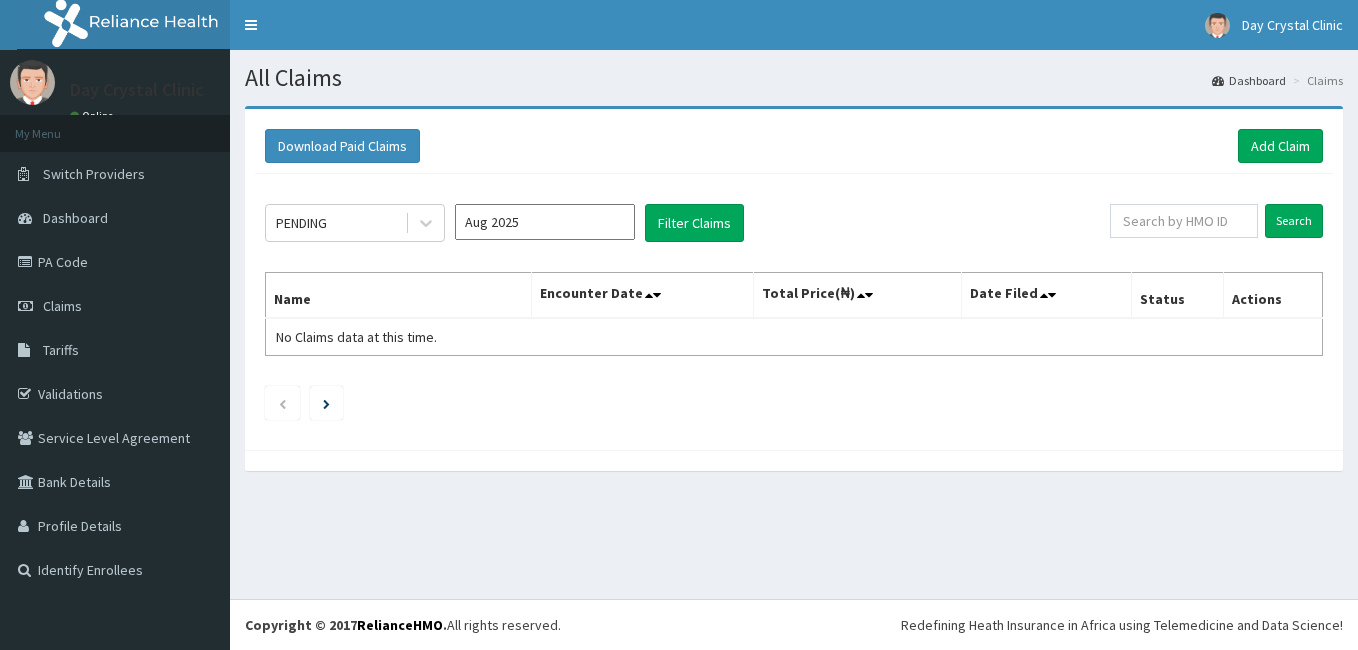 scroll, scrollTop: 0, scrollLeft: 0, axis: both 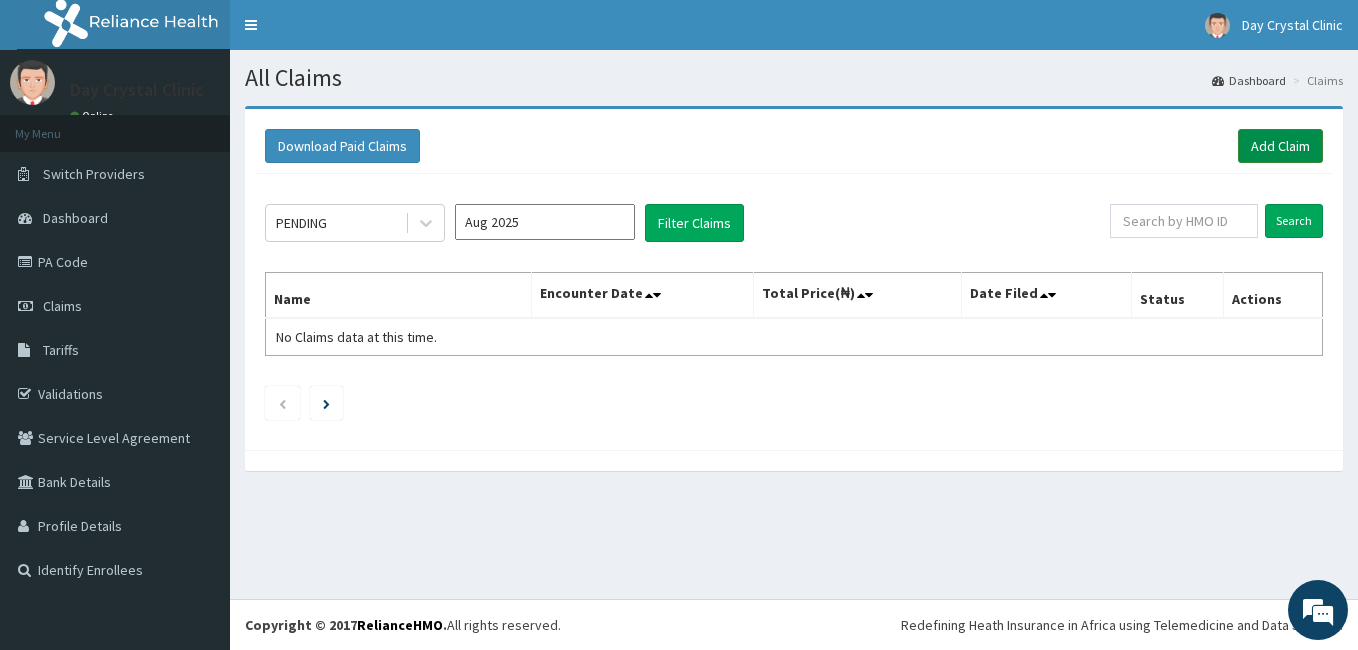 click on "Add Claim" at bounding box center (1280, 146) 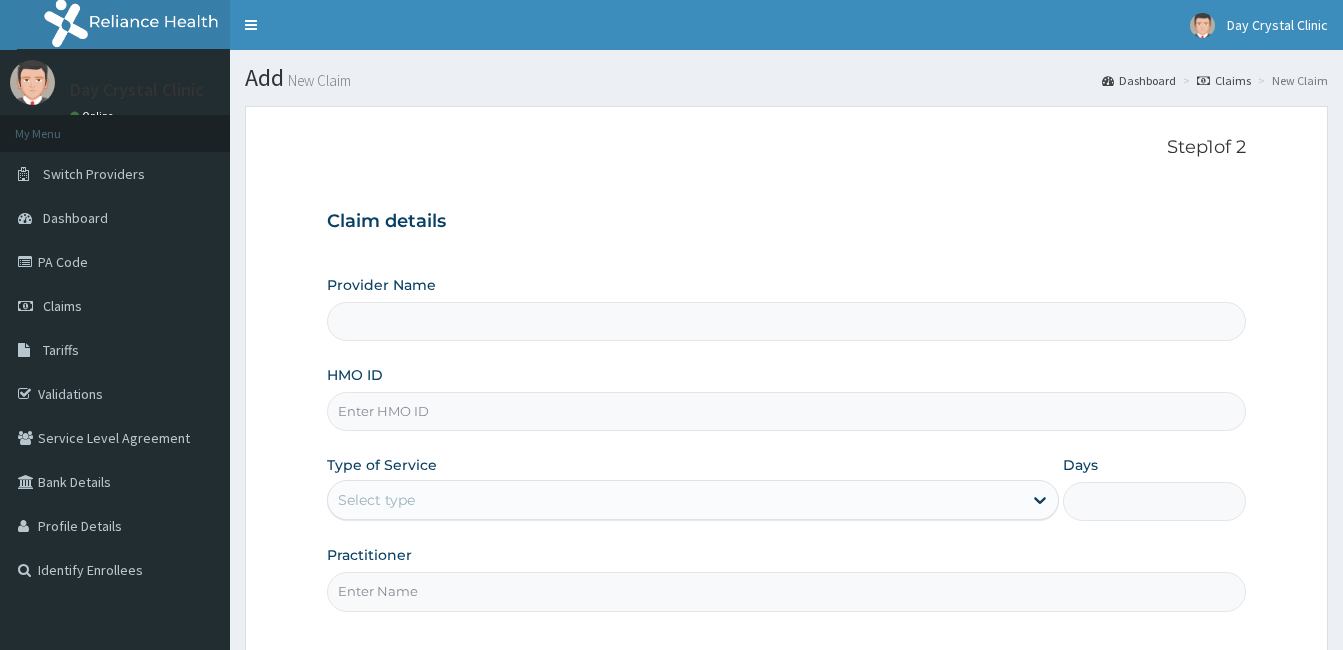 scroll, scrollTop: 0, scrollLeft: 0, axis: both 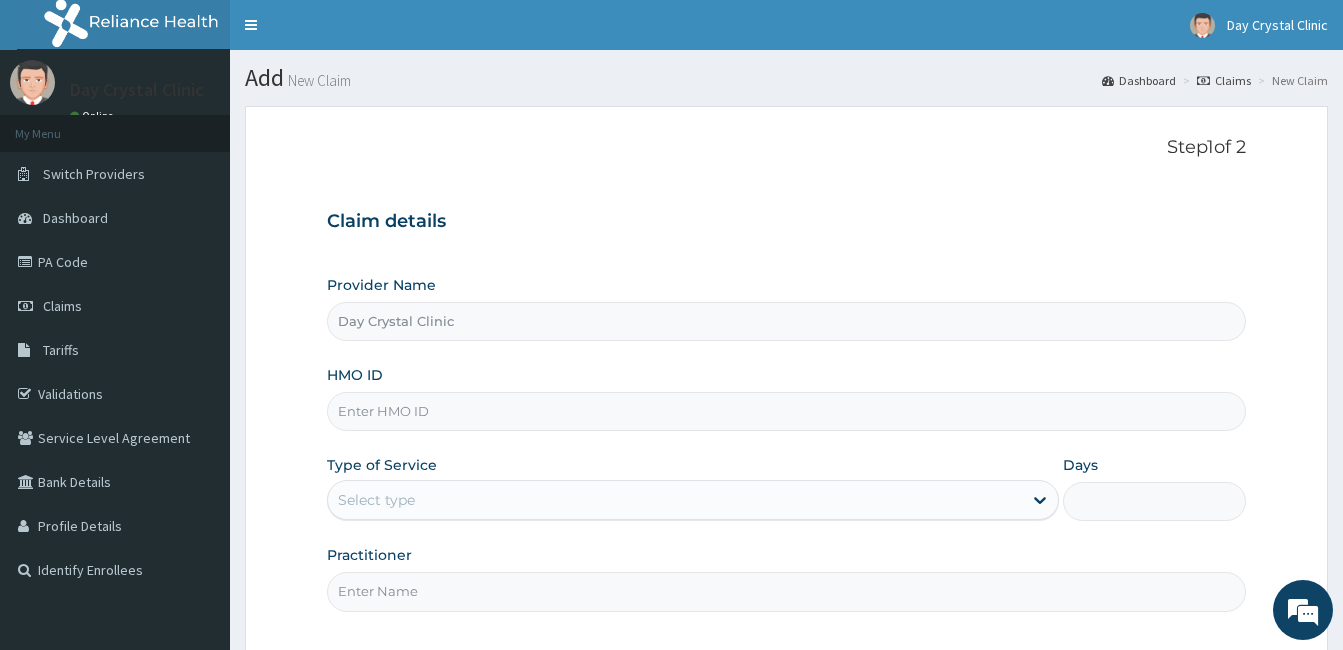 click on "HMO ID" at bounding box center [786, 411] 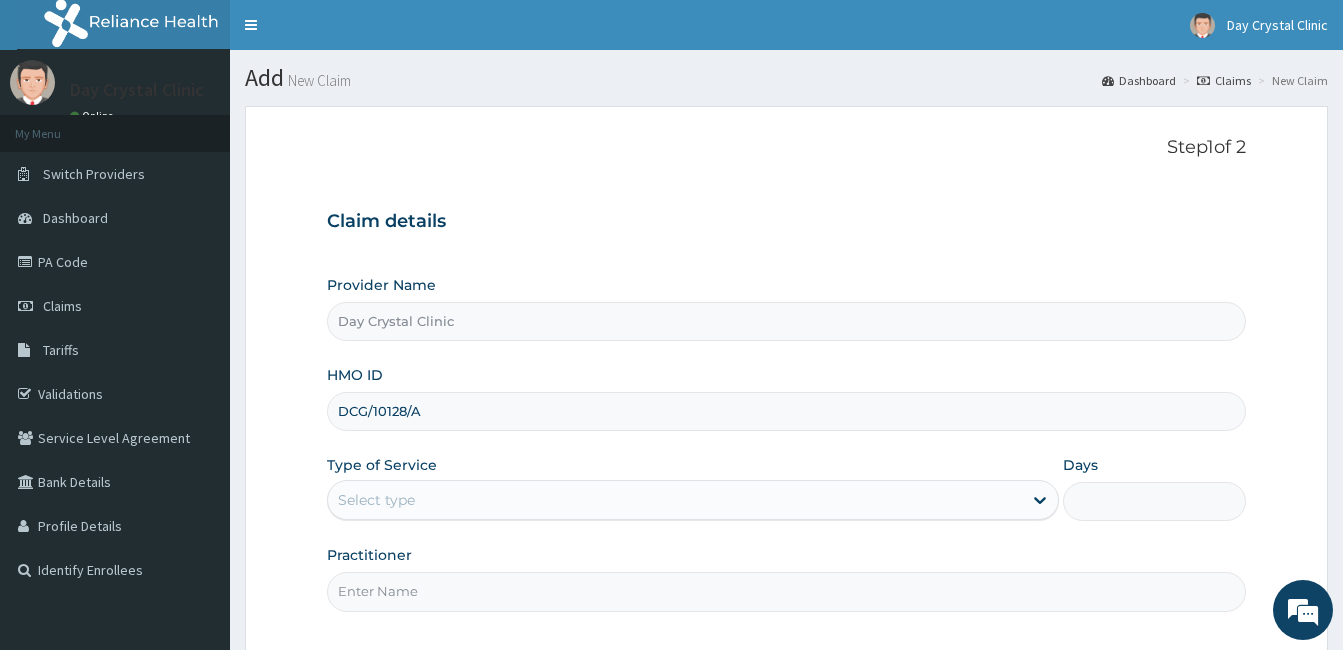 type on "DCG/10128/A" 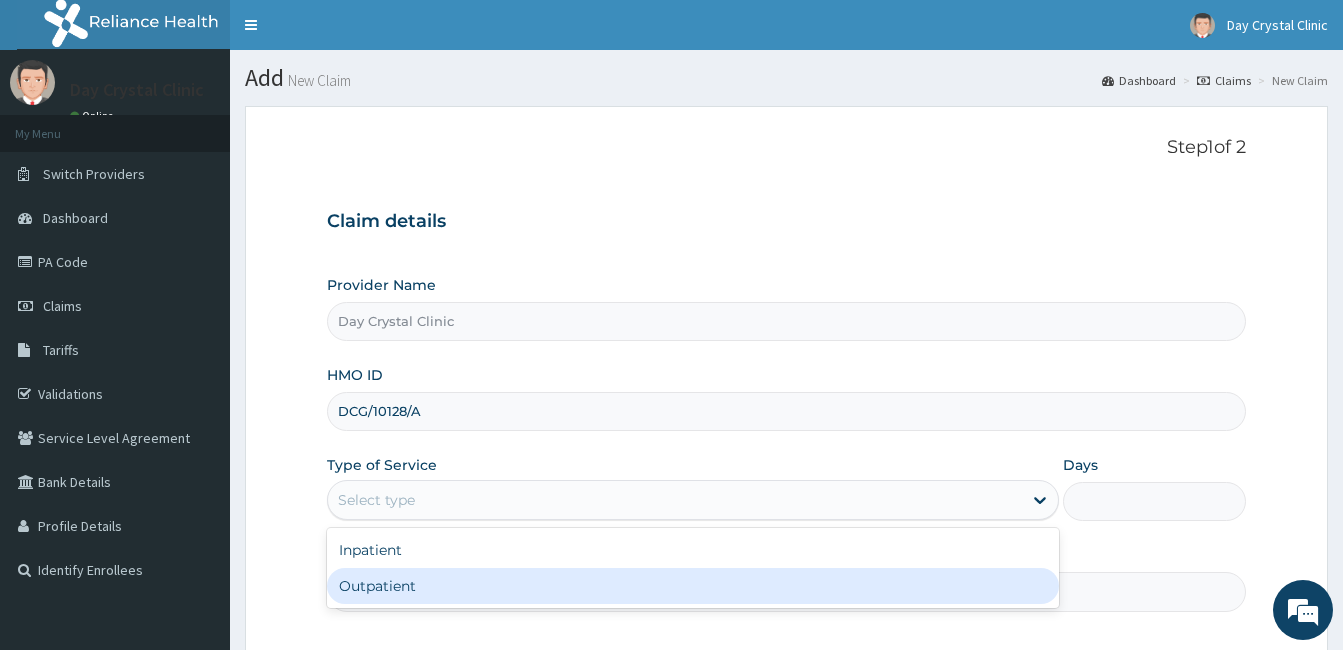 scroll, scrollTop: 0, scrollLeft: 0, axis: both 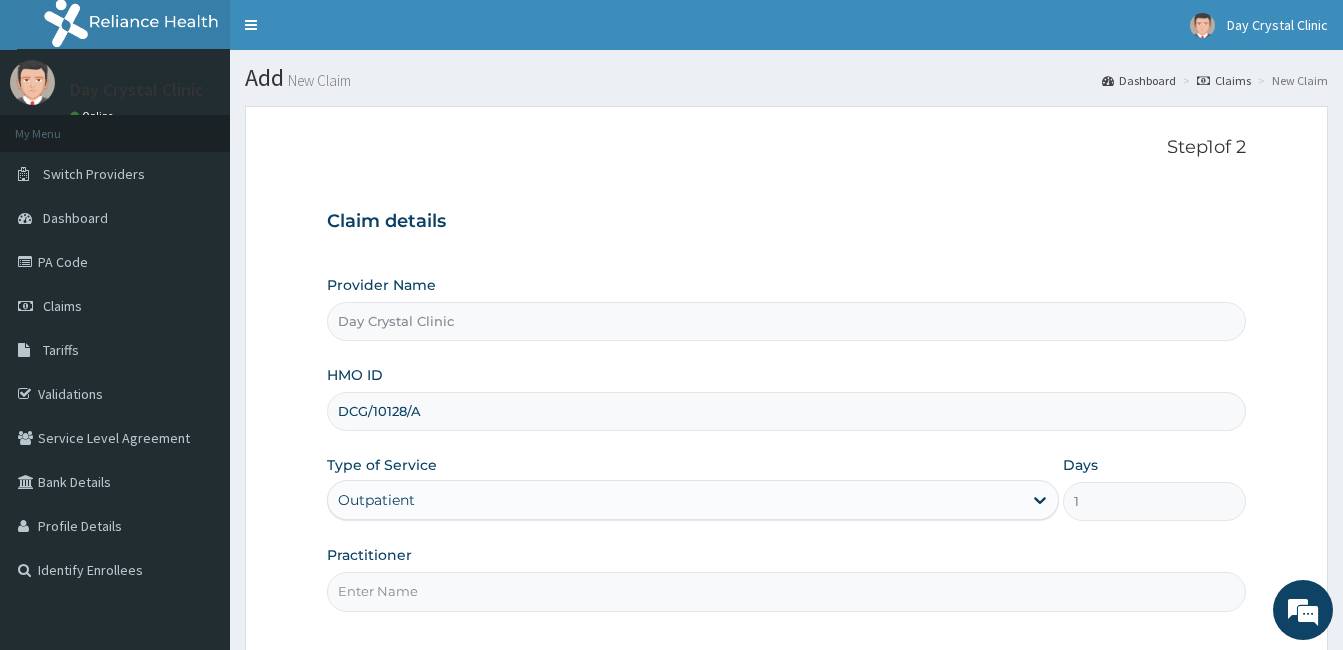 click on "Practitioner" at bounding box center [786, 591] 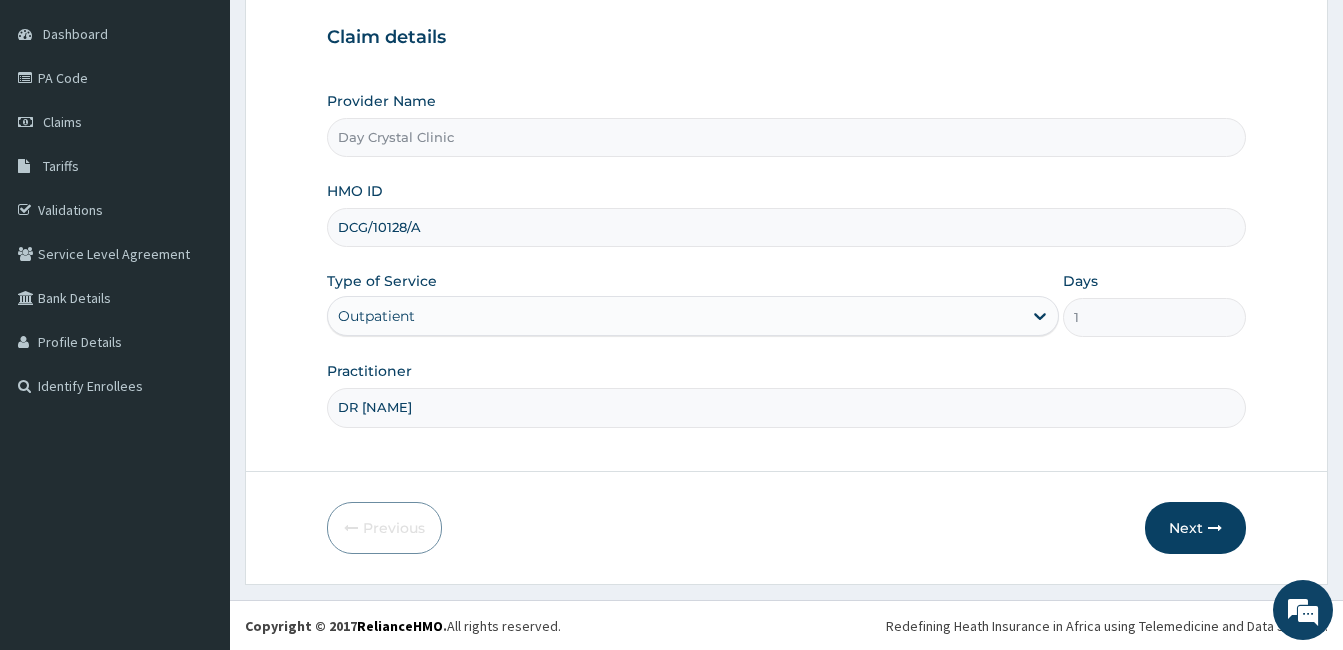 scroll, scrollTop: 185, scrollLeft: 0, axis: vertical 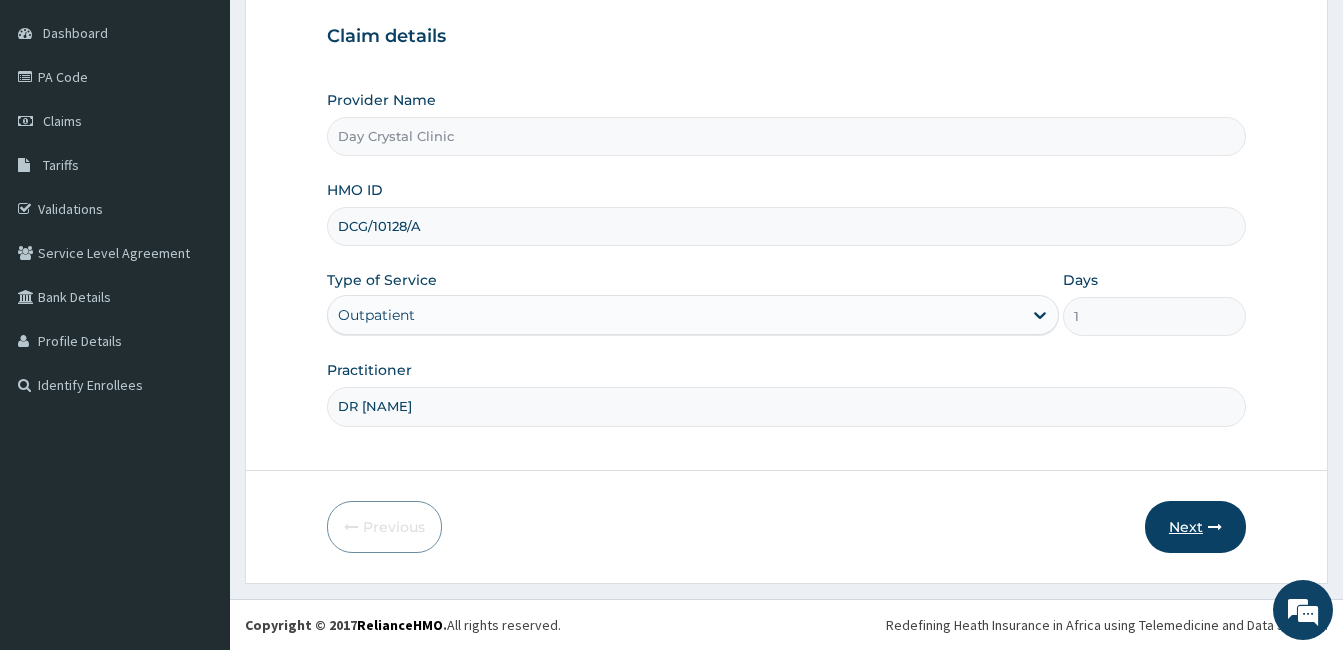 click on "Next" at bounding box center (1195, 527) 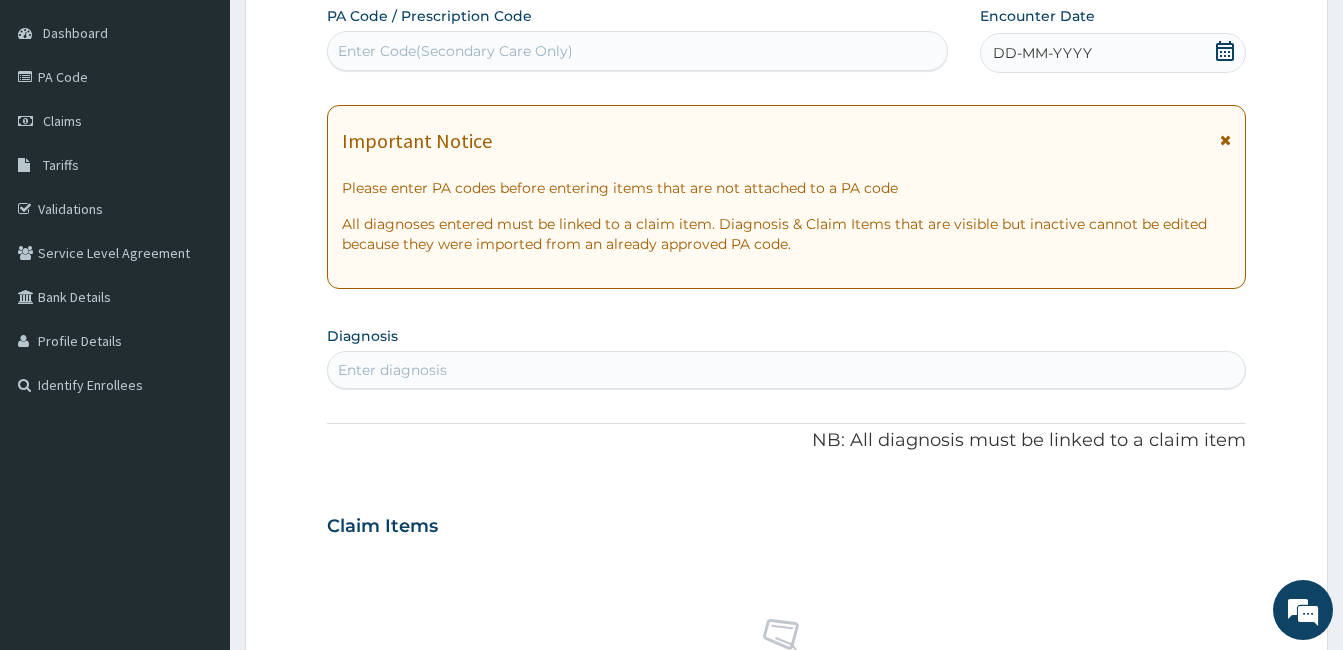 click 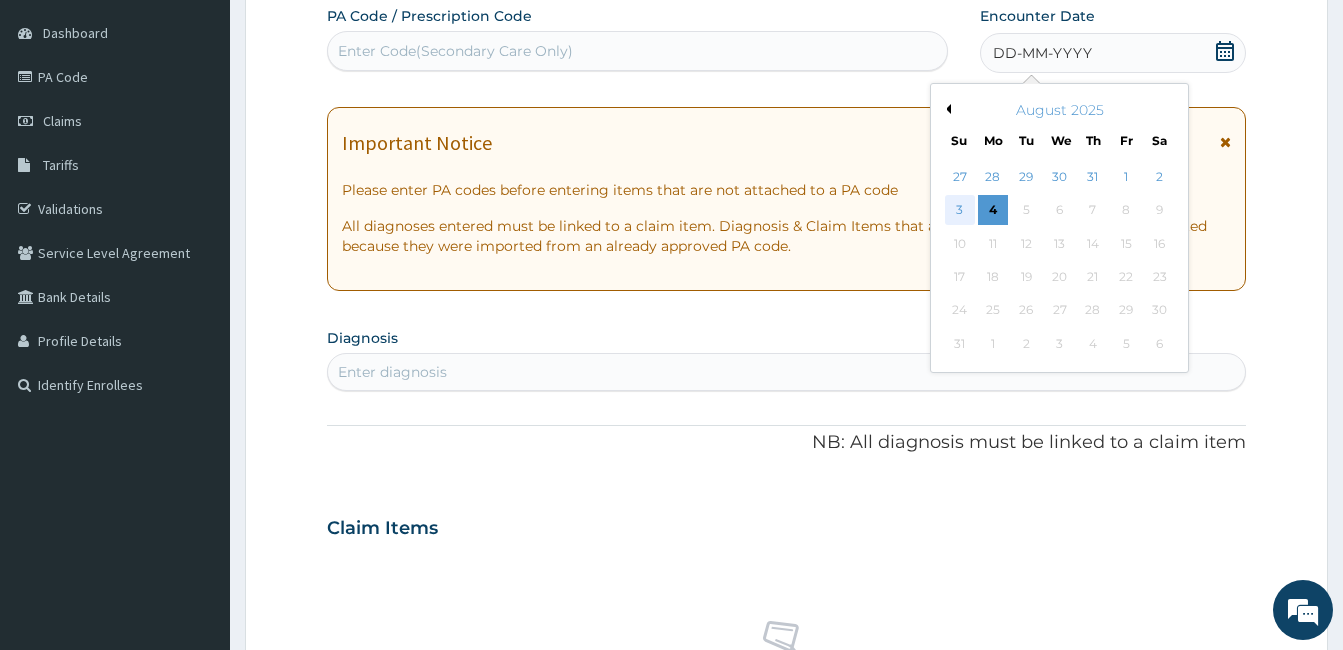 click on "3" at bounding box center (960, 211) 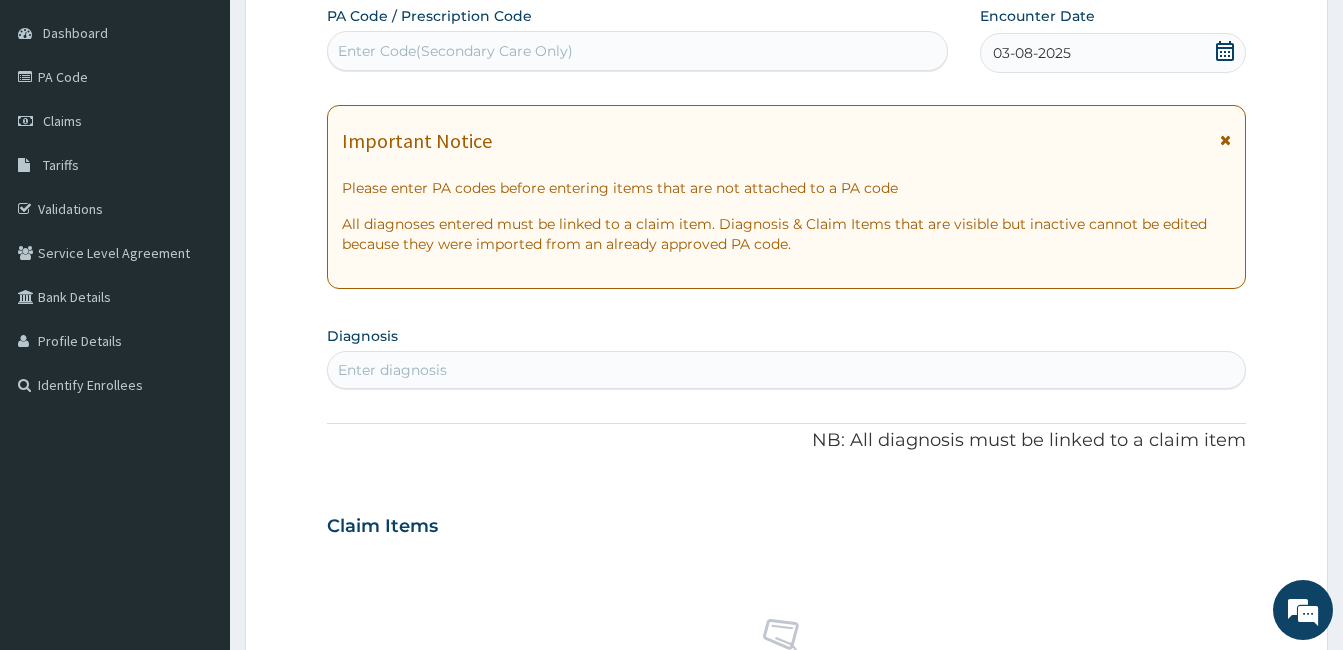 click on "Enter diagnosis" at bounding box center (786, 370) 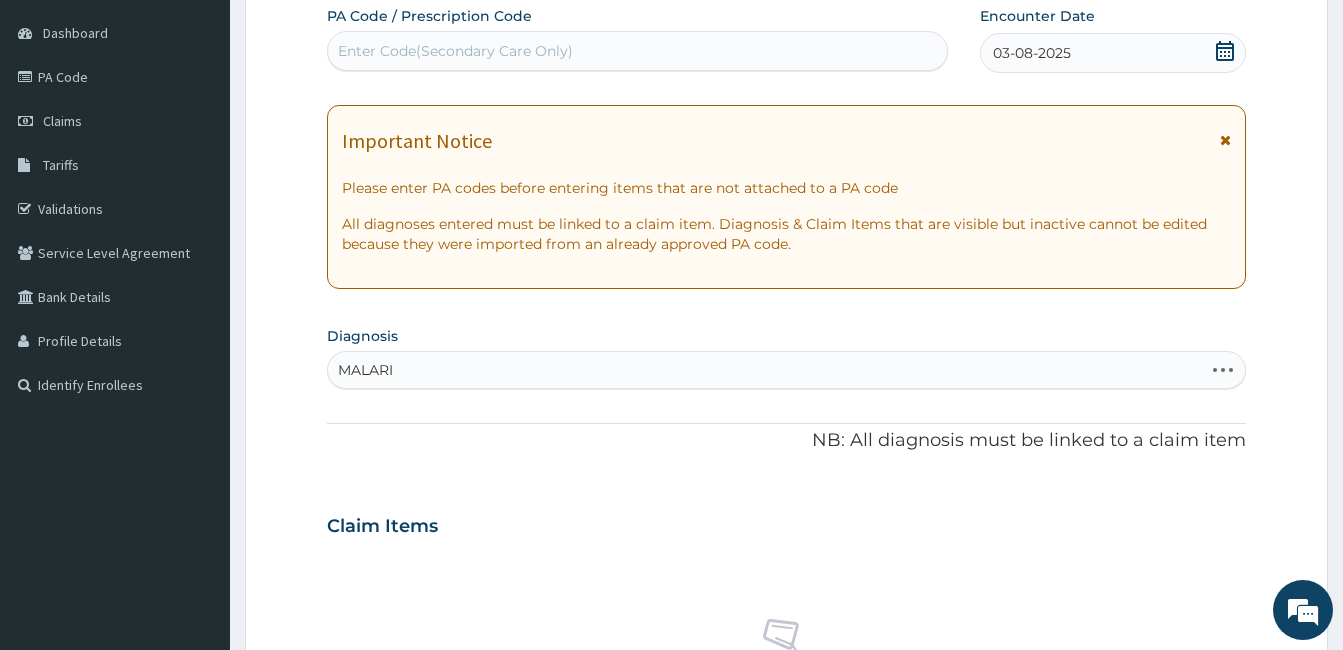 type on "MALARIA" 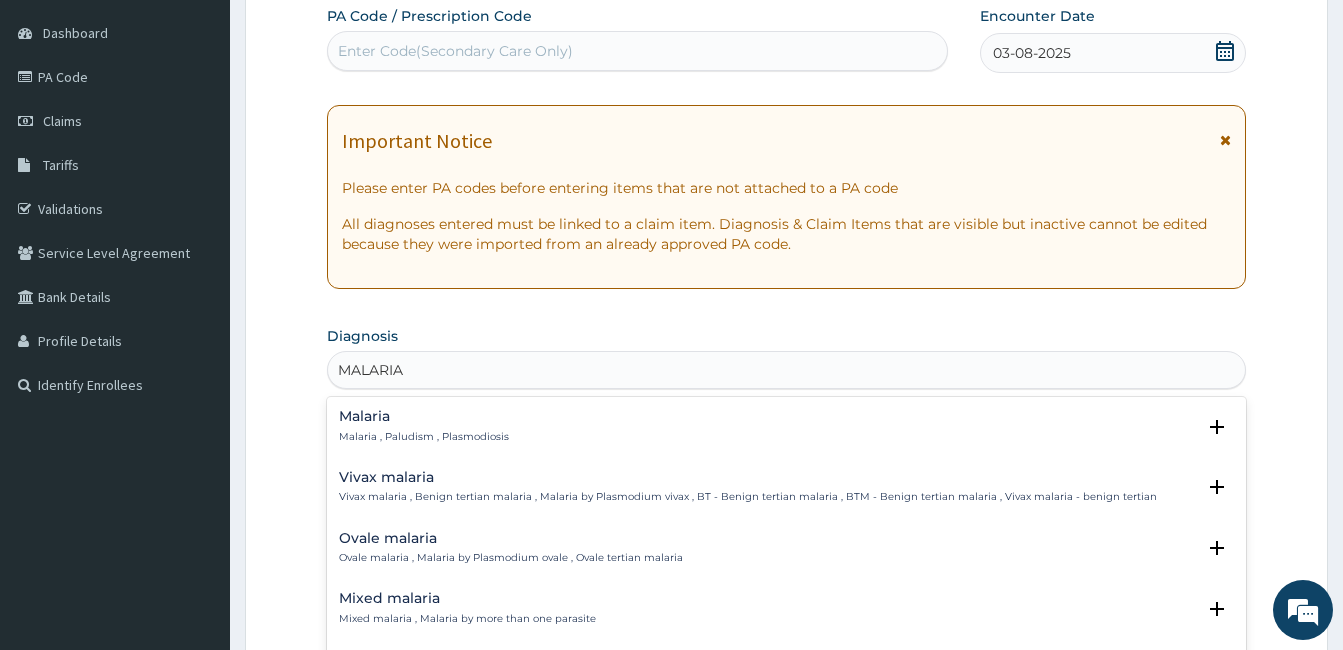 click on "Malaria" at bounding box center (424, 416) 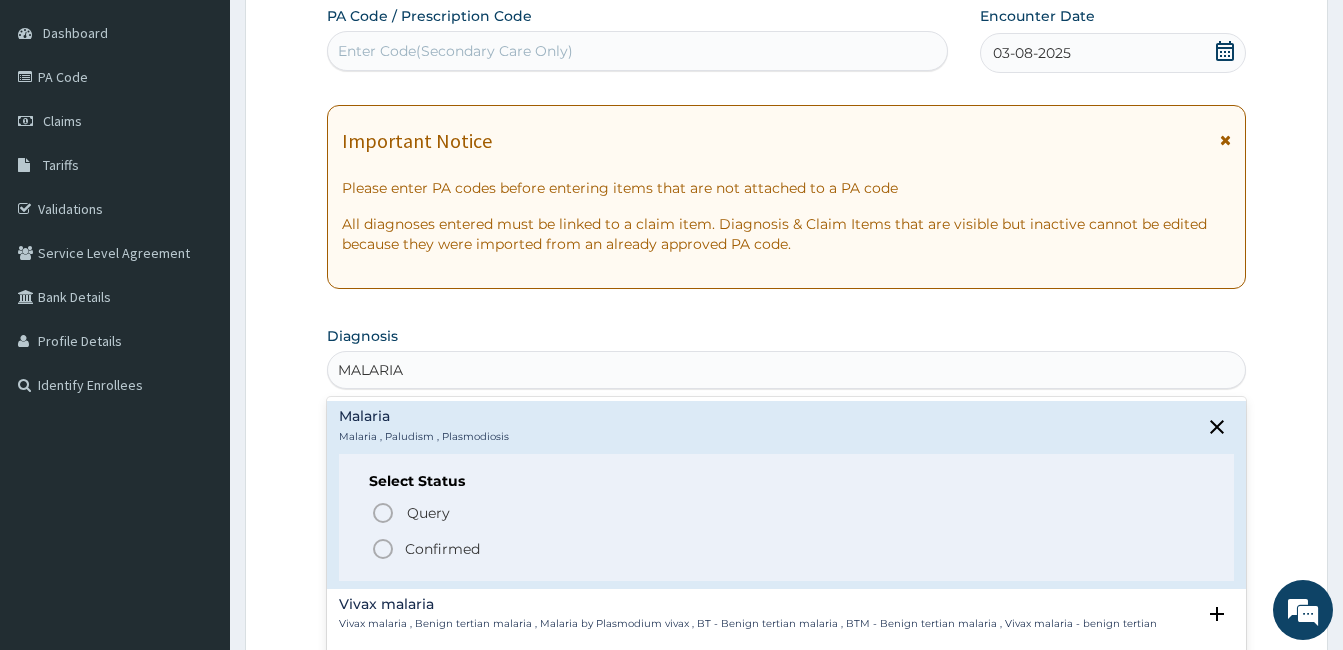 click 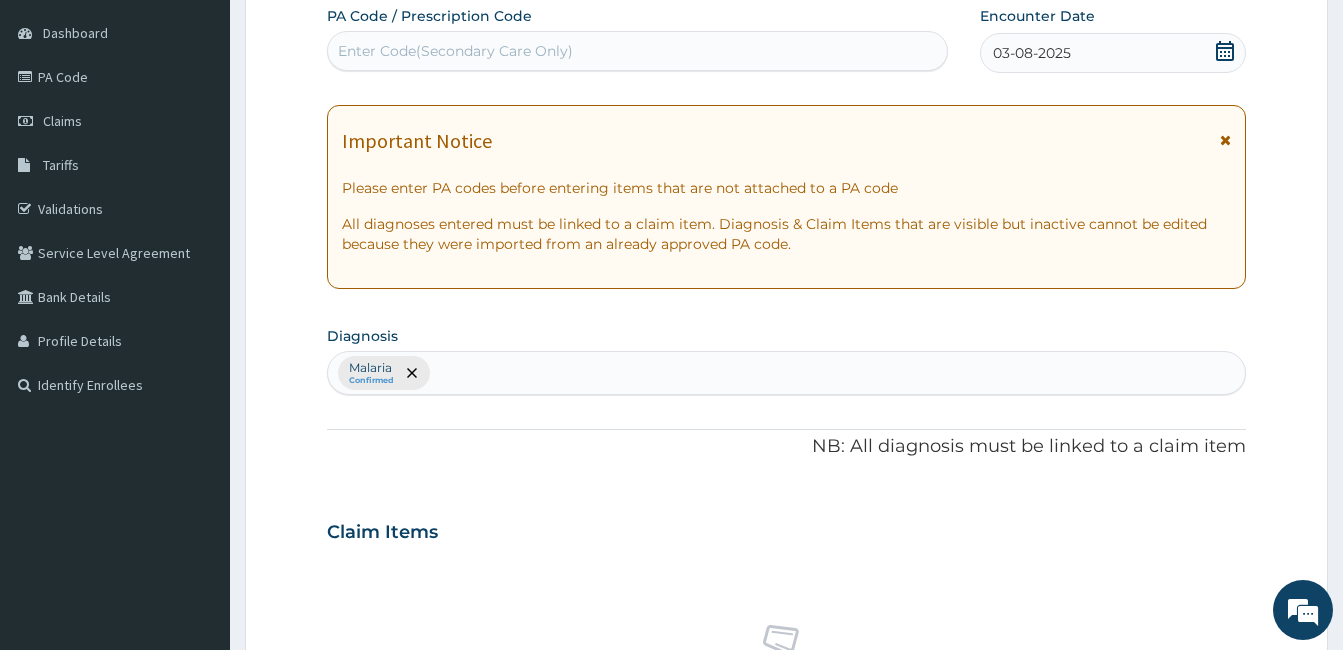 click on "PA Code / Prescription Code Enter Code(Secondary Care Only) Encounter Date 03-08-2025 Important Notice Please enter PA codes before entering items that are not attached to a PA code   All diagnoses entered must be linked to a claim item. Diagnosis & Claim Items that are visible but inactive cannot be edited because they were imported from an already approved PA code. Diagnosis Malaria Confirmed NB: All diagnosis must be linked to a claim item Claim Items No claim item Types Select Type Item Select Item Pair Diagnosis Select Diagnosis Unit Price 0 Add Comment" at bounding box center (786, 526) 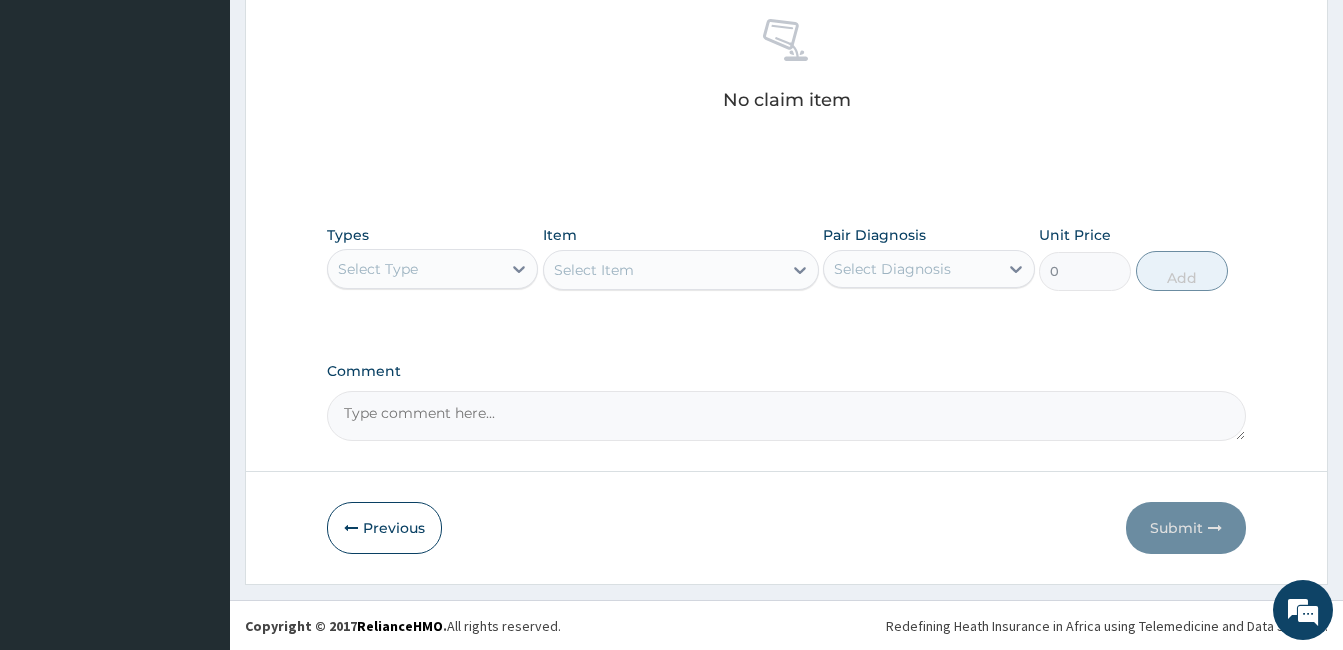 scroll, scrollTop: 792, scrollLeft: 0, axis: vertical 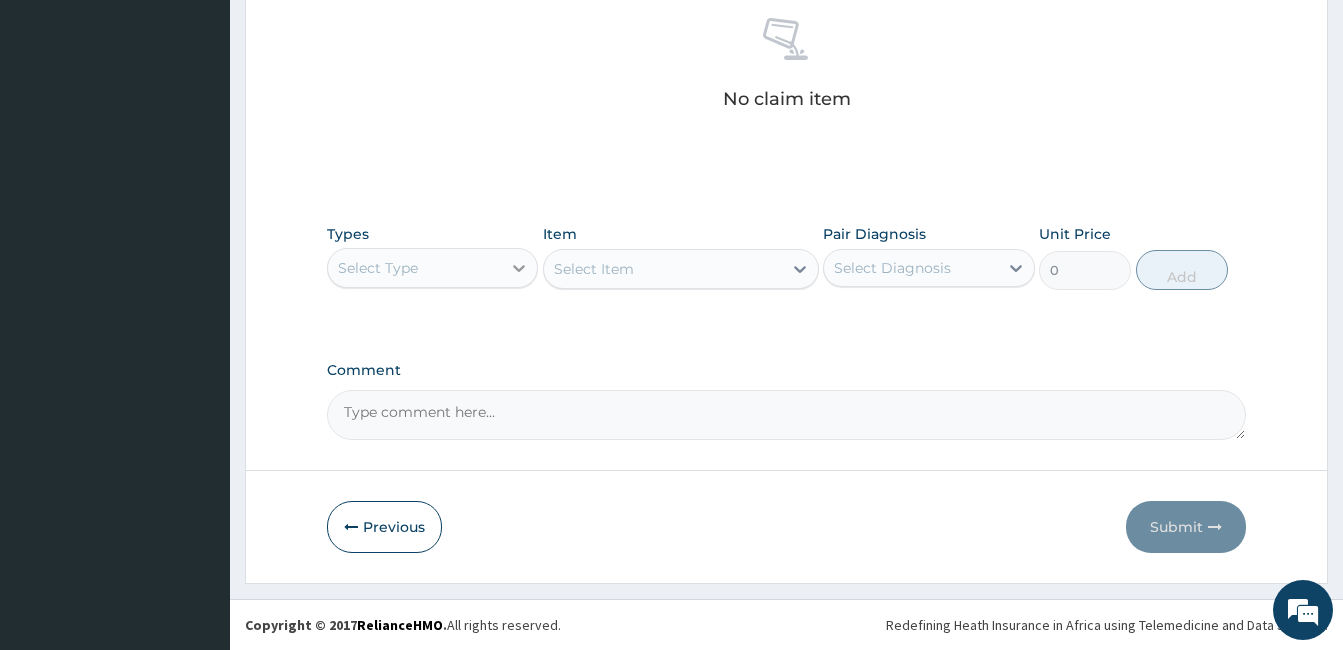 click 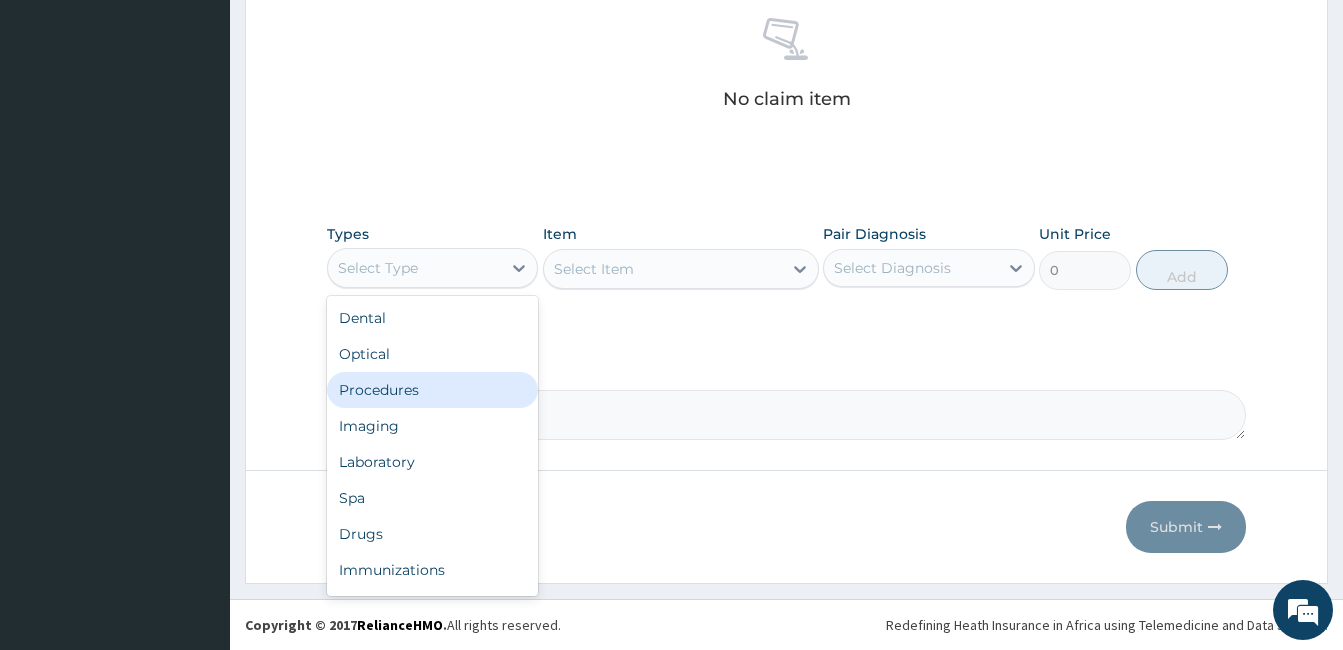 click on "Procedures" at bounding box center (432, 390) 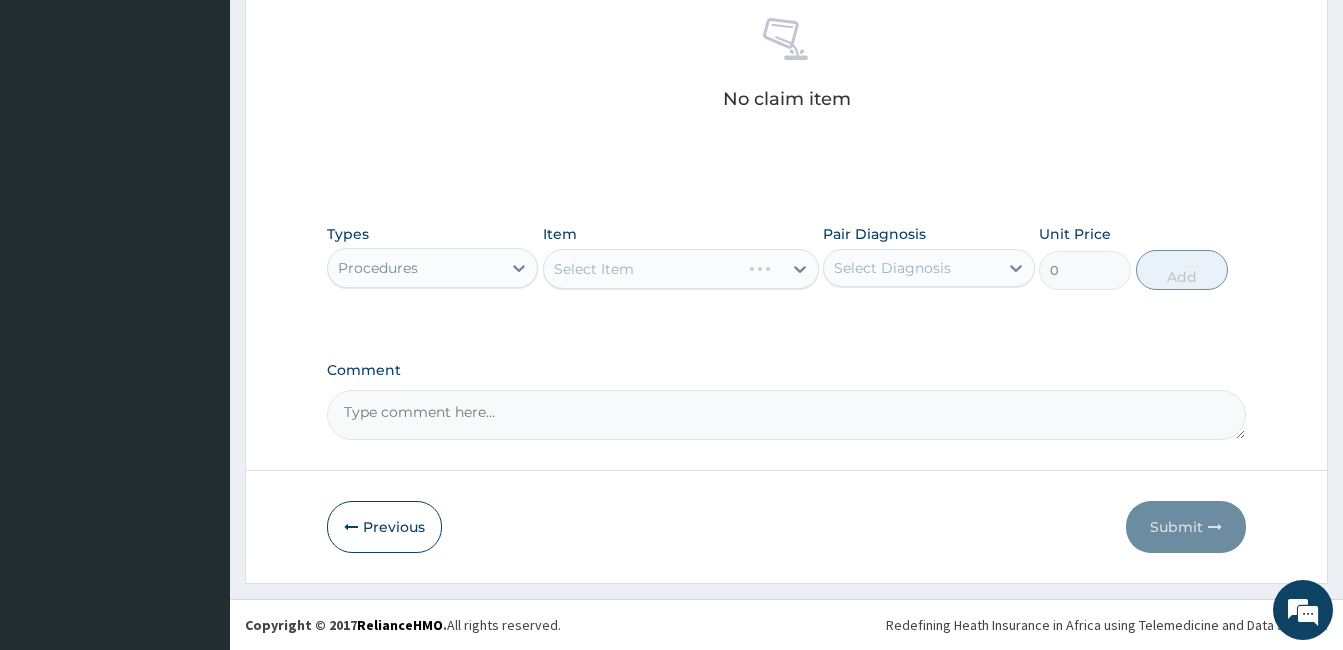 click on "Select Item" at bounding box center (681, 269) 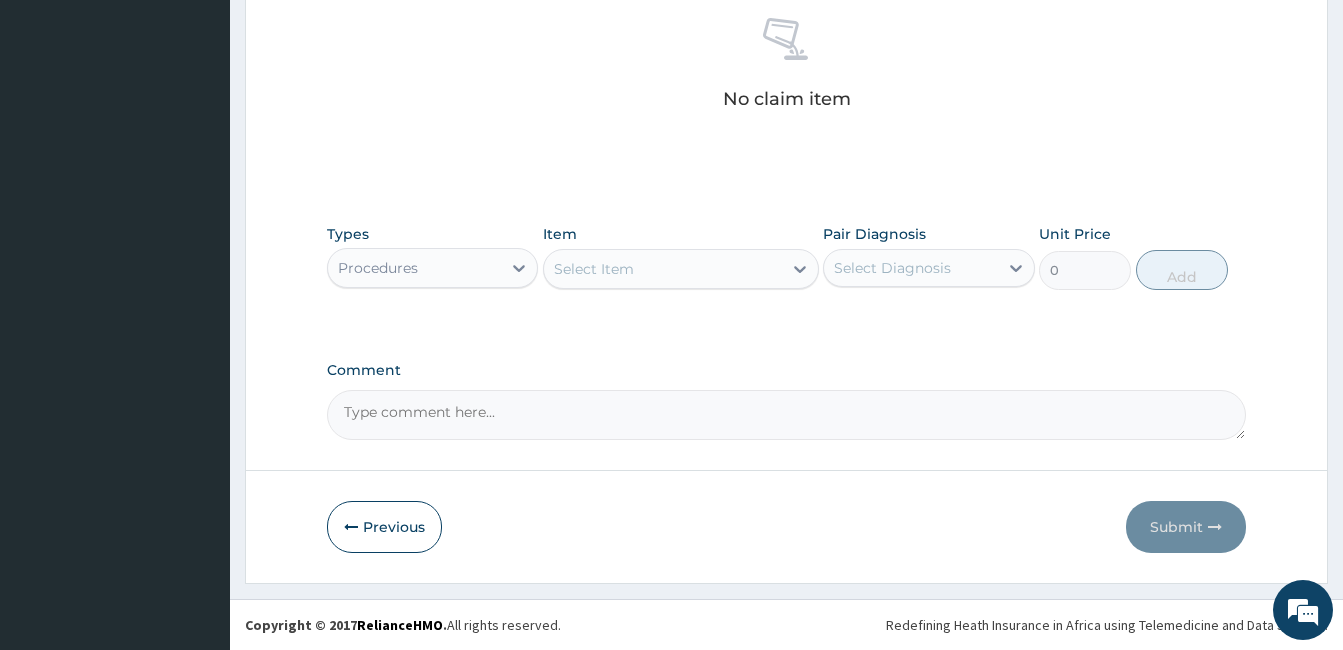 click on "Select Item" at bounding box center [663, 269] 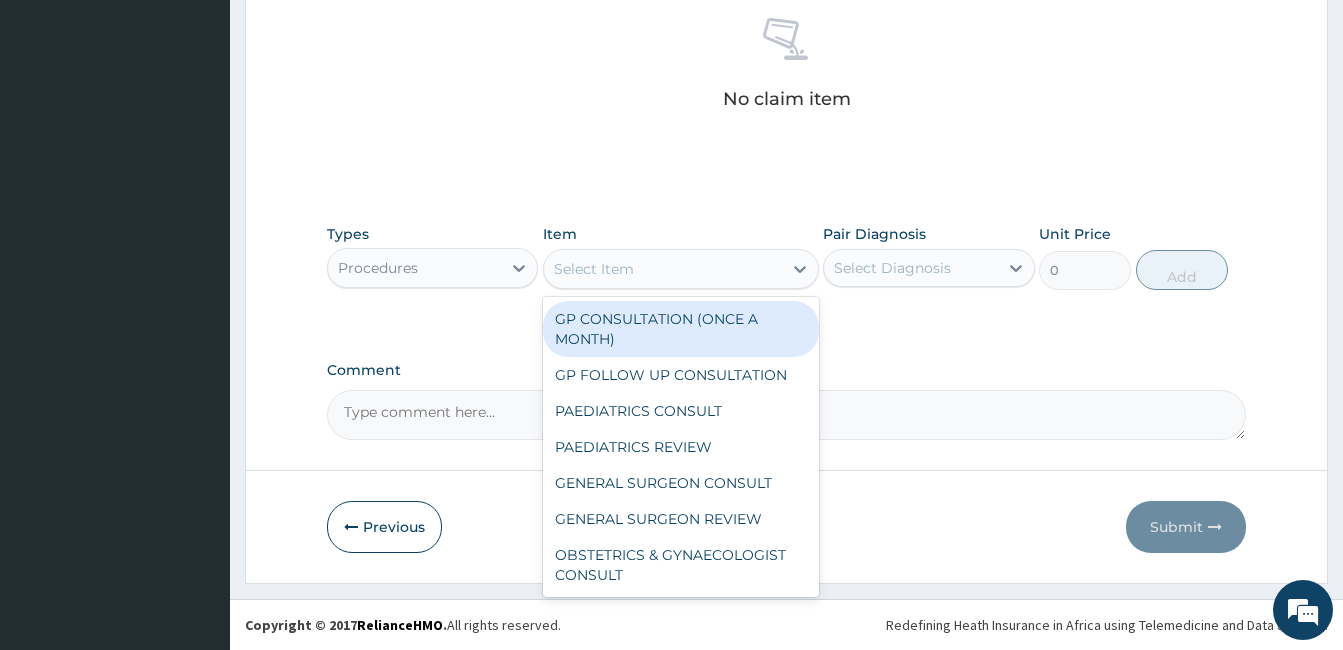 click on "GP CONSULTATION (ONCE A MONTH)" at bounding box center [681, 329] 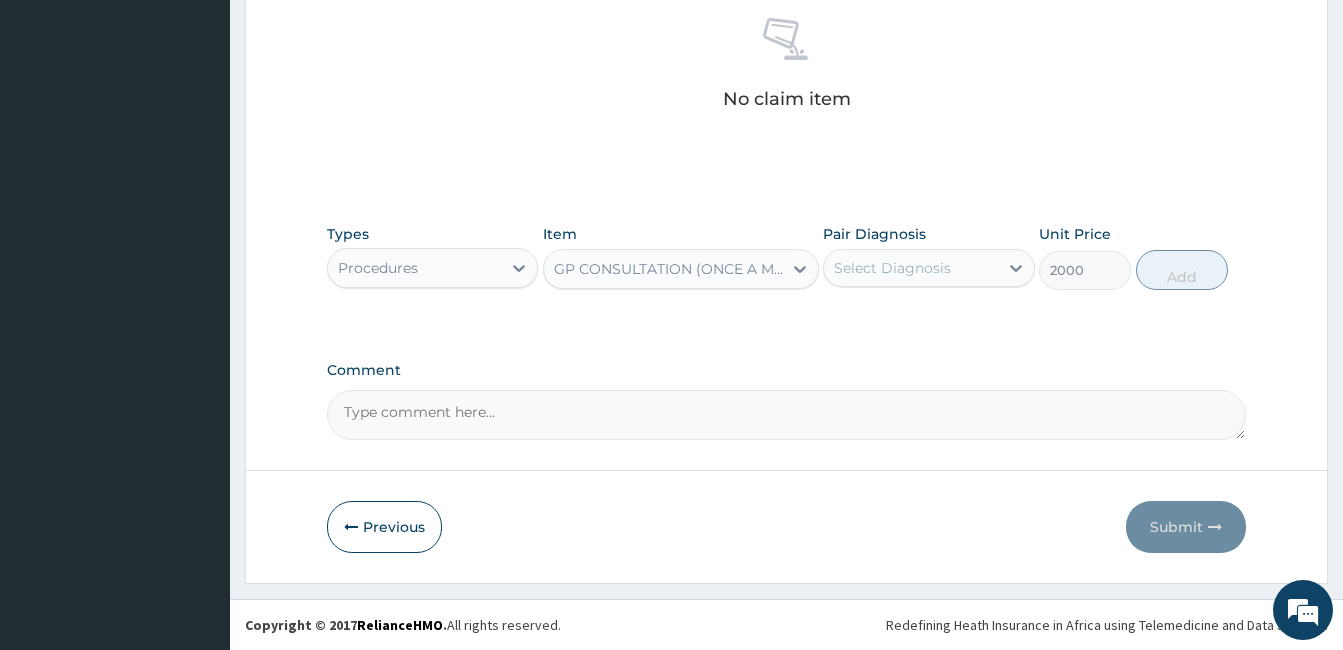 click on "Select Diagnosis" at bounding box center [910, 268] 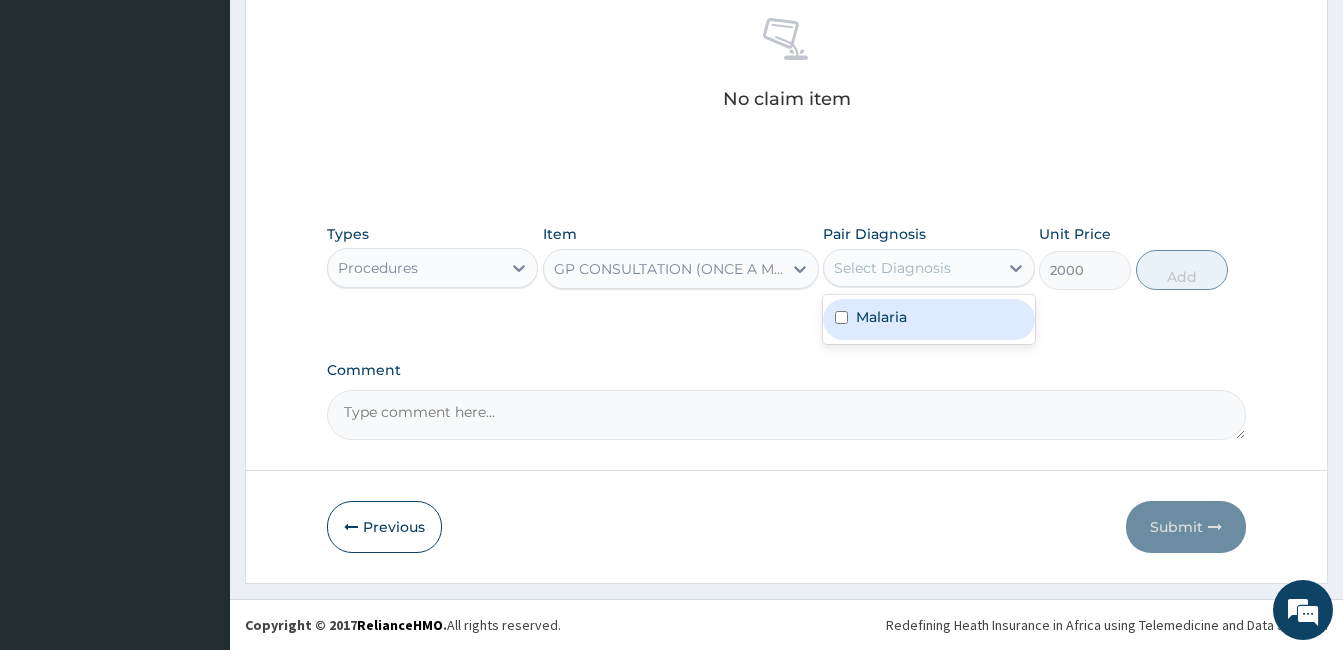 click at bounding box center (841, 317) 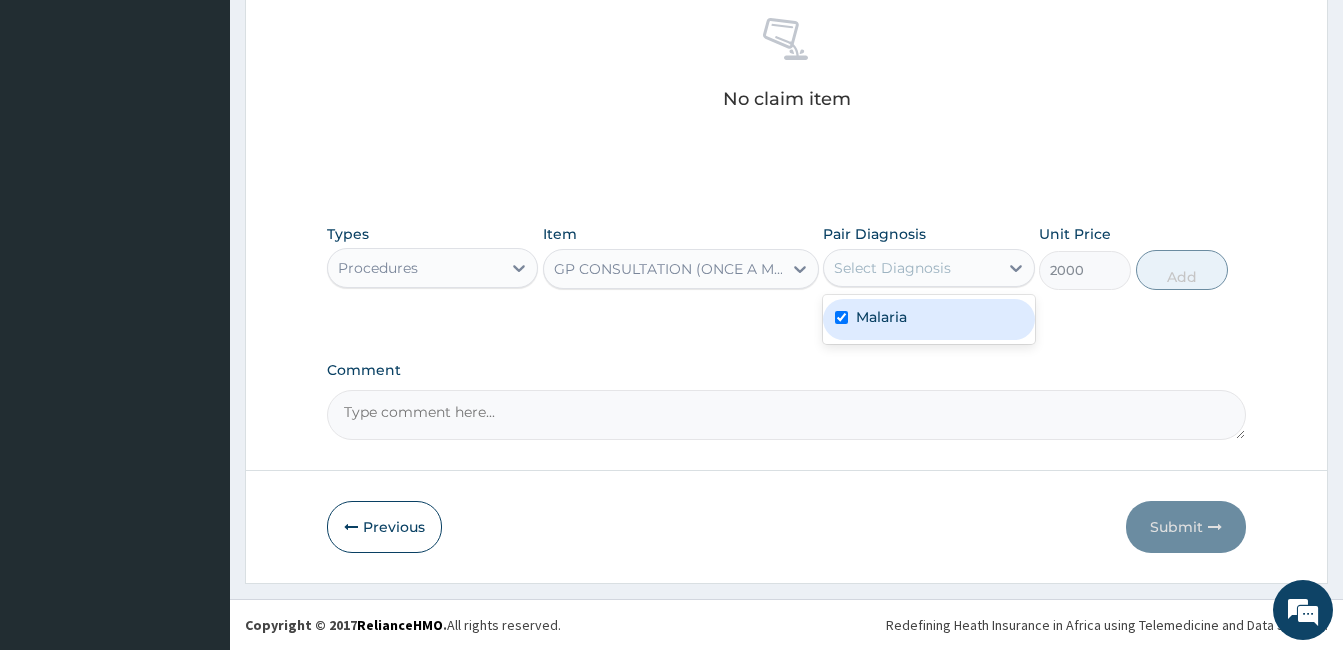 checkbox on "true" 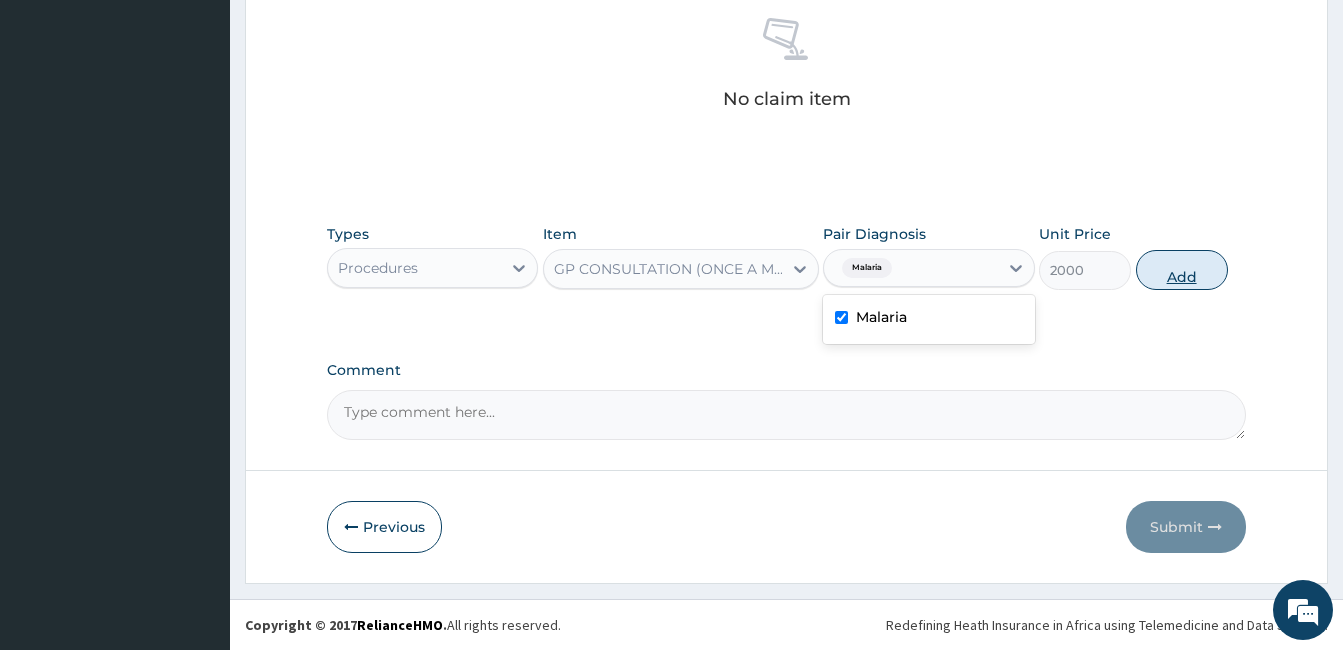 click on "Add" at bounding box center [1182, 270] 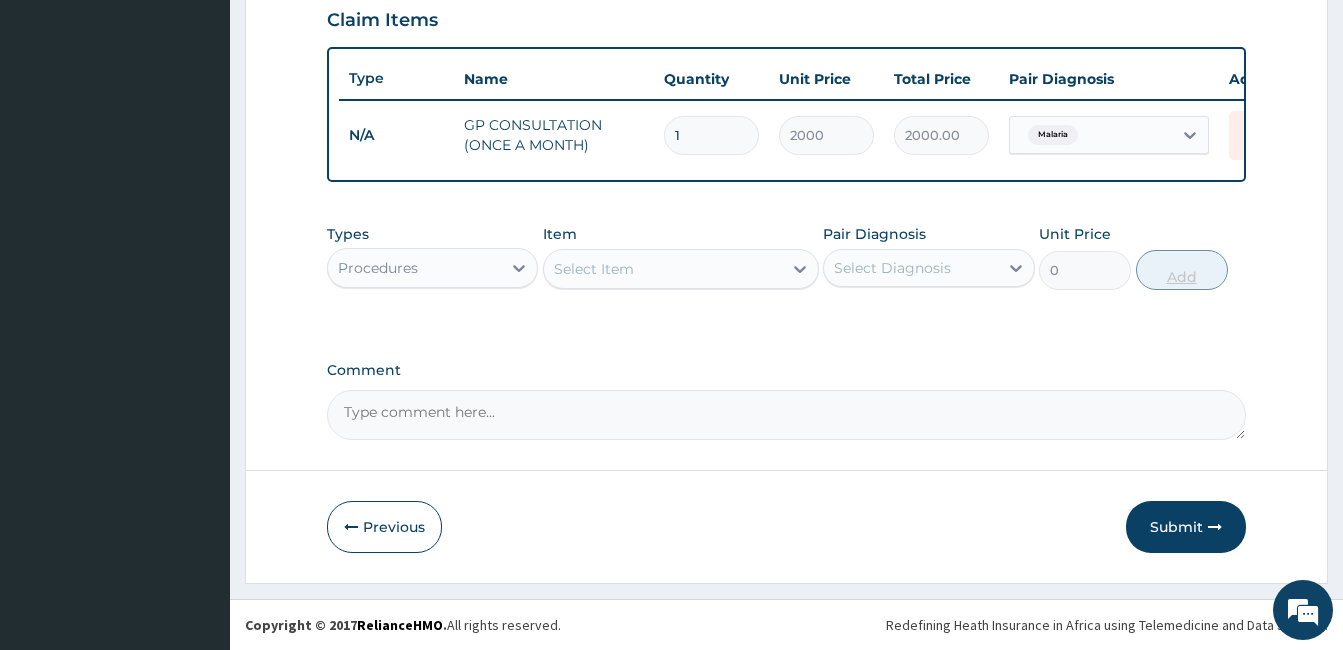 scroll, scrollTop: 712, scrollLeft: 0, axis: vertical 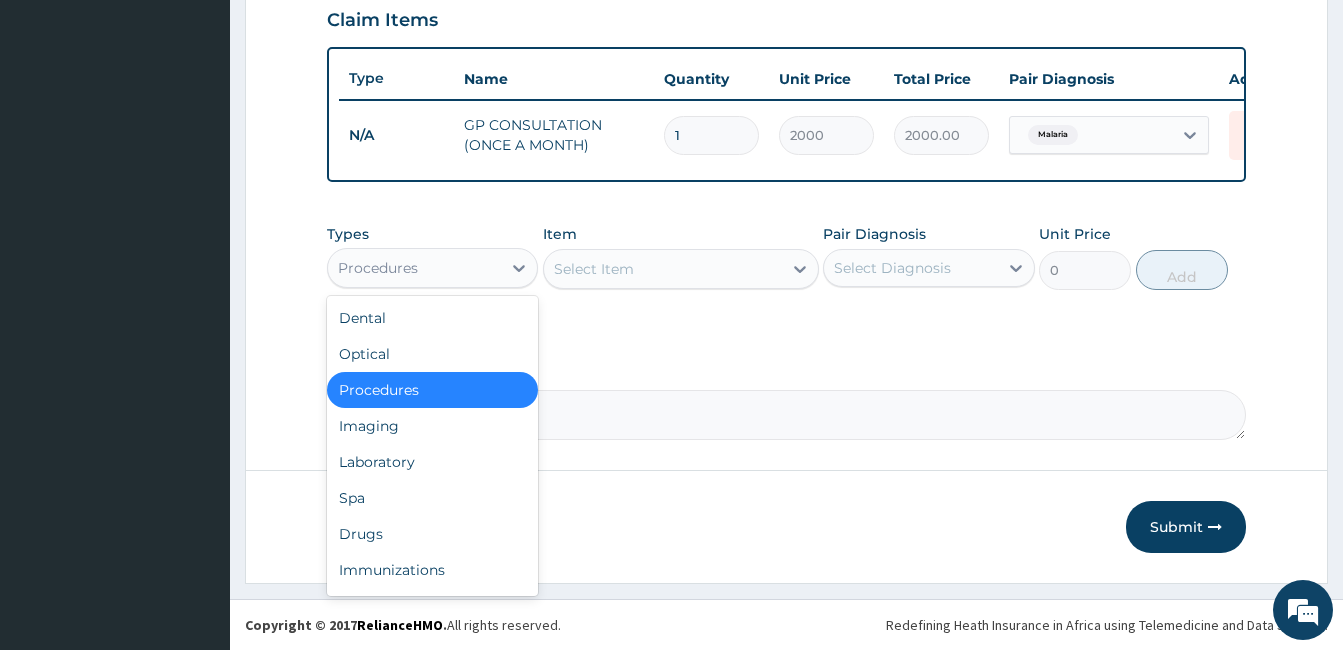 click on "Procedures" at bounding box center [414, 268] 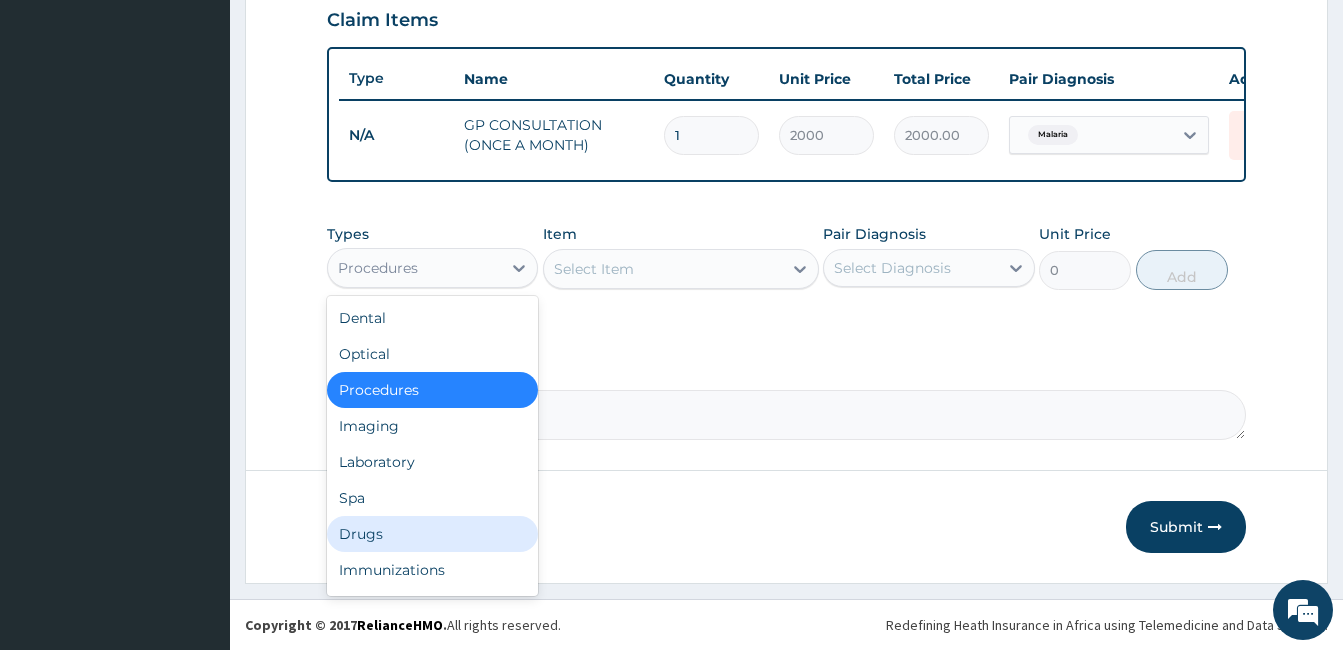 click on "Drugs" at bounding box center (432, 534) 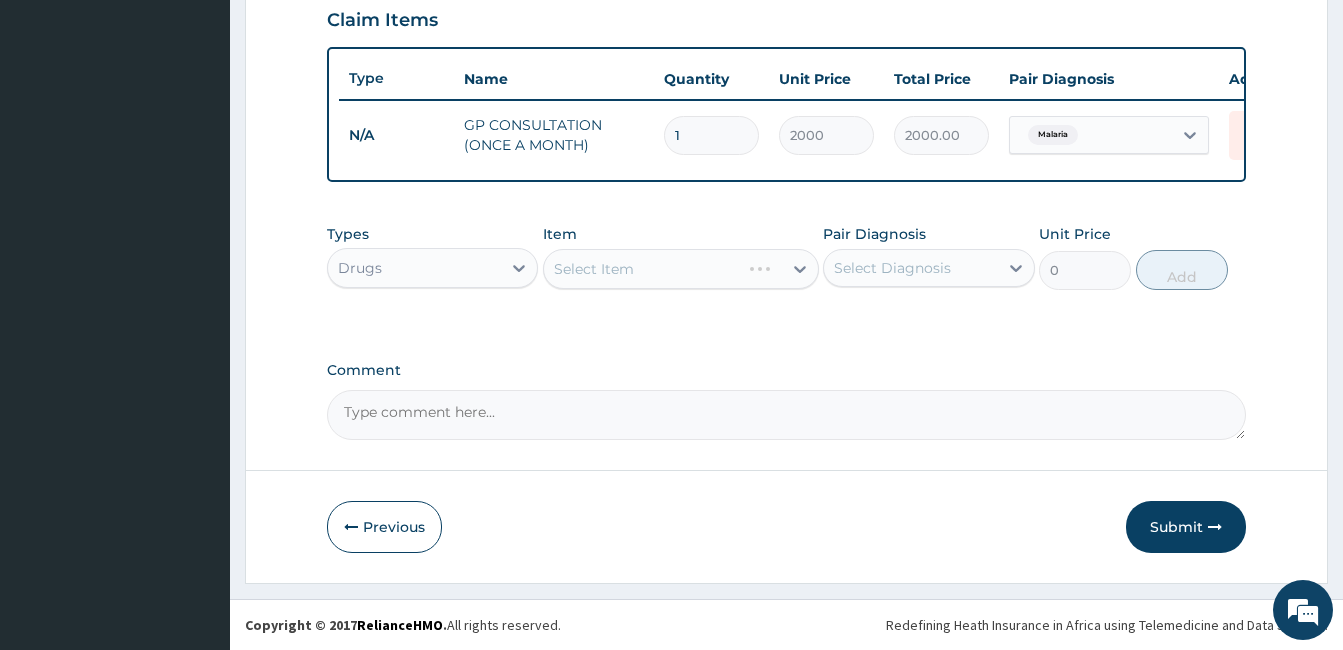 click on "Select Item" at bounding box center (681, 269) 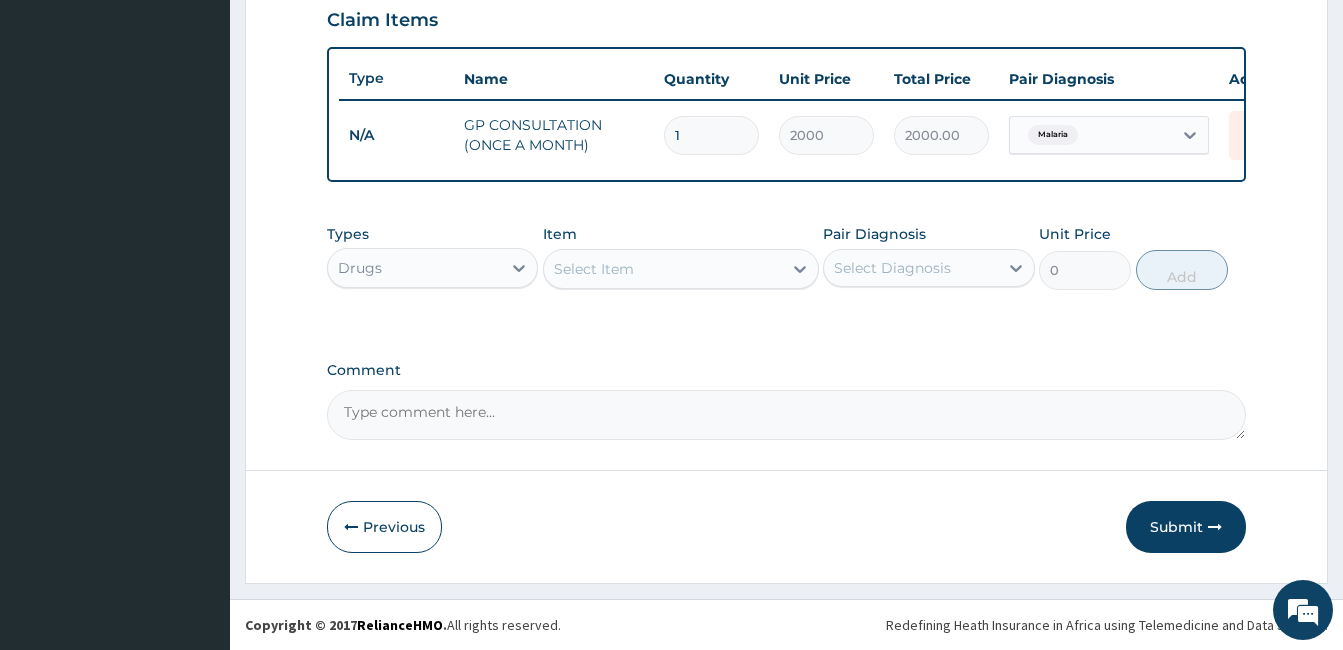 click on "Select Item" at bounding box center [594, 269] 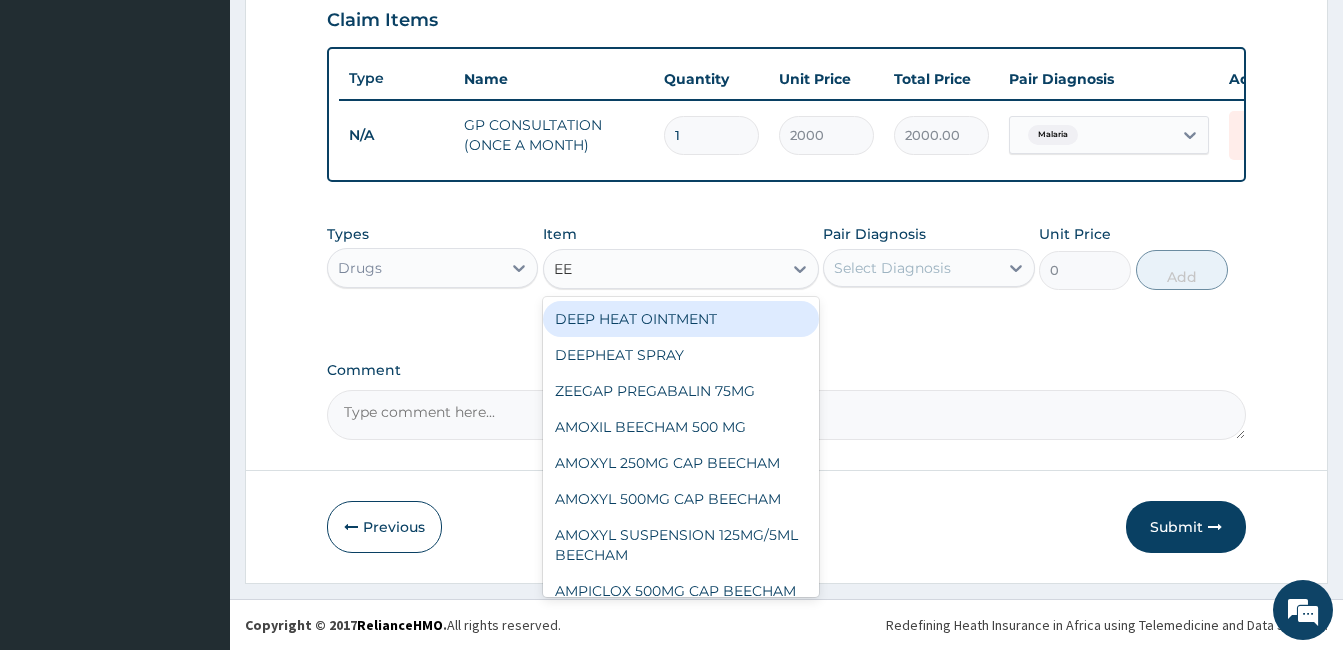 type on "EET" 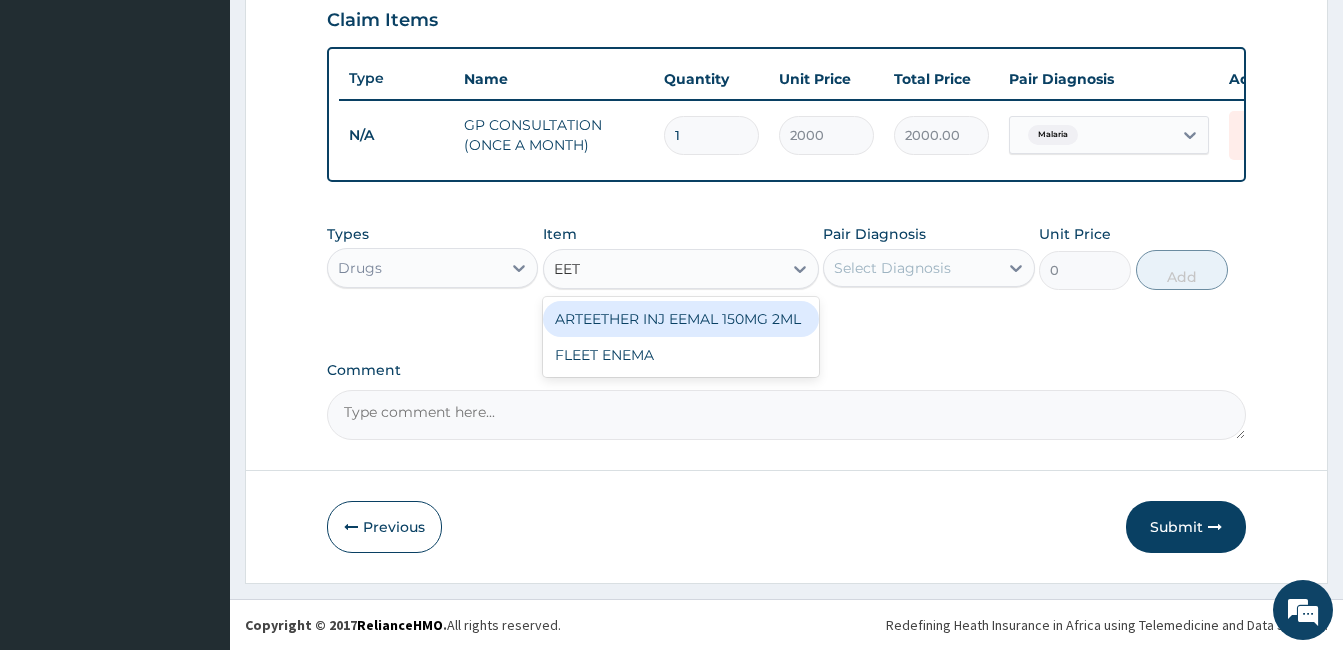 click on "ARTEETHER INJ EEMAL 150MG 2ML" at bounding box center (681, 319) 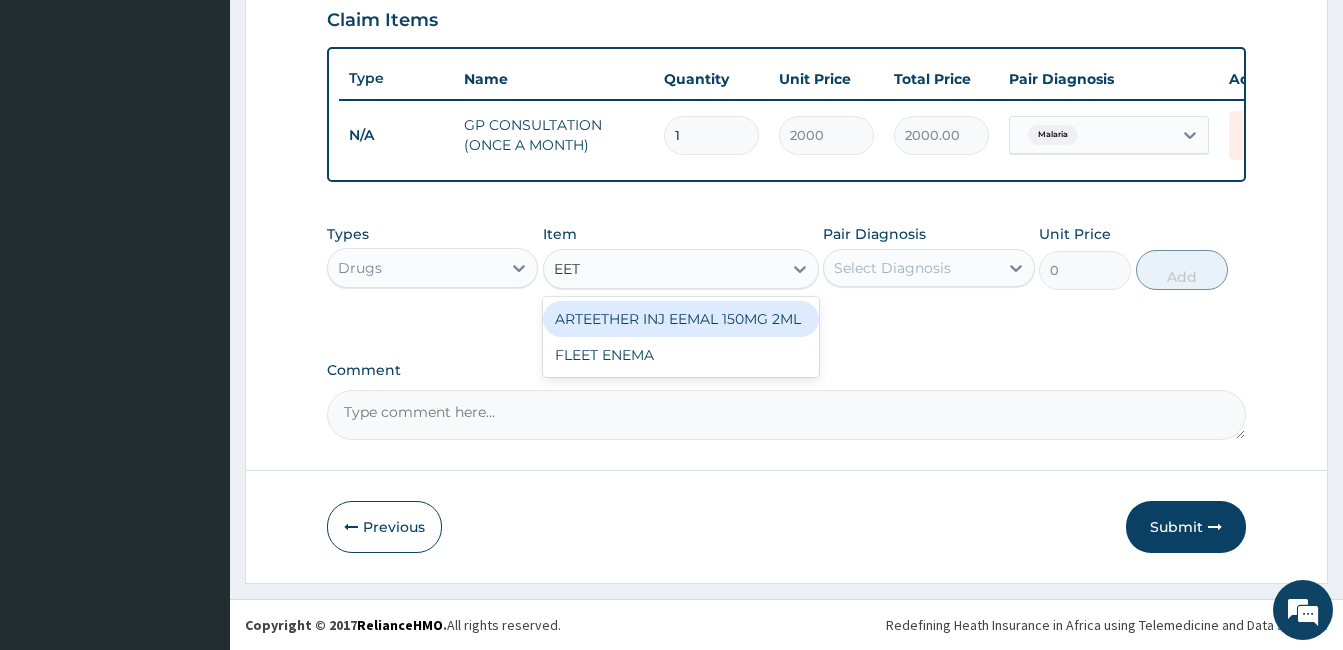 type 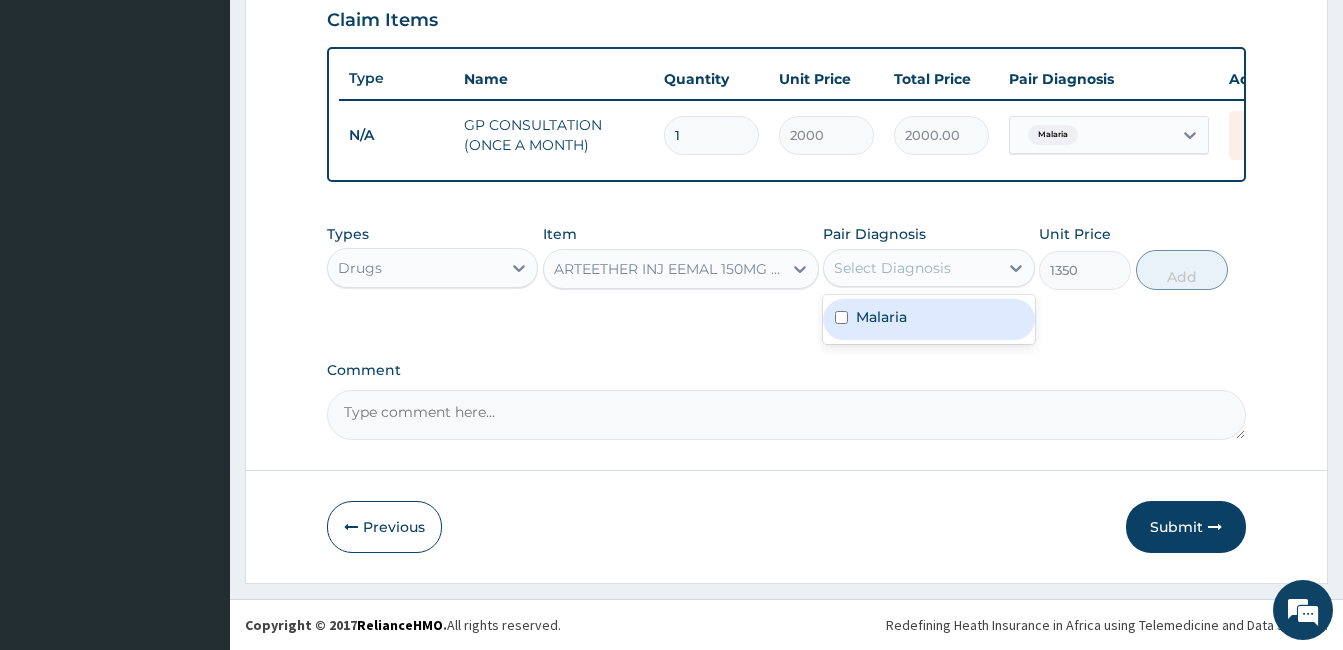 click on "Select Diagnosis" at bounding box center (910, 268) 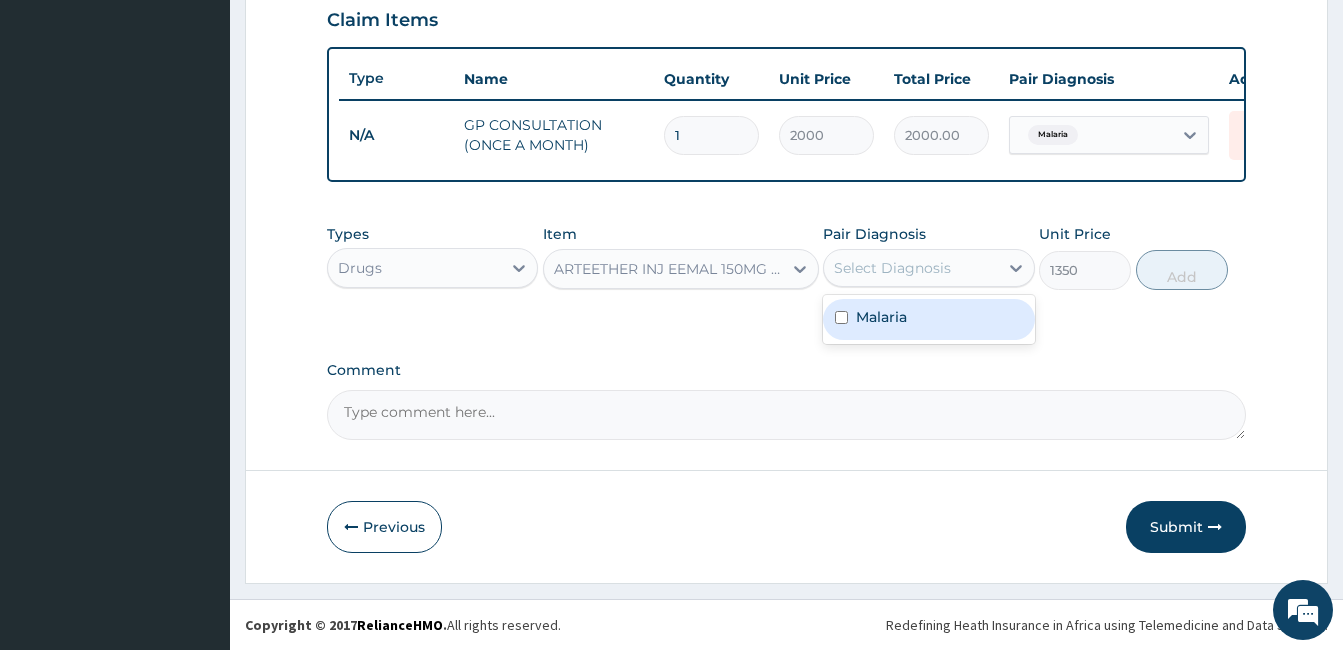 click at bounding box center (841, 317) 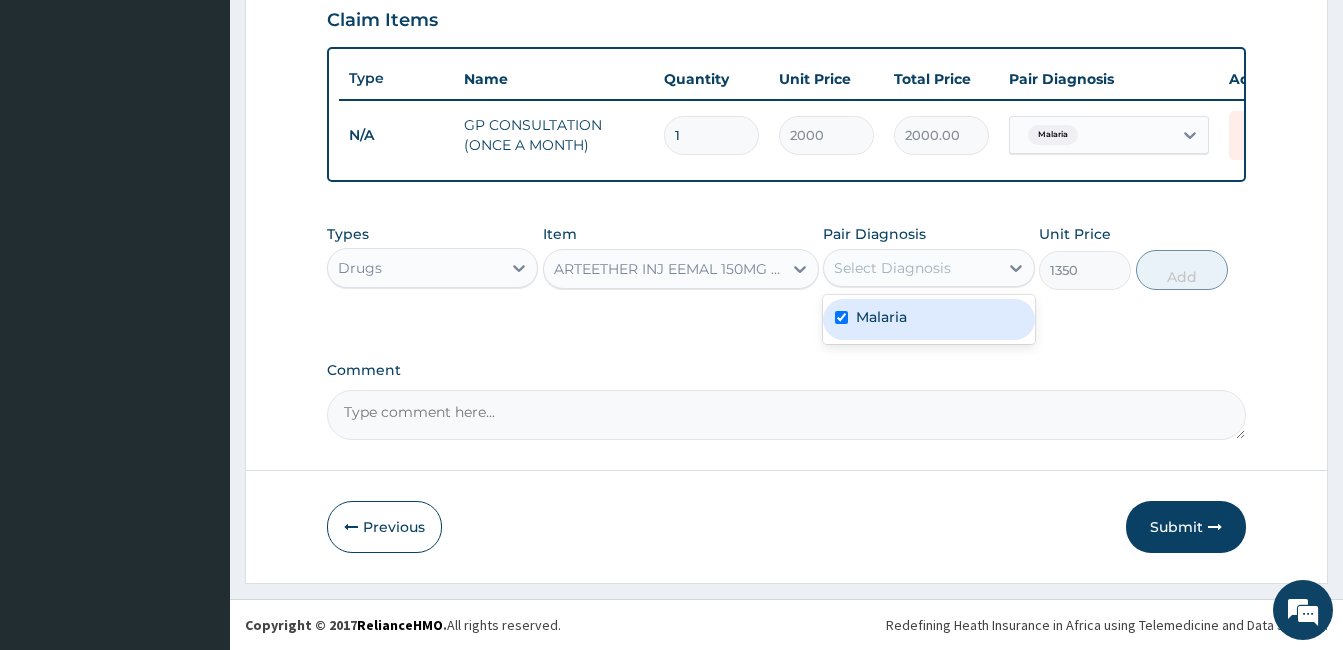 checkbox on "true" 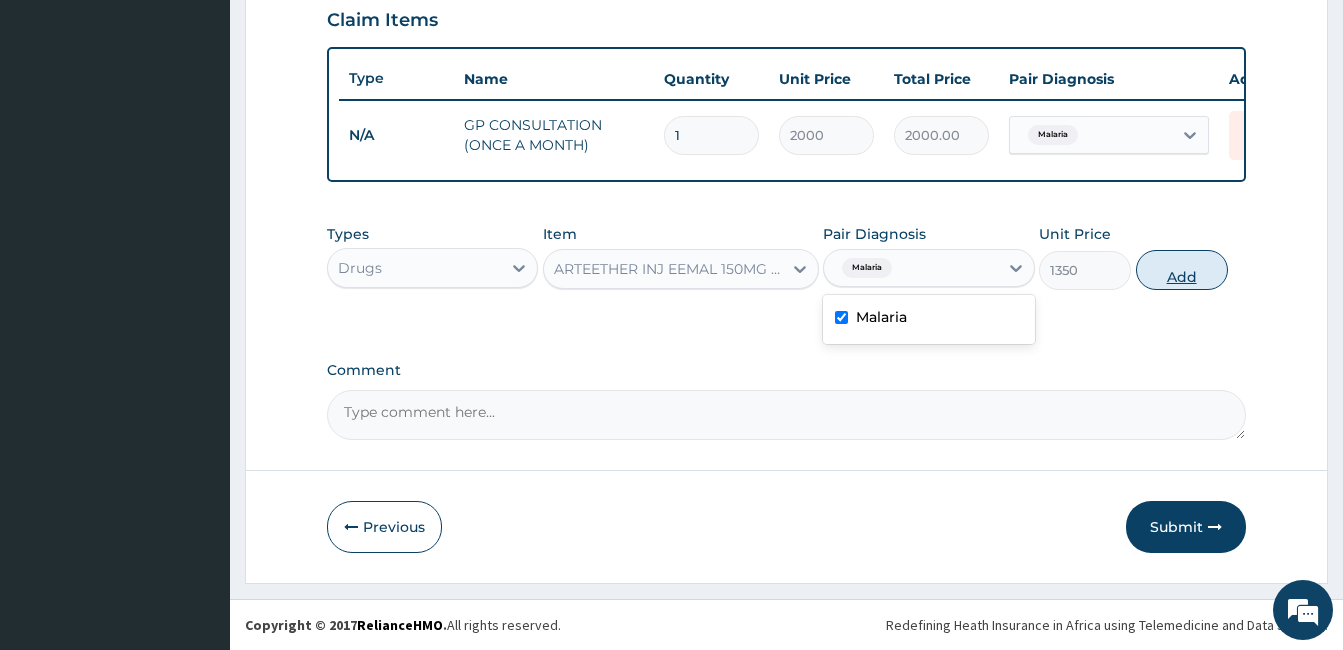 click on "Add" at bounding box center [1182, 270] 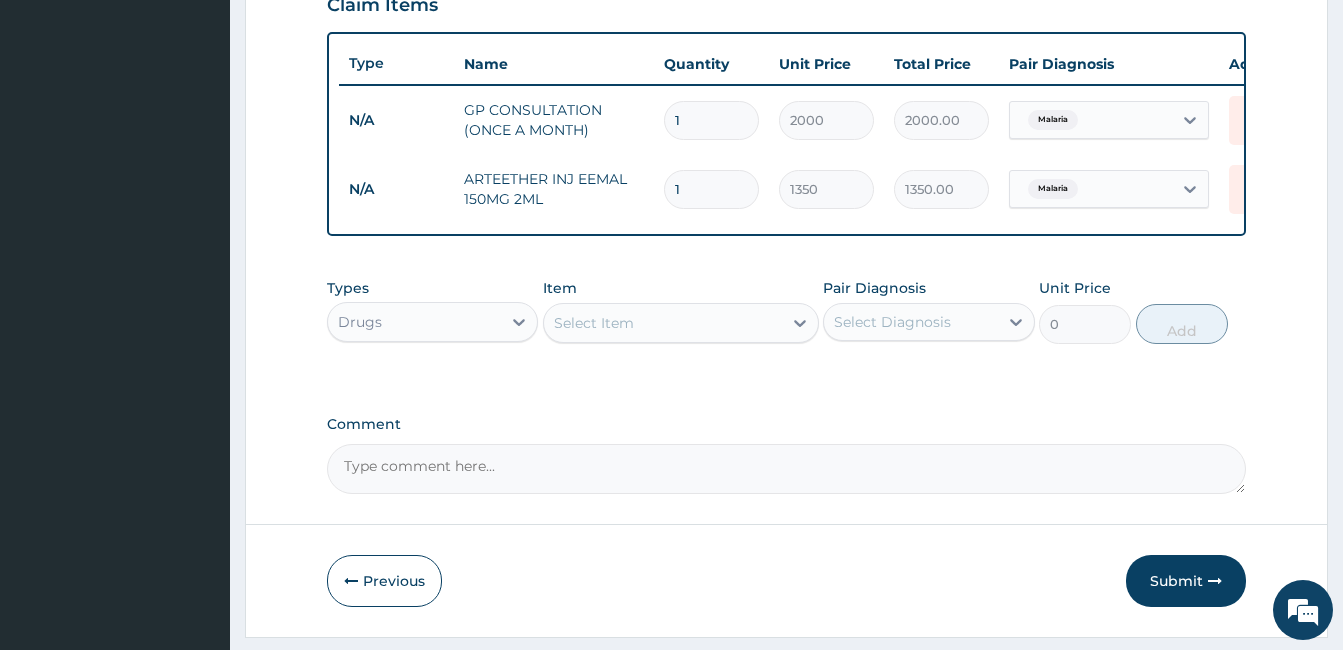 click on "Select Item" at bounding box center (663, 323) 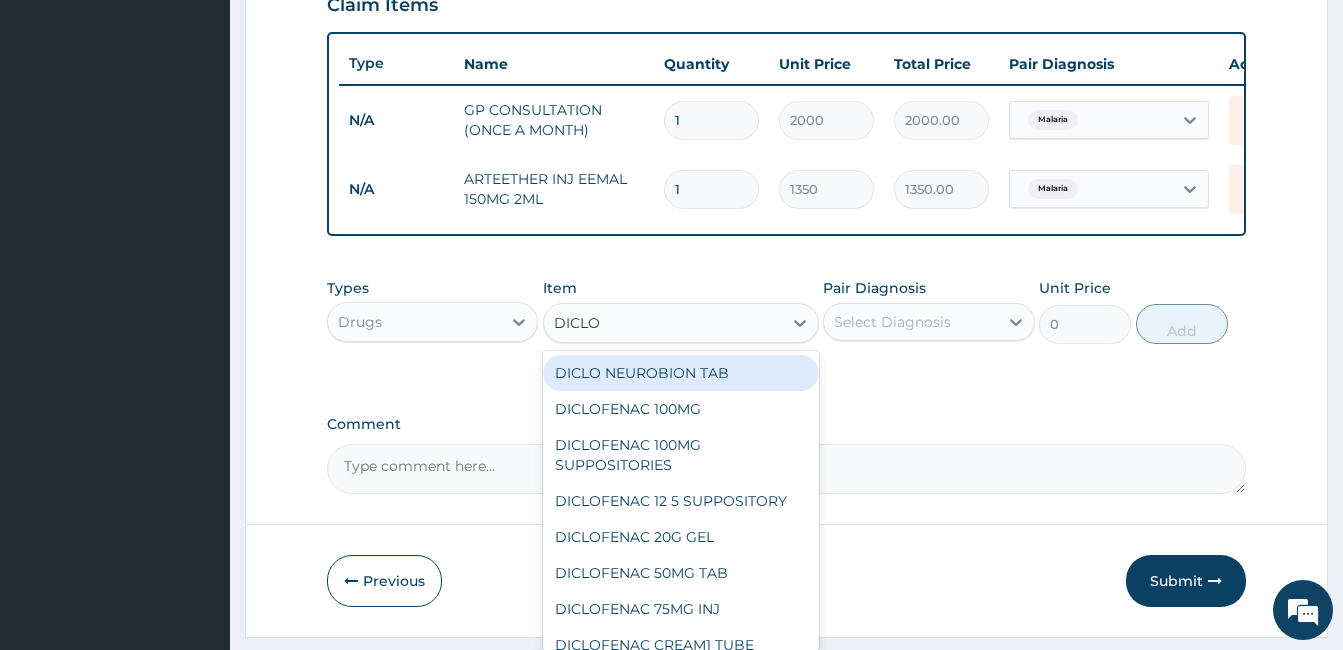 type on "DICLOF" 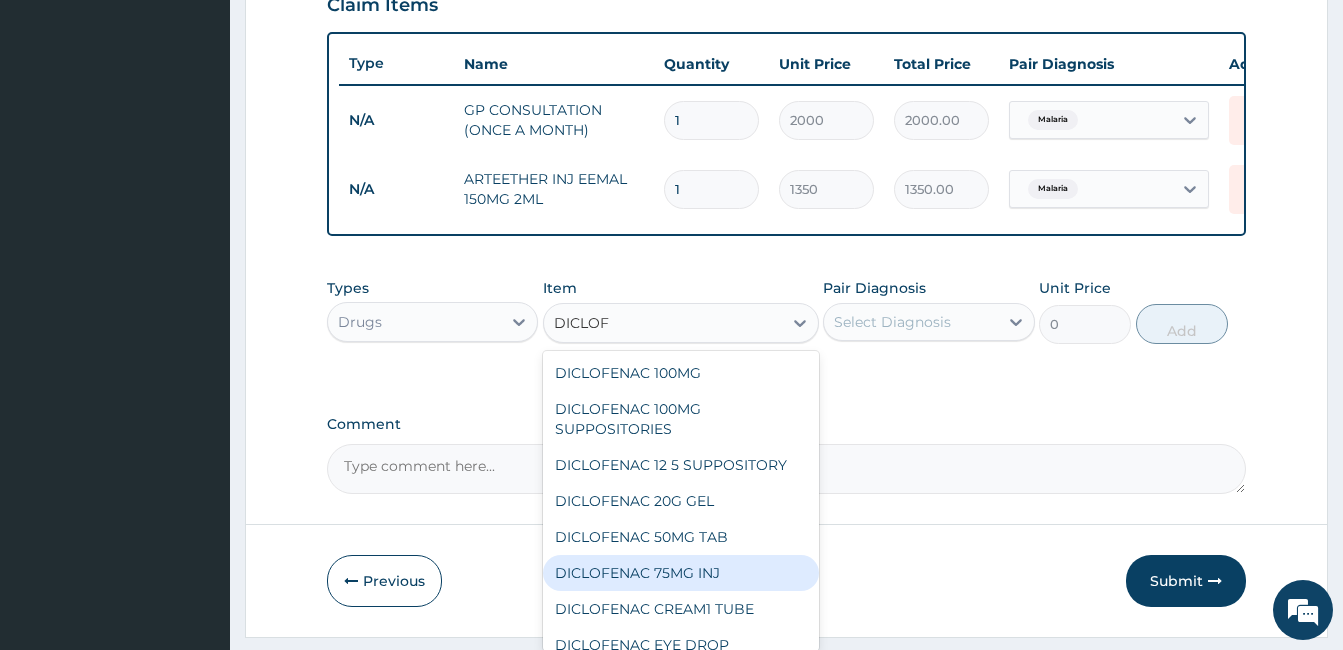 click on "DICLOFENAC 75MG INJ" at bounding box center (681, 573) 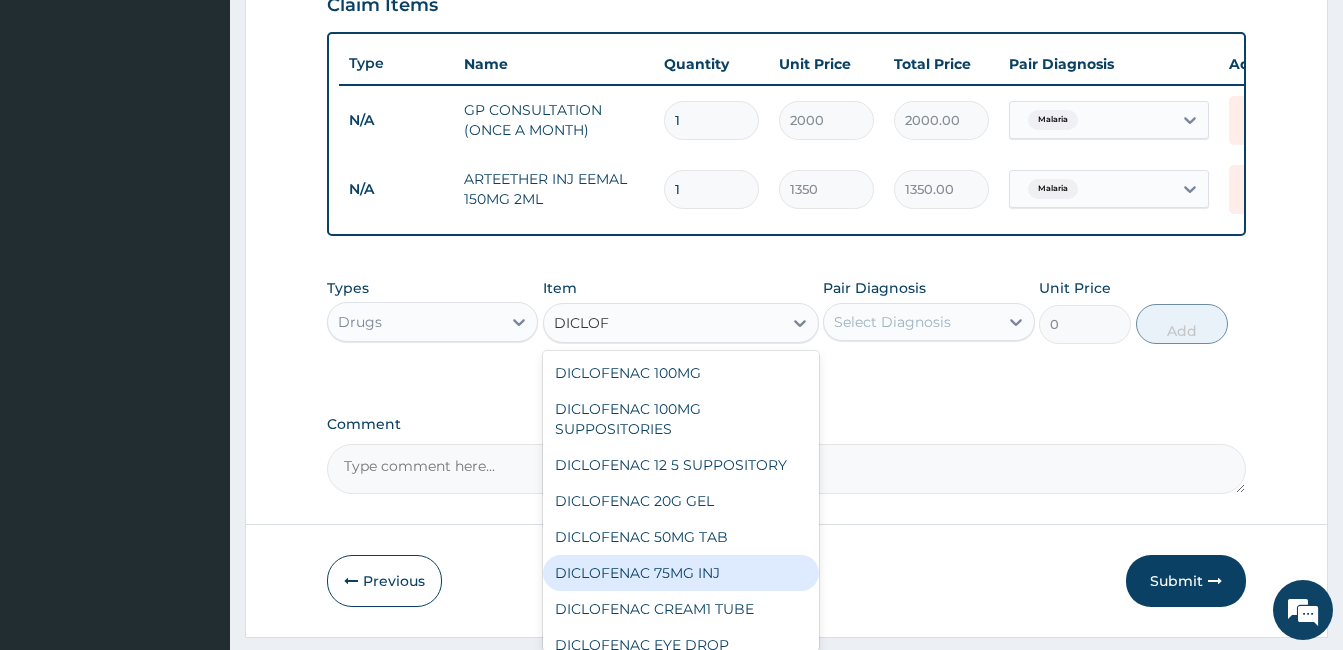 type 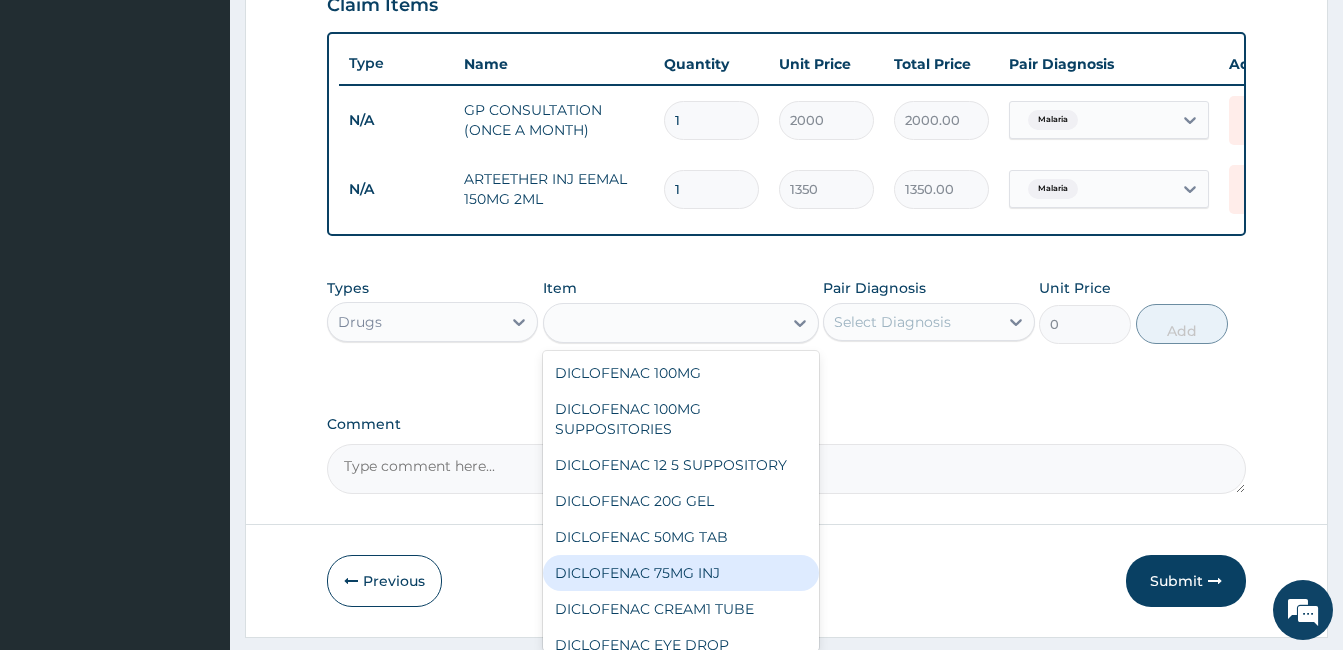 type on "202.5" 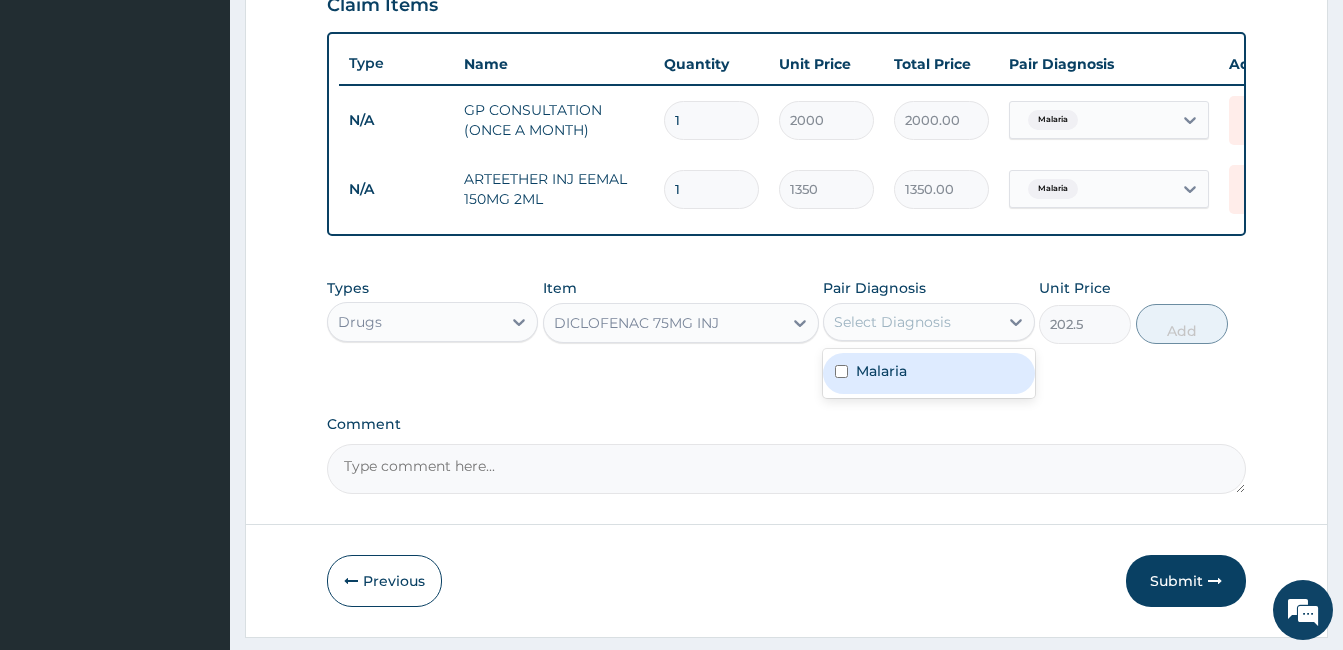 click on "Select Diagnosis" at bounding box center [910, 322] 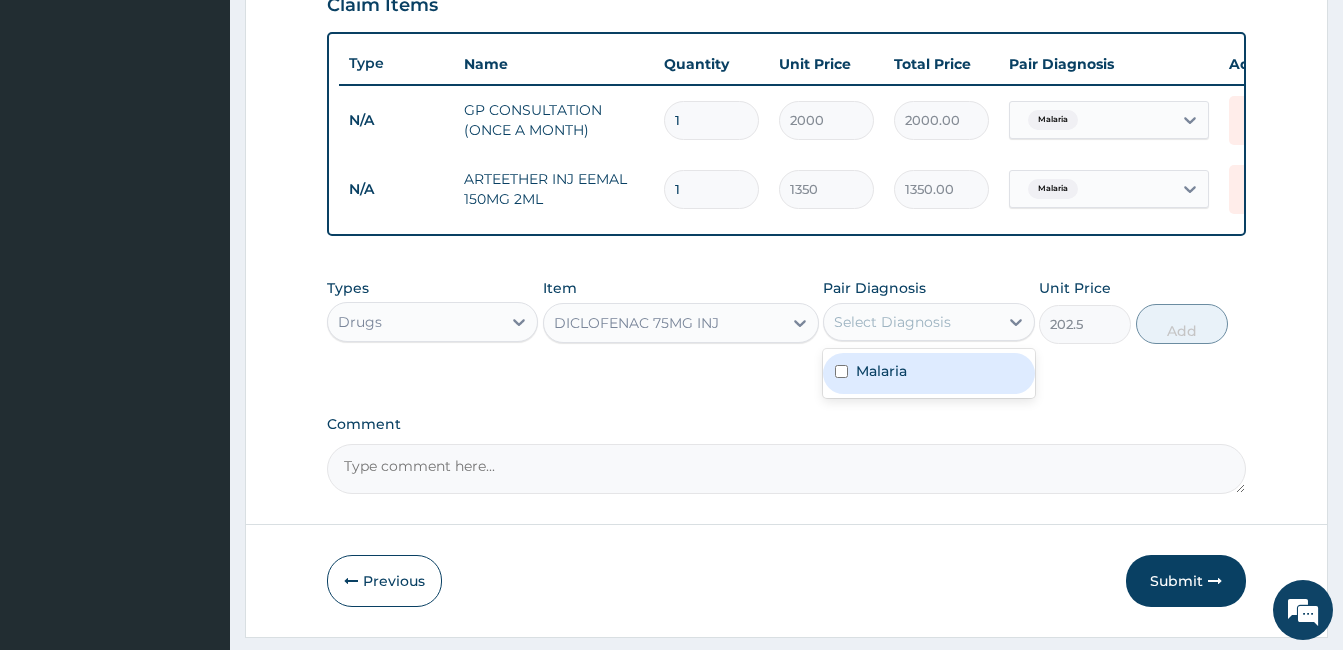 click at bounding box center [841, 371] 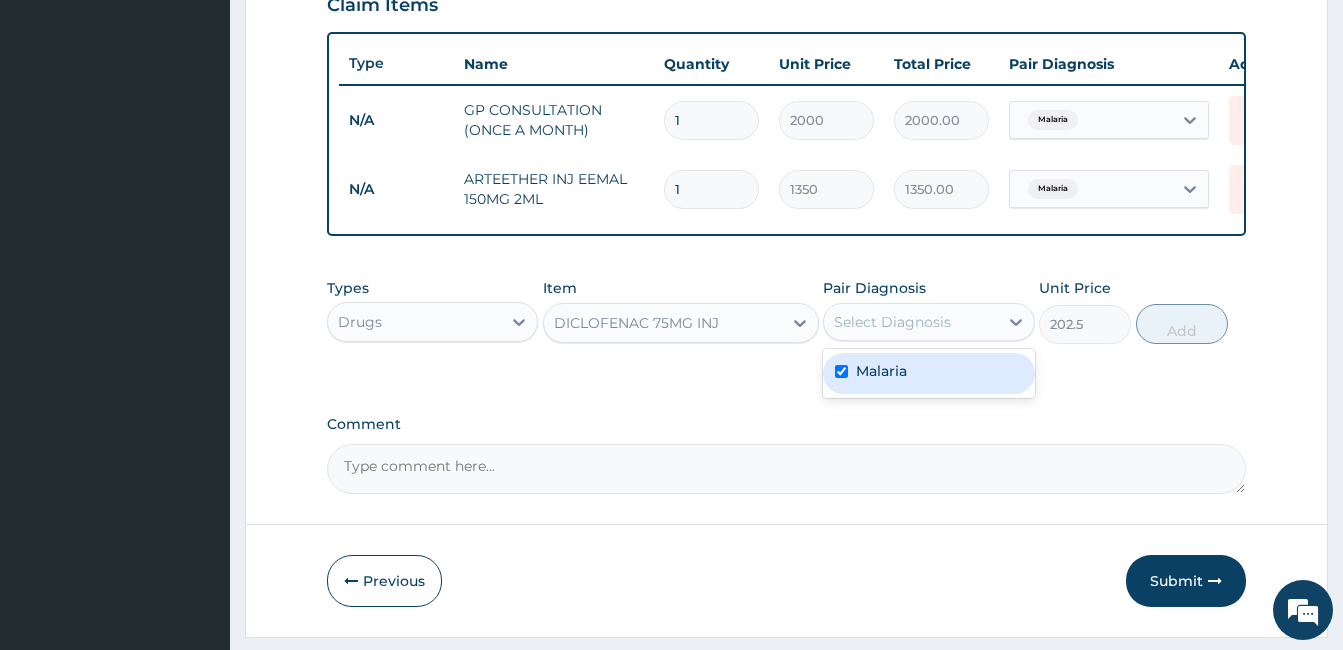 checkbox on "true" 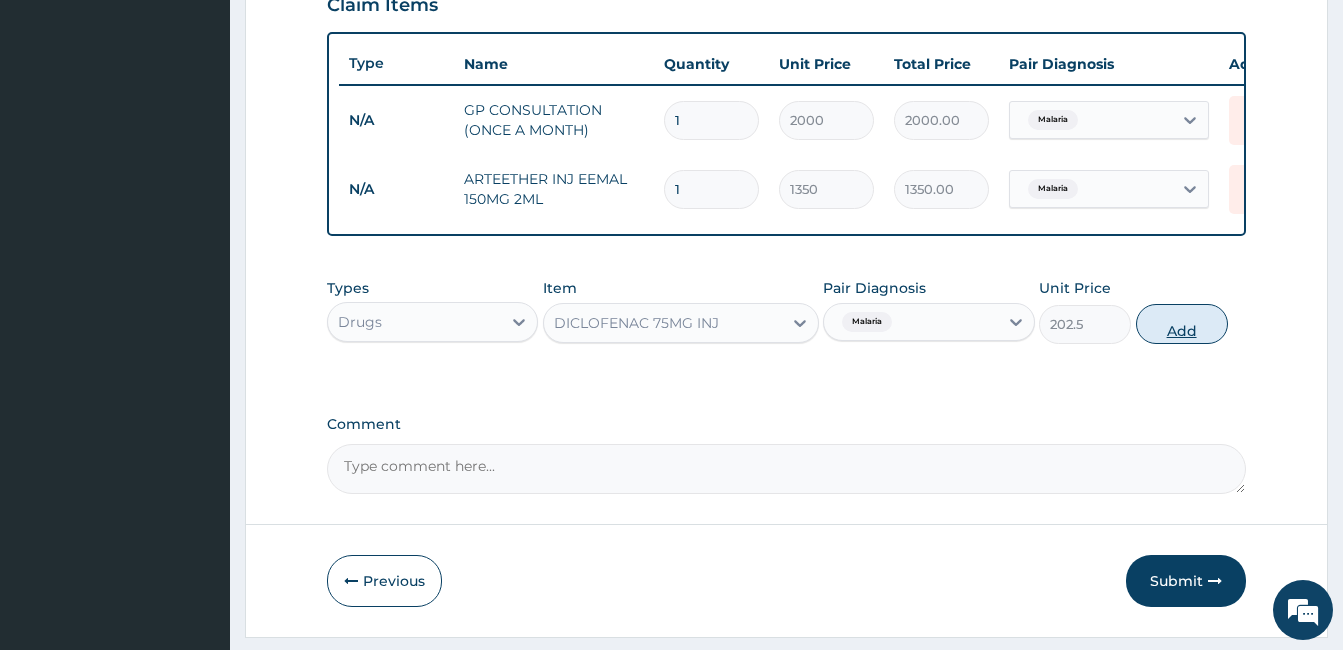 click on "Add" at bounding box center (1182, 324) 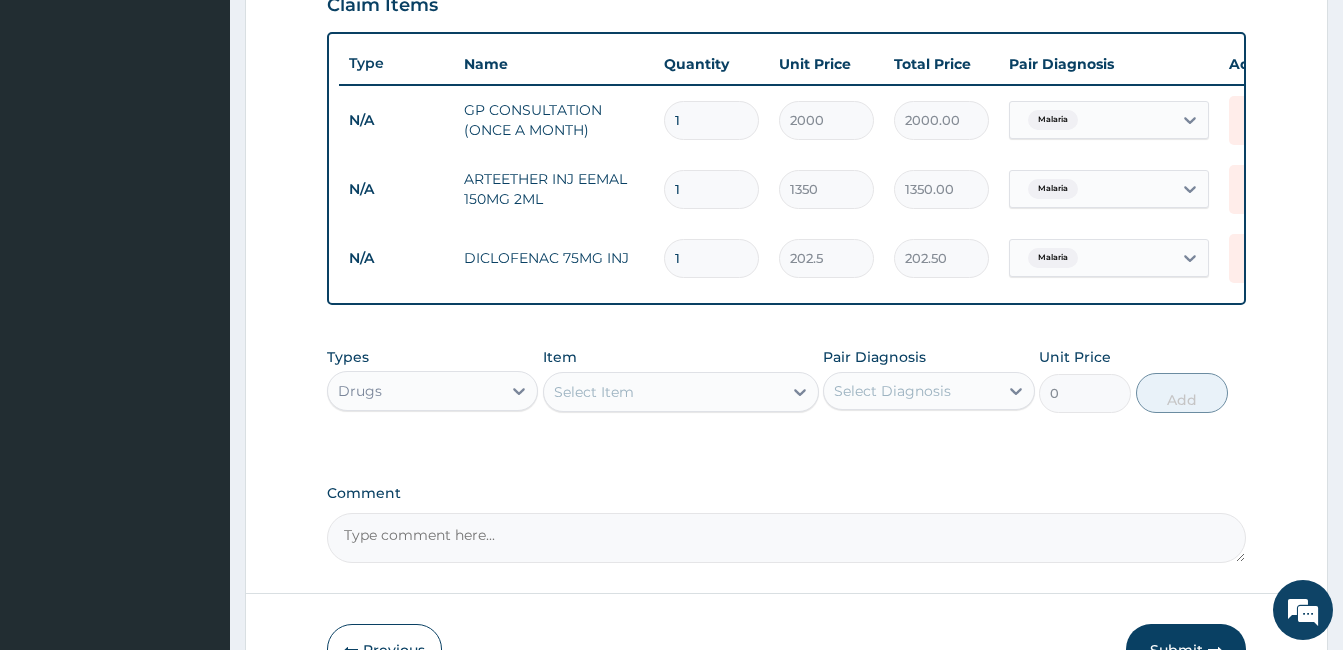 click on "Select Item" at bounding box center [663, 392] 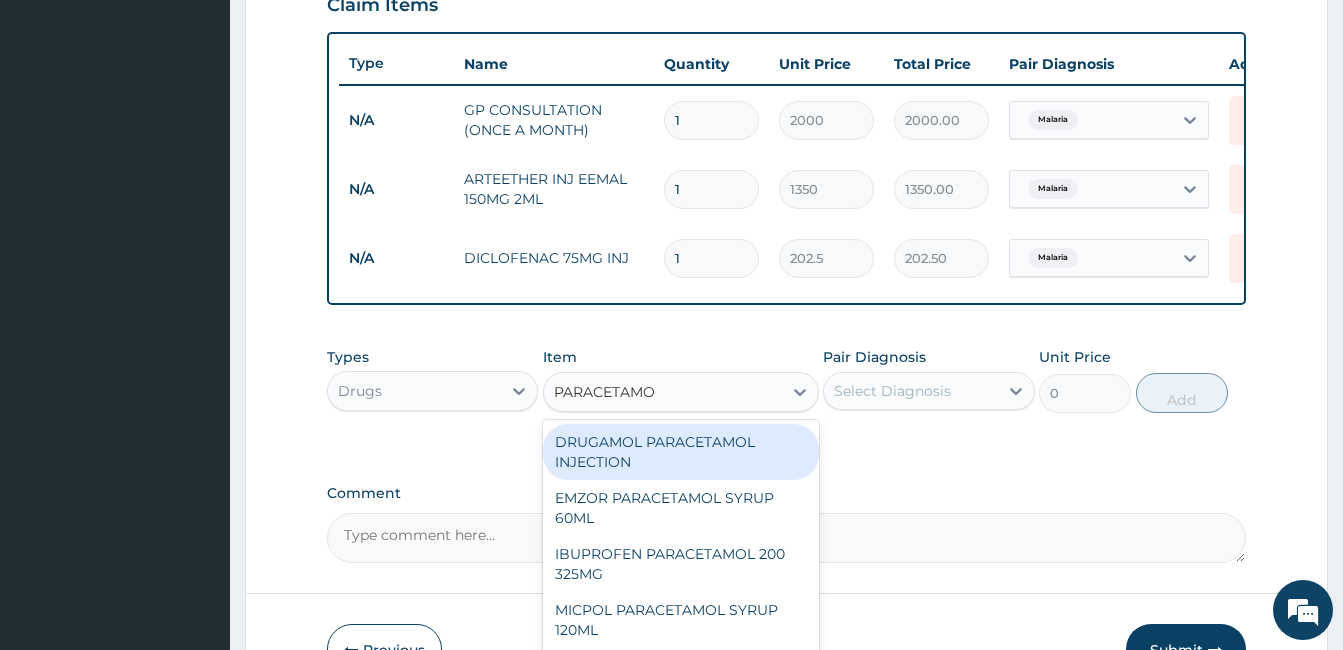 type on "PARACETAMOL" 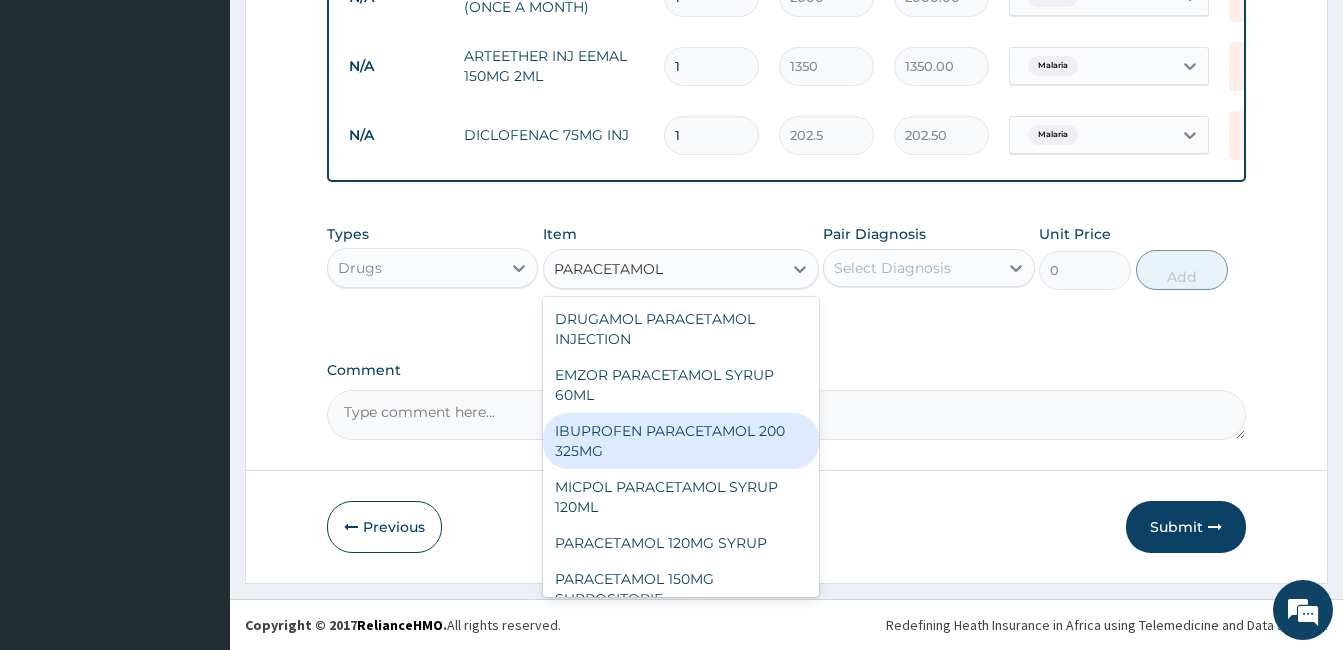 scroll, scrollTop: 850, scrollLeft: 0, axis: vertical 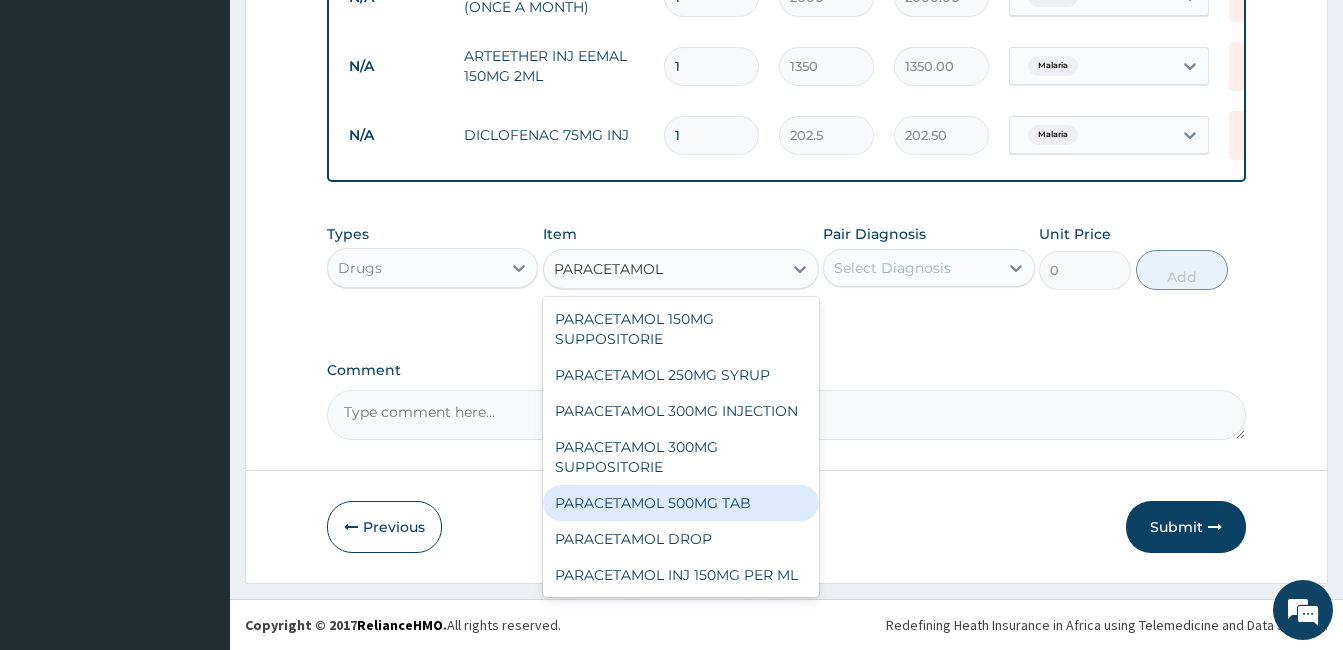 click on "PARACETAMOL 500MG TAB" at bounding box center (681, 503) 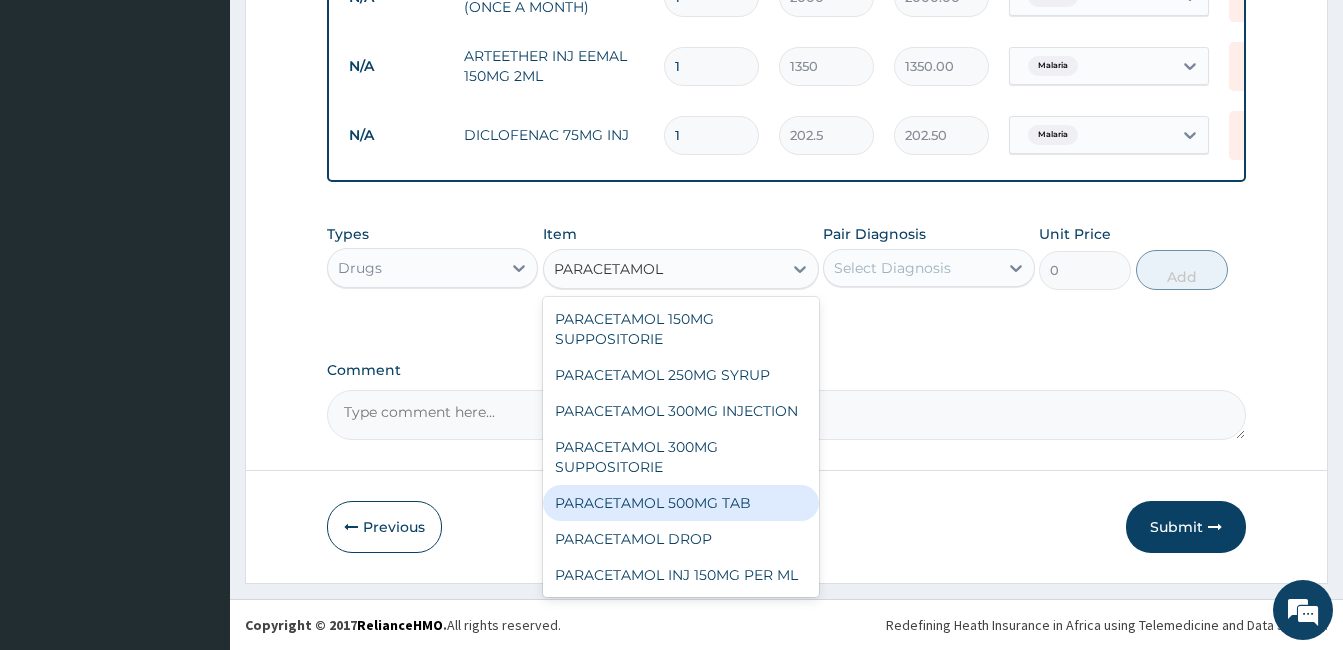 type 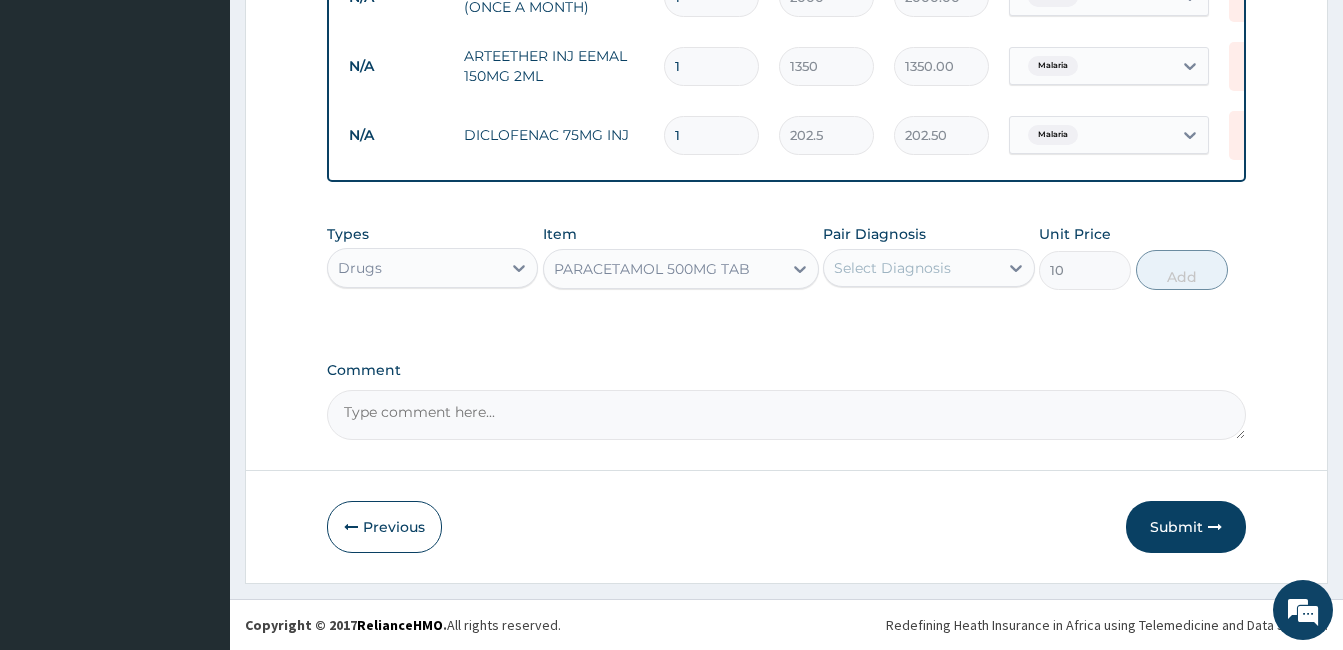 click on "Select Diagnosis" at bounding box center (910, 268) 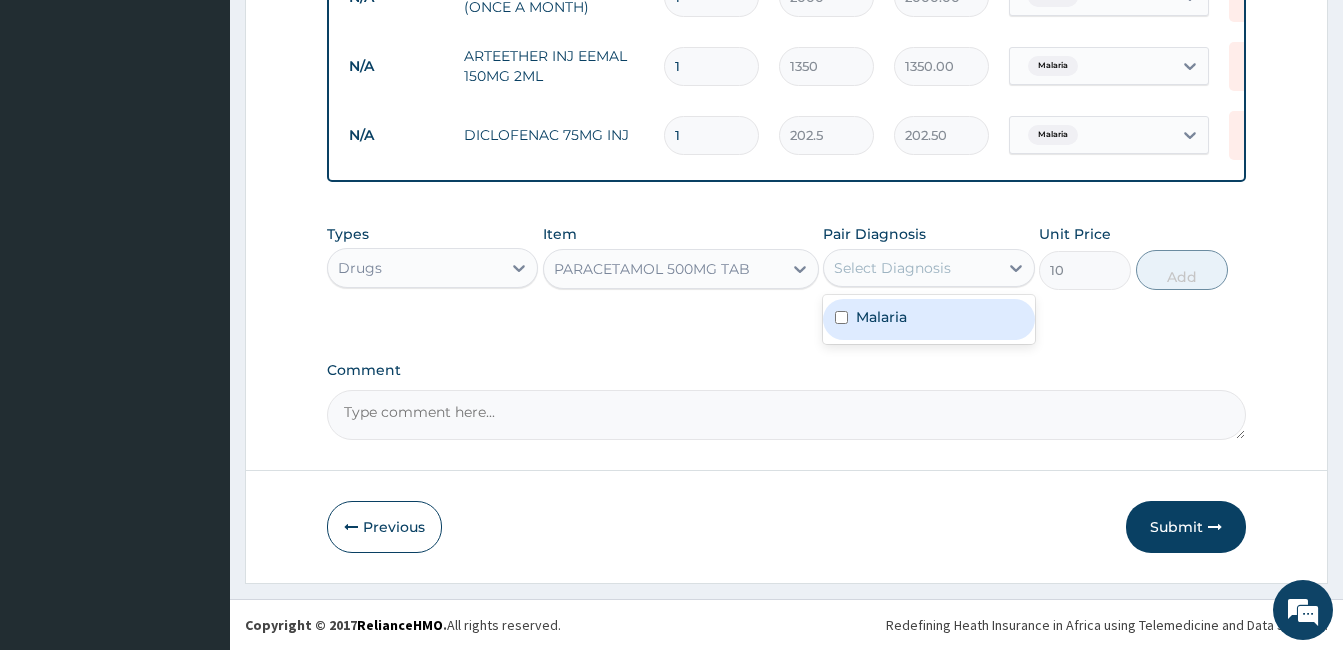 click at bounding box center [841, 317] 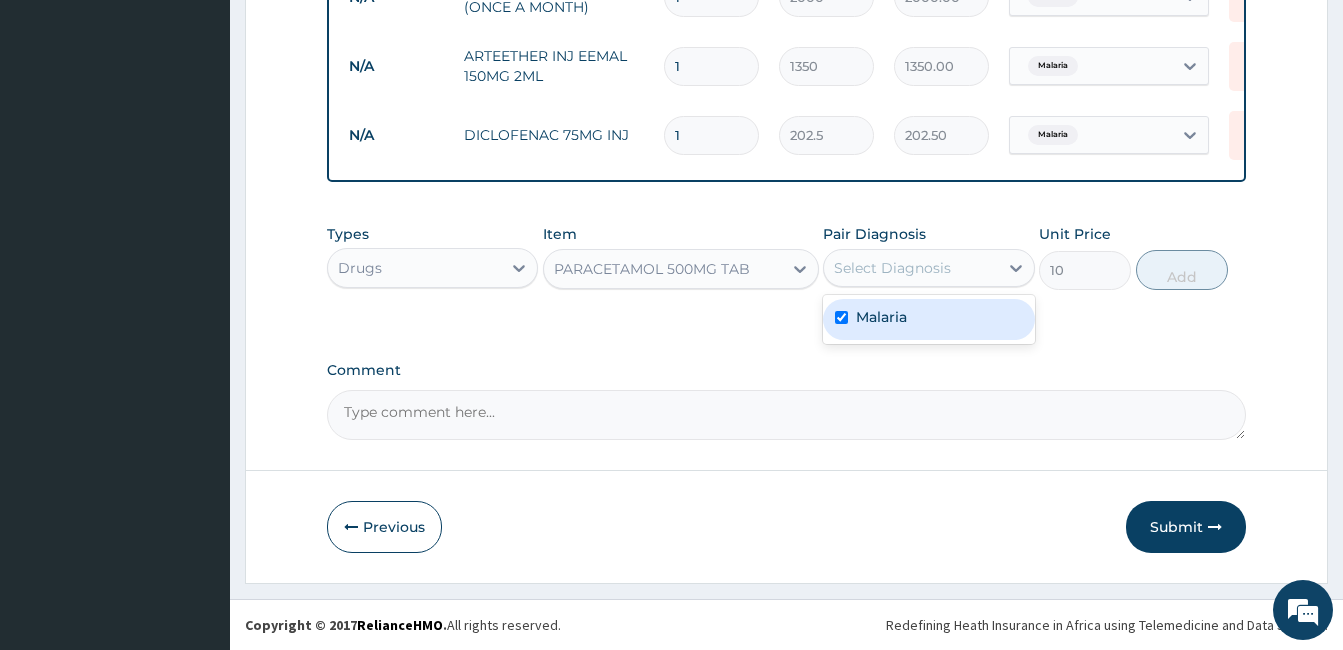 checkbox on "true" 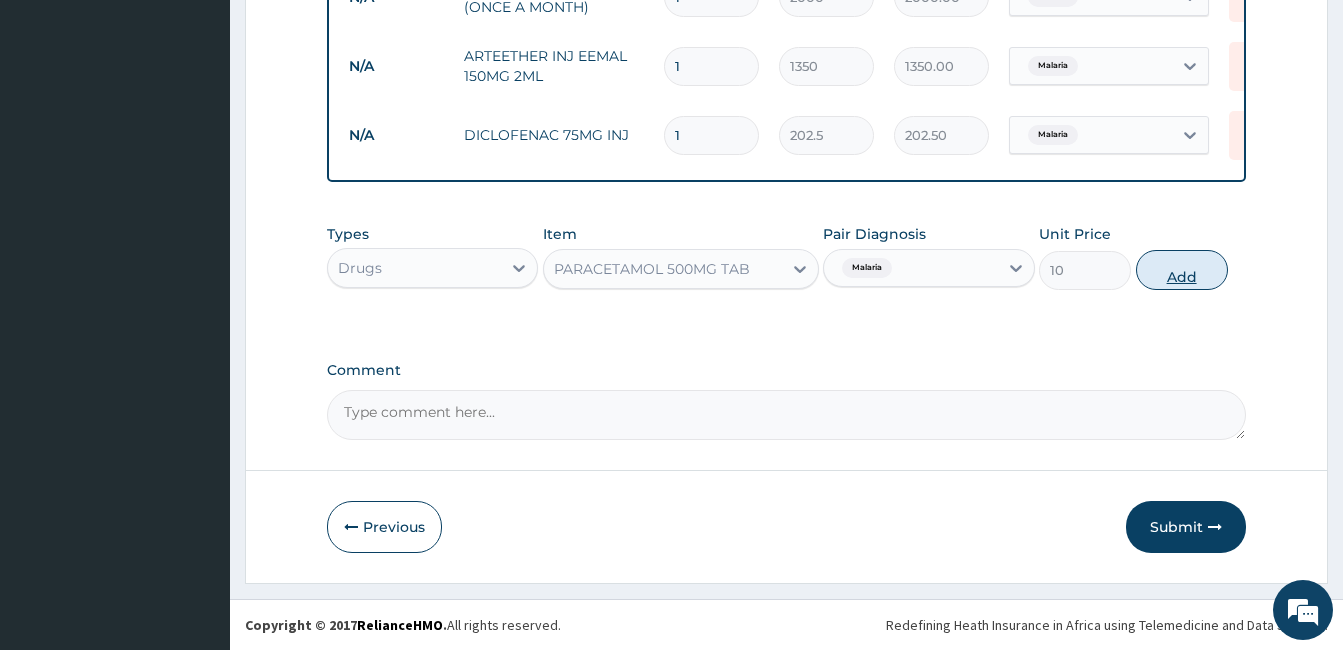 click on "Add" at bounding box center (1182, 270) 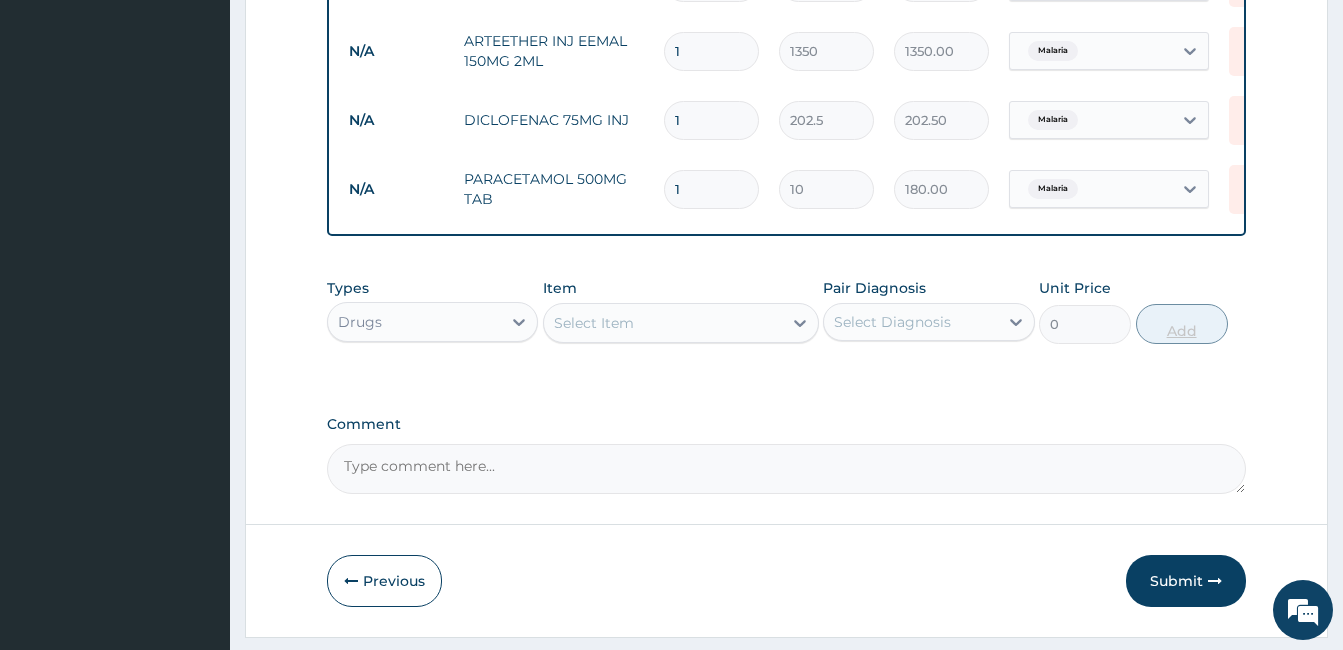type on "18" 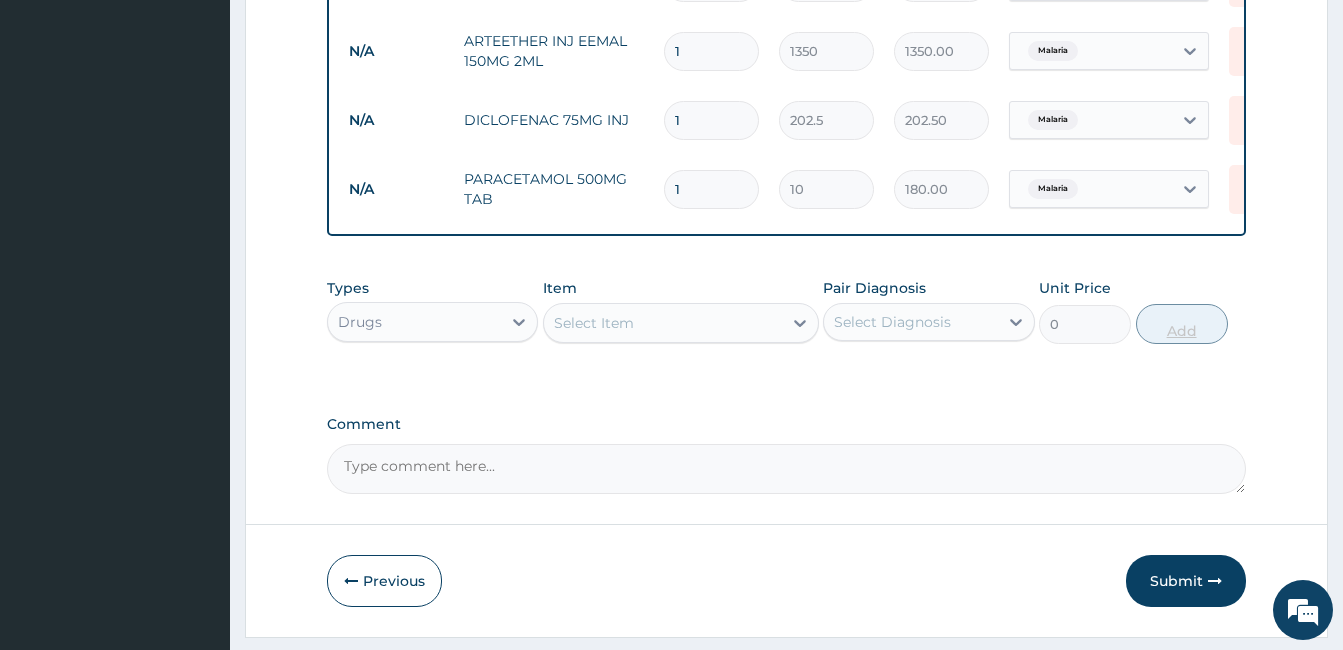 type on "180.00" 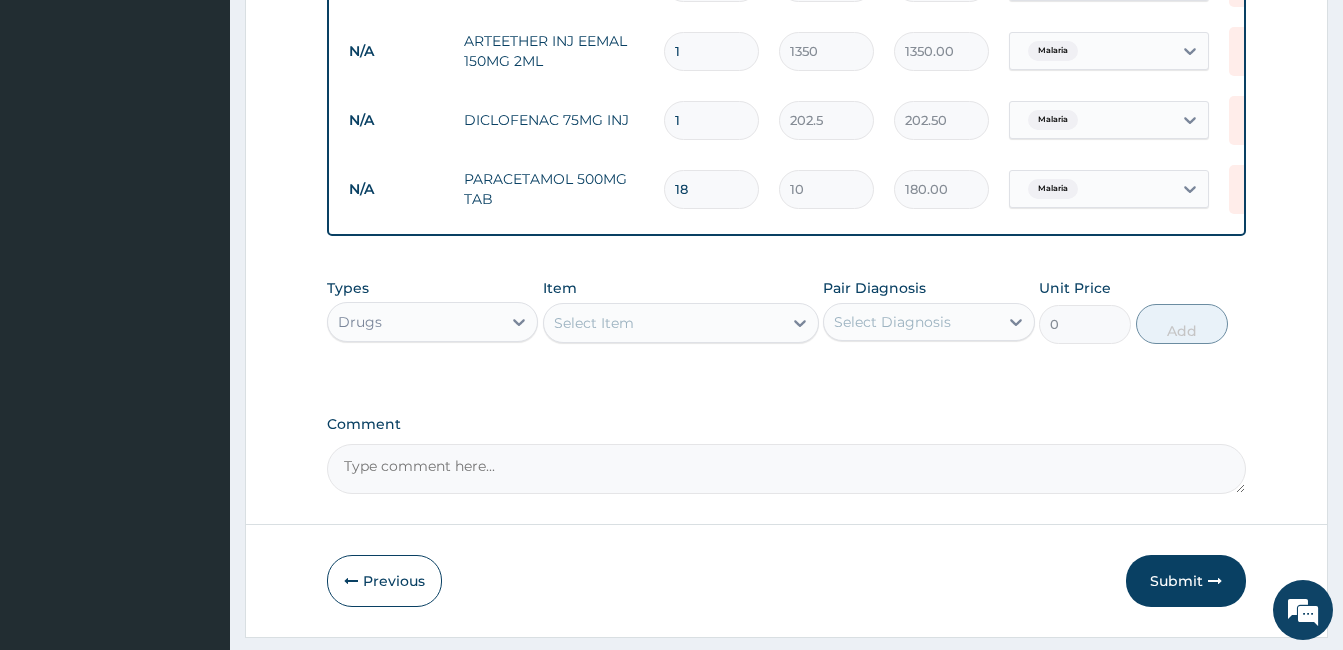 type on "18" 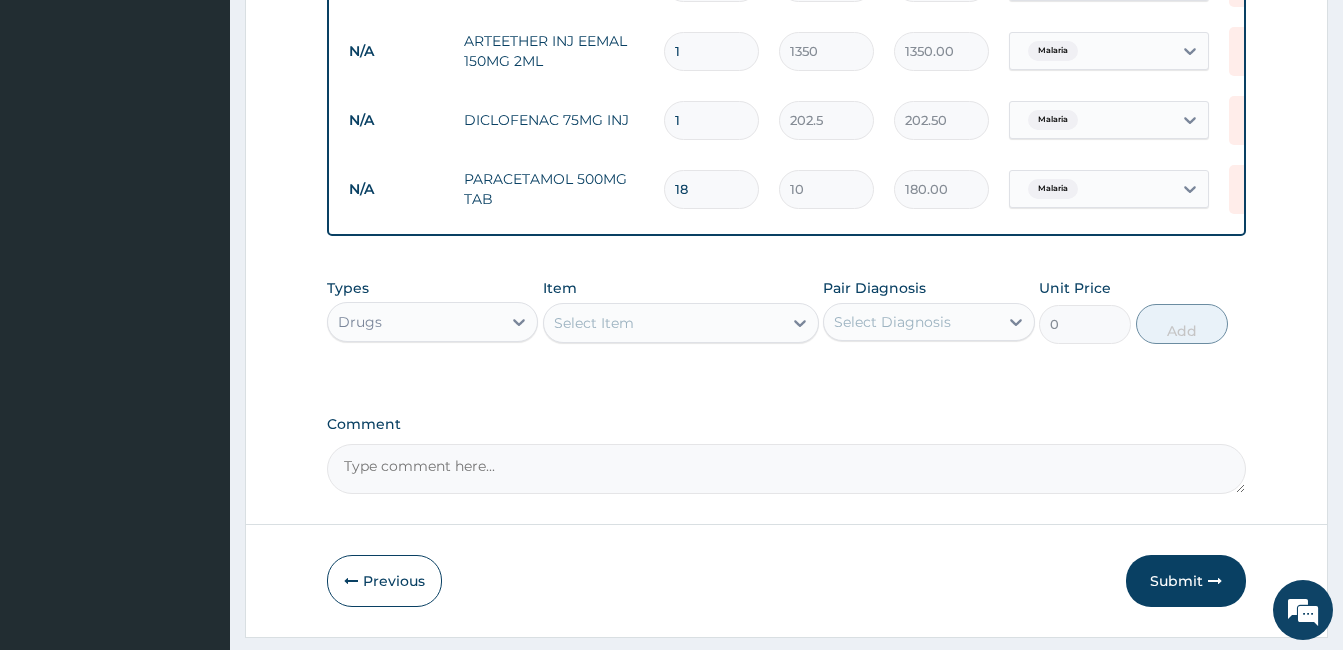 click on "Select Item" at bounding box center [594, 323] 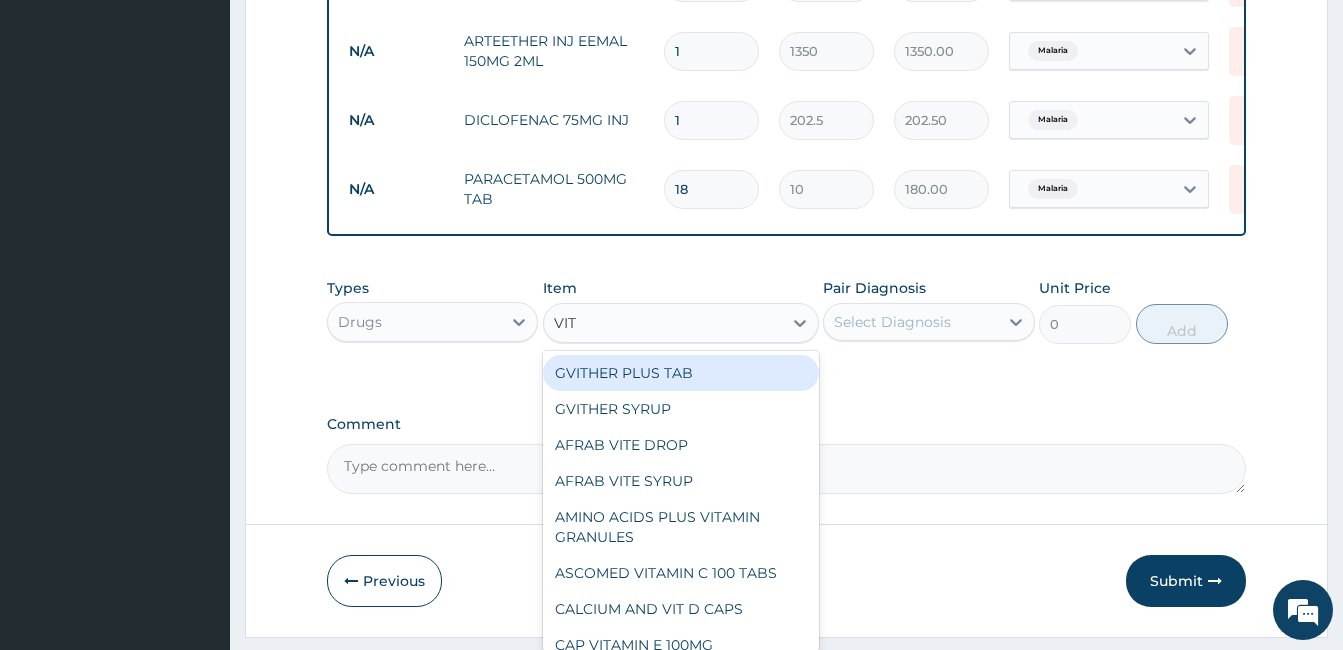 type on "VIT B" 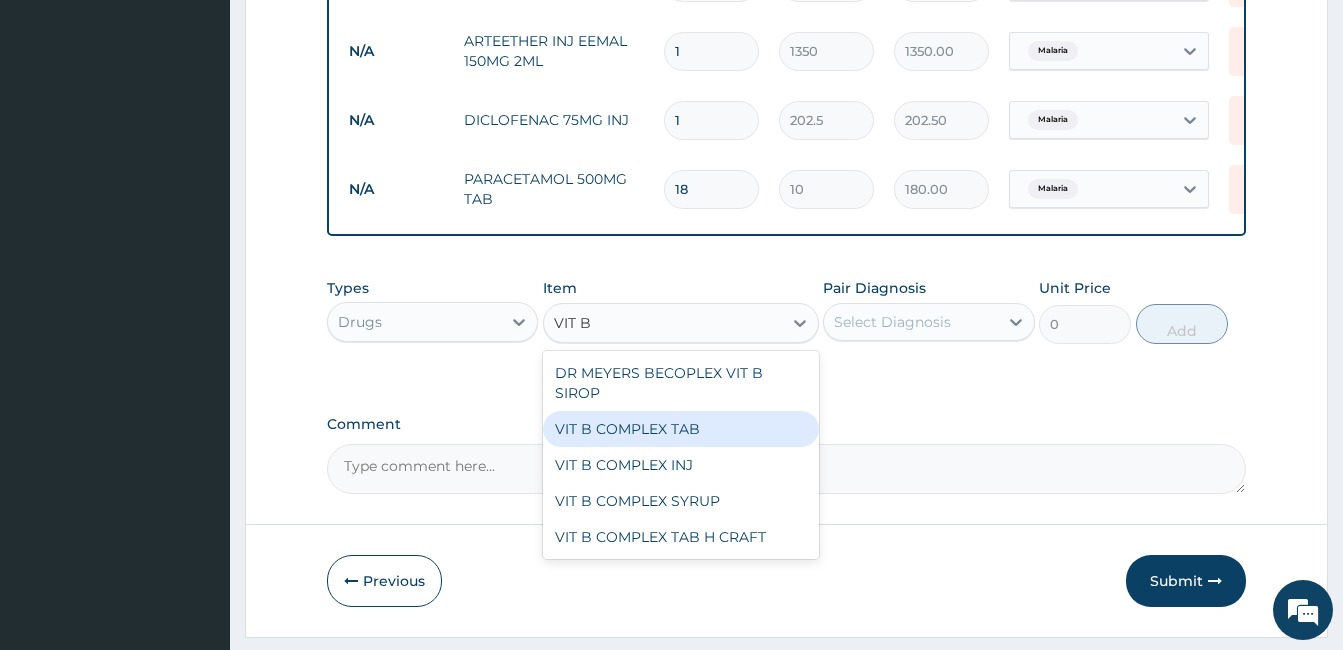 click on "VIT B COMPLEX TAB" at bounding box center (681, 429) 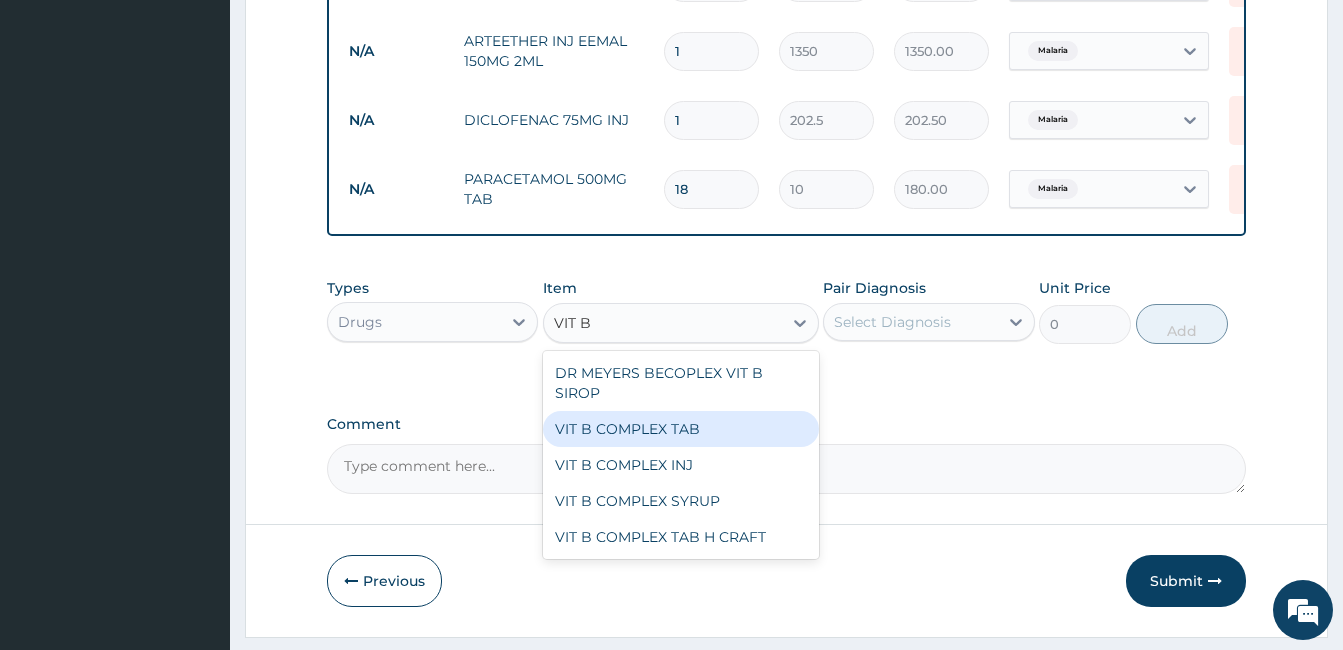 type 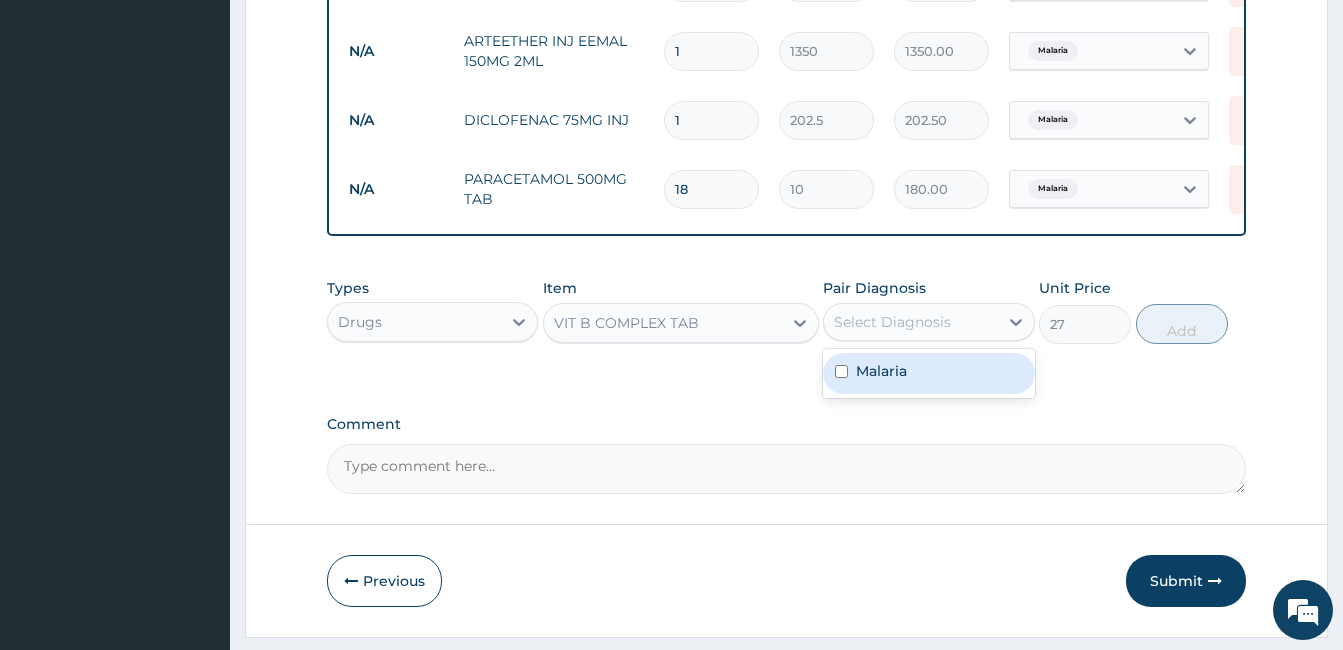 click on "Select Diagnosis" at bounding box center (892, 322) 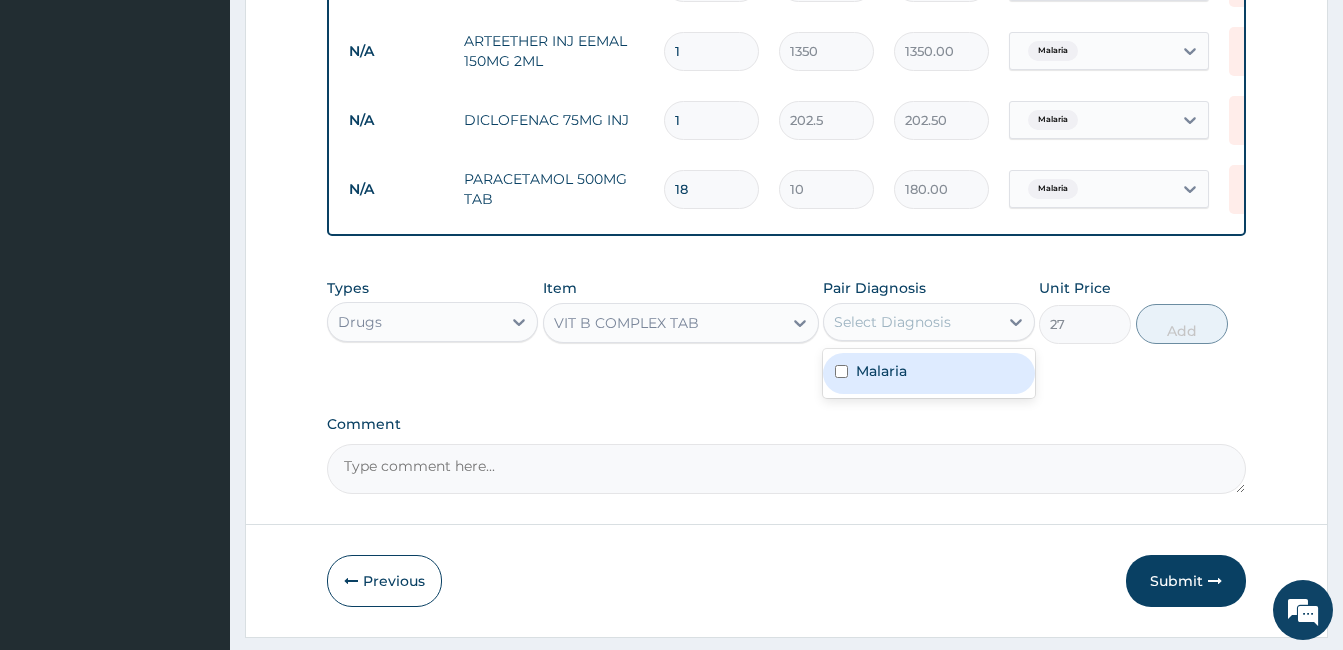 click at bounding box center [841, 371] 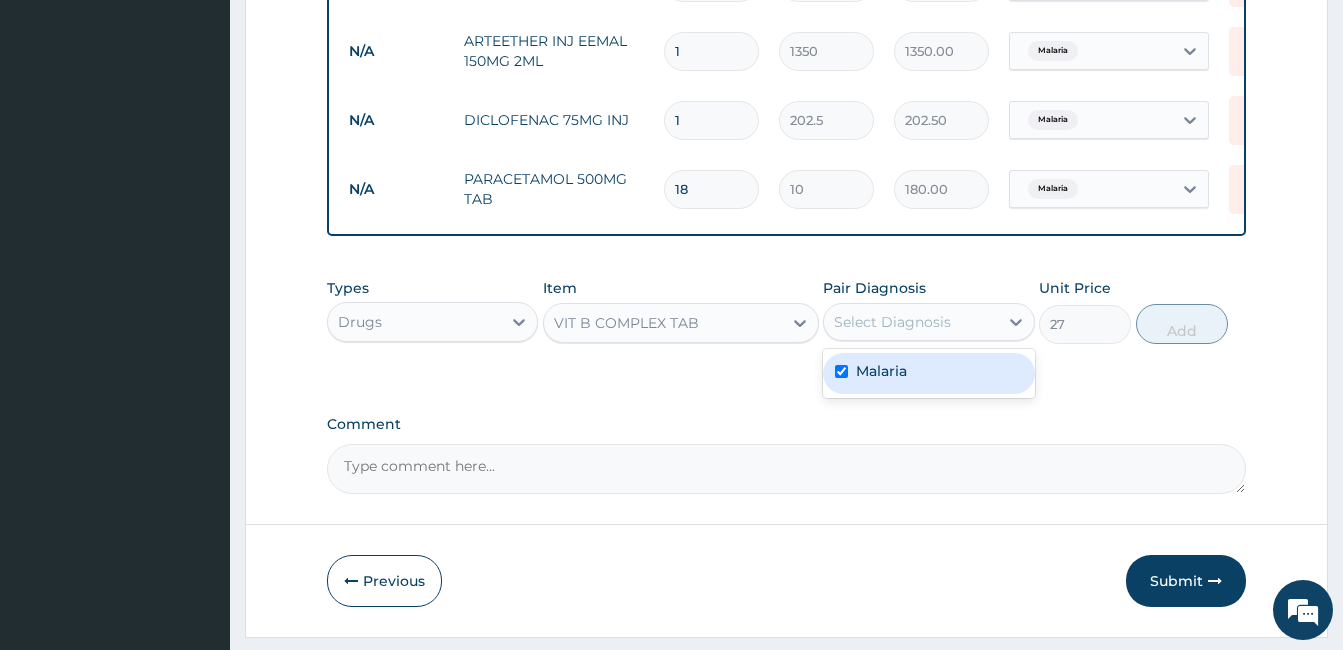 checkbox on "true" 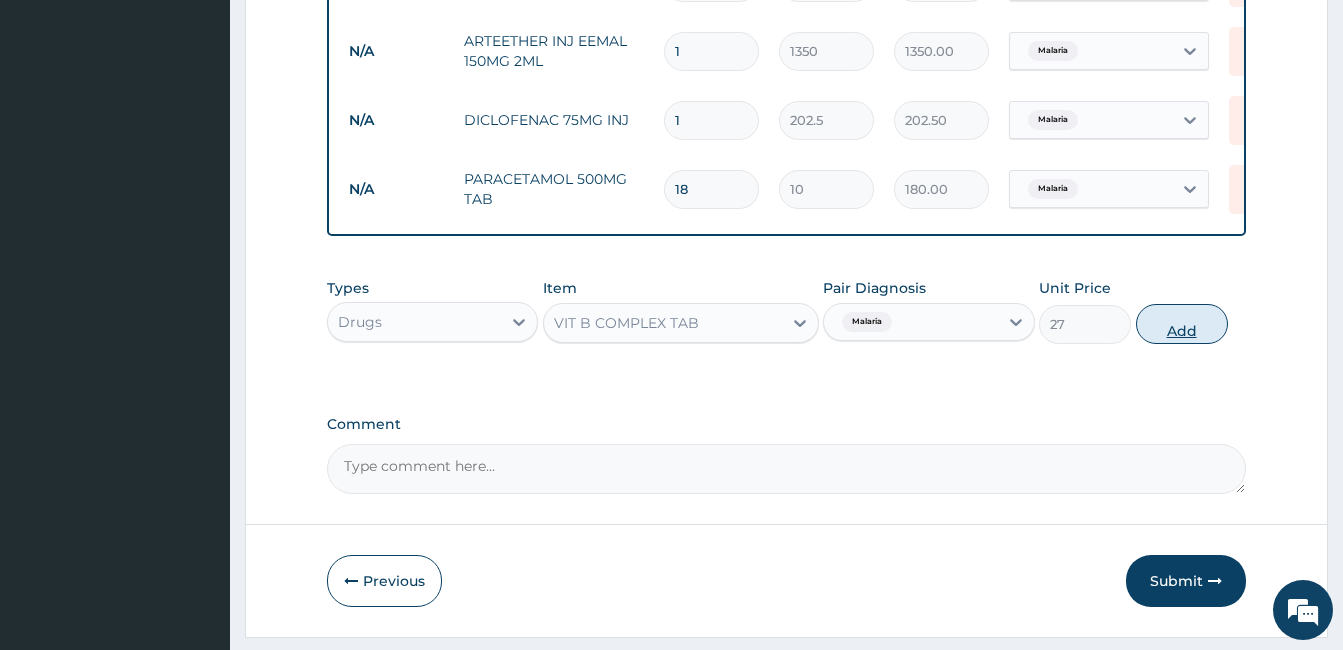 click on "Add" at bounding box center (1182, 324) 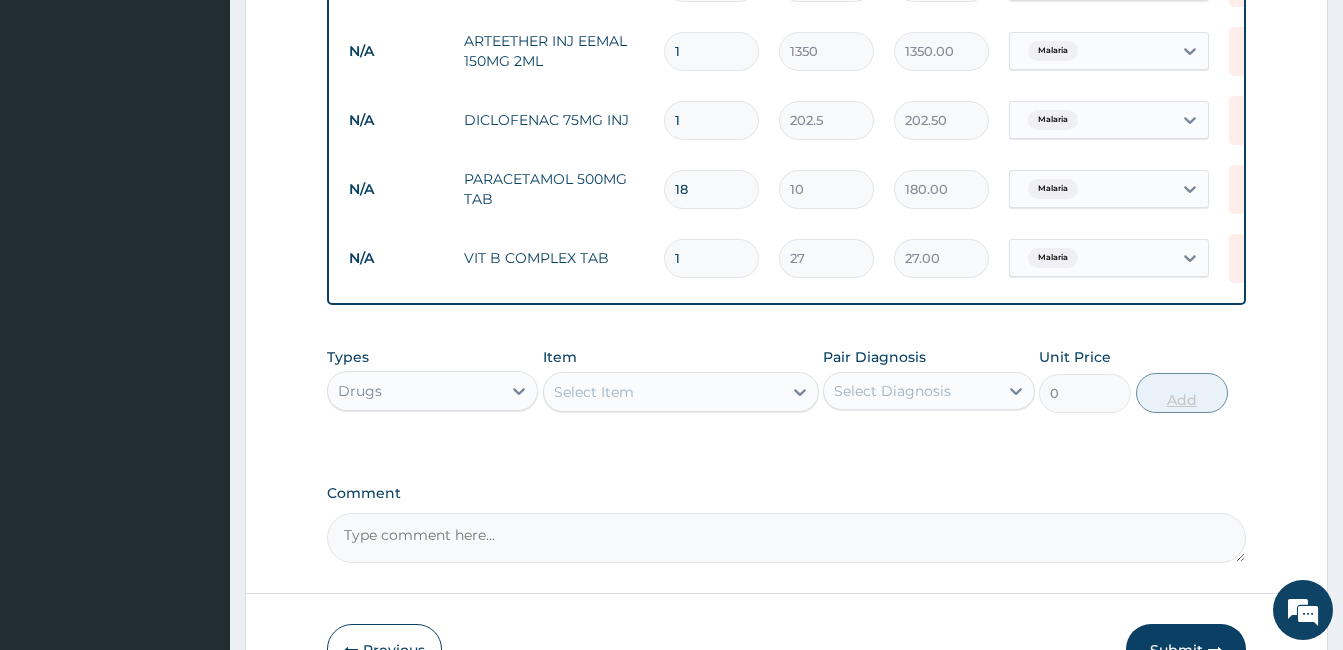 type on "10" 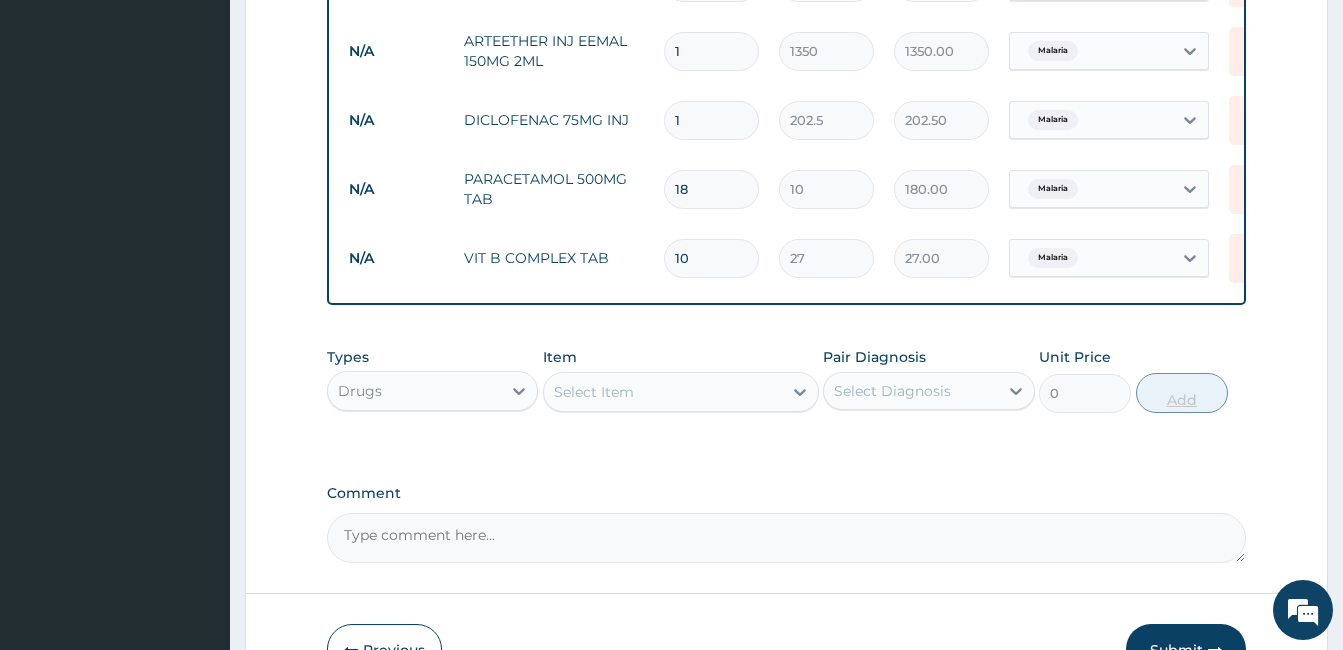 type on "270.00" 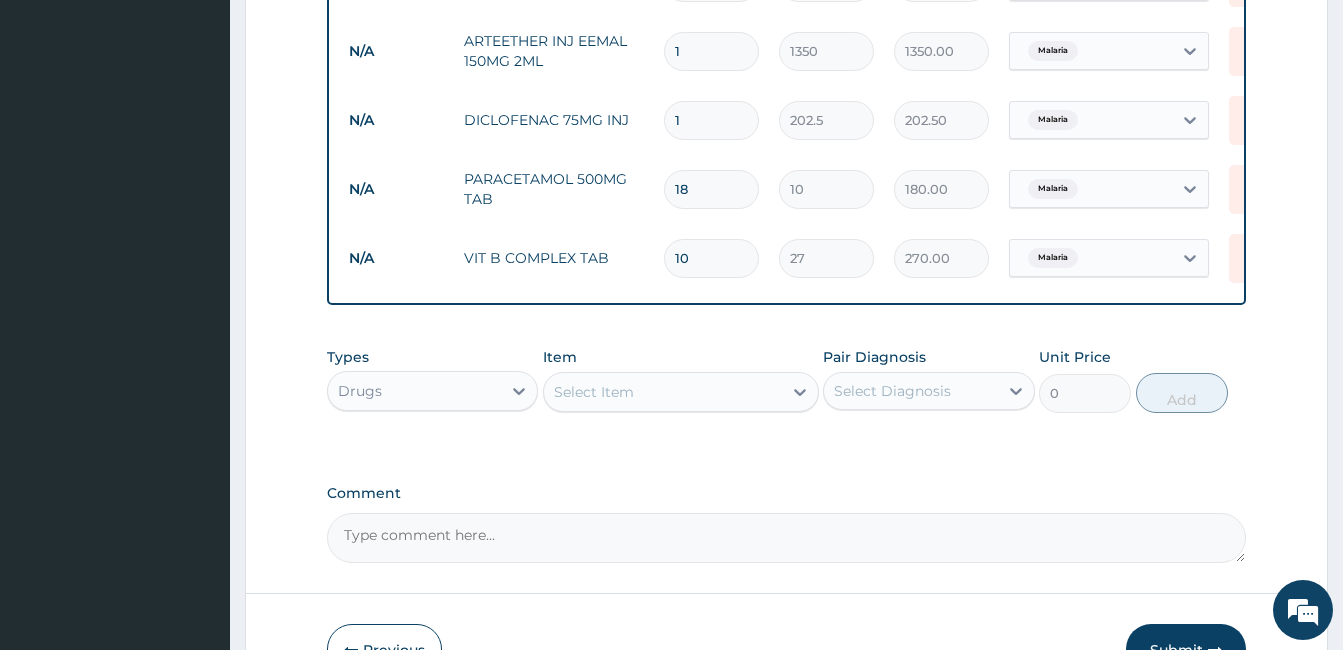 type on "9" 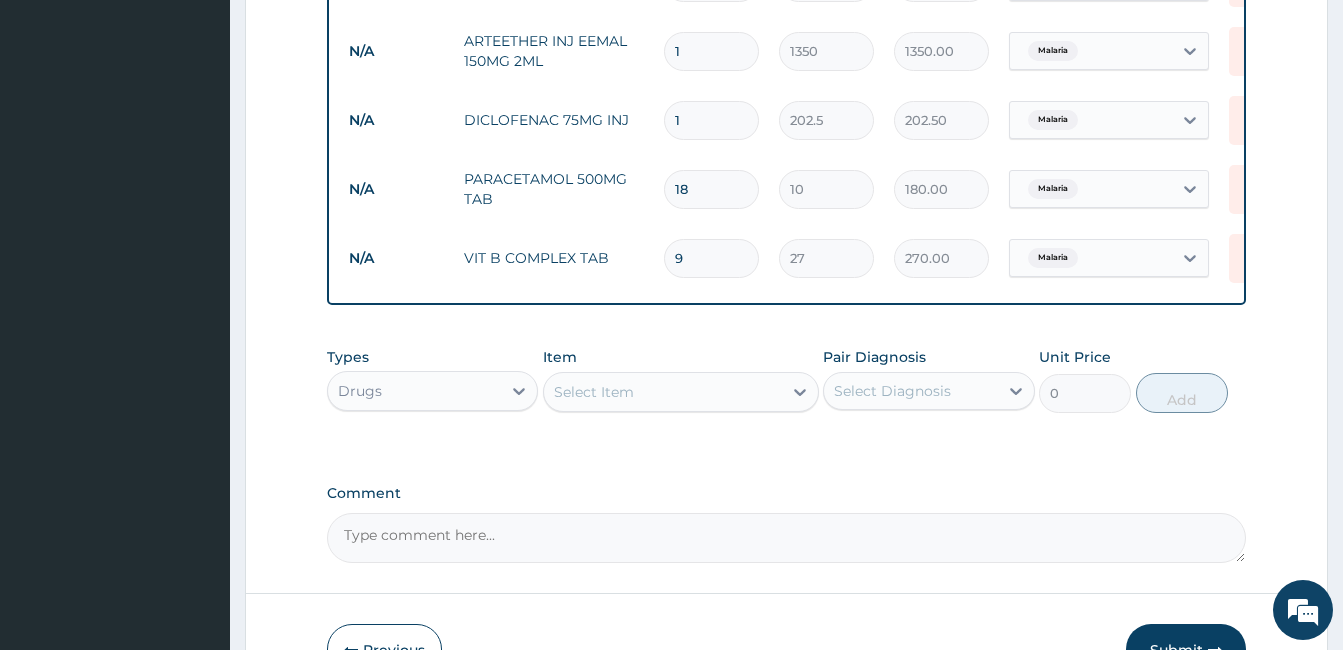 type on "243.00" 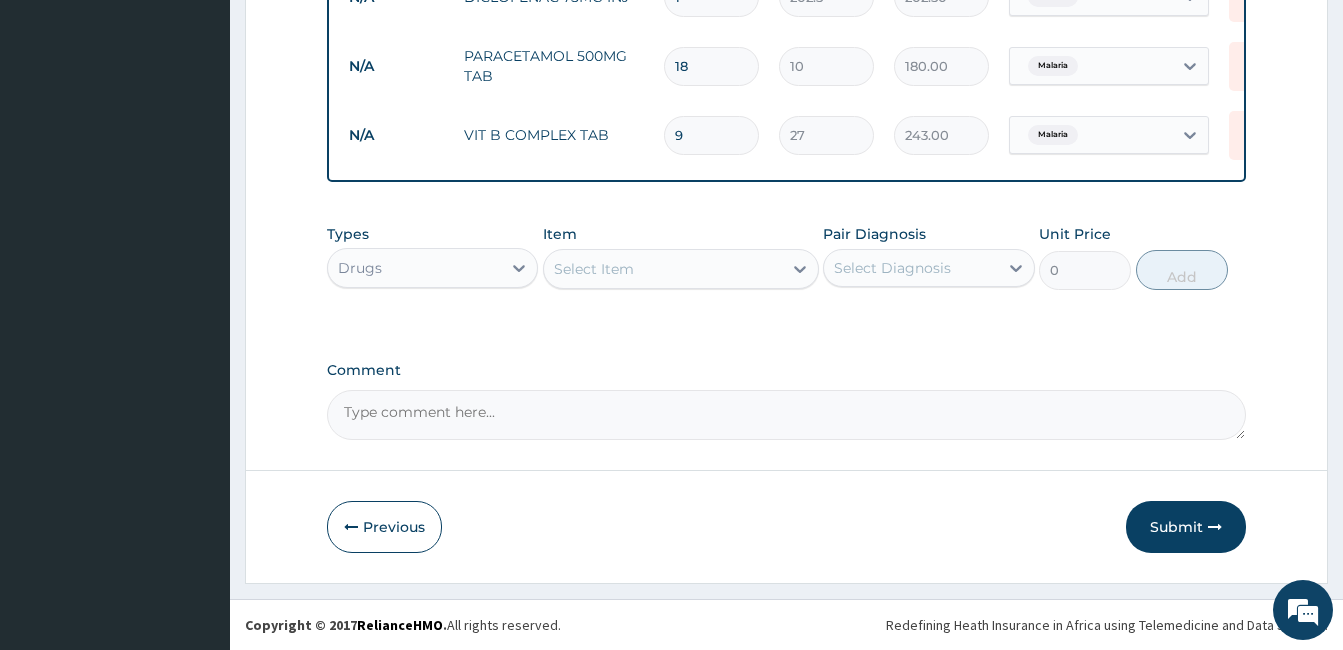 scroll, scrollTop: 988, scrollLeft: 0, axis: vertical 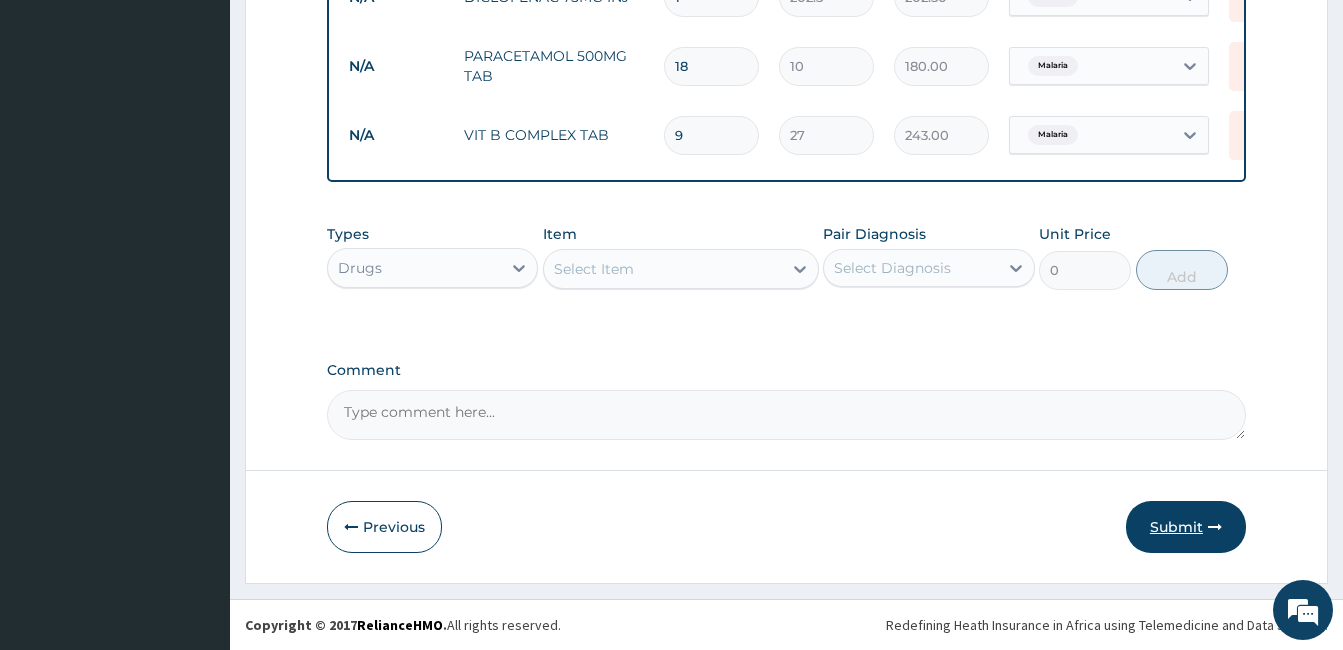 click on "Submit" at bounding box center [1186, 527] 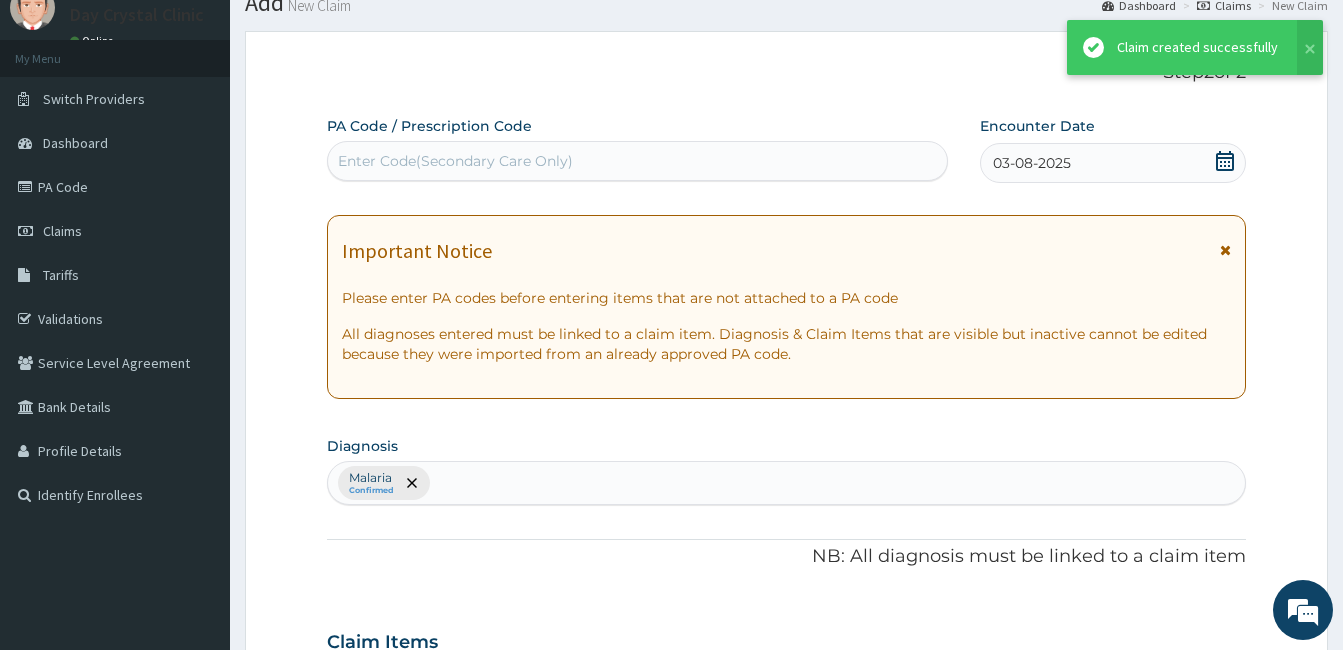 scroll, scrollTop: 988, scrollLeft: 0, axis: vertical 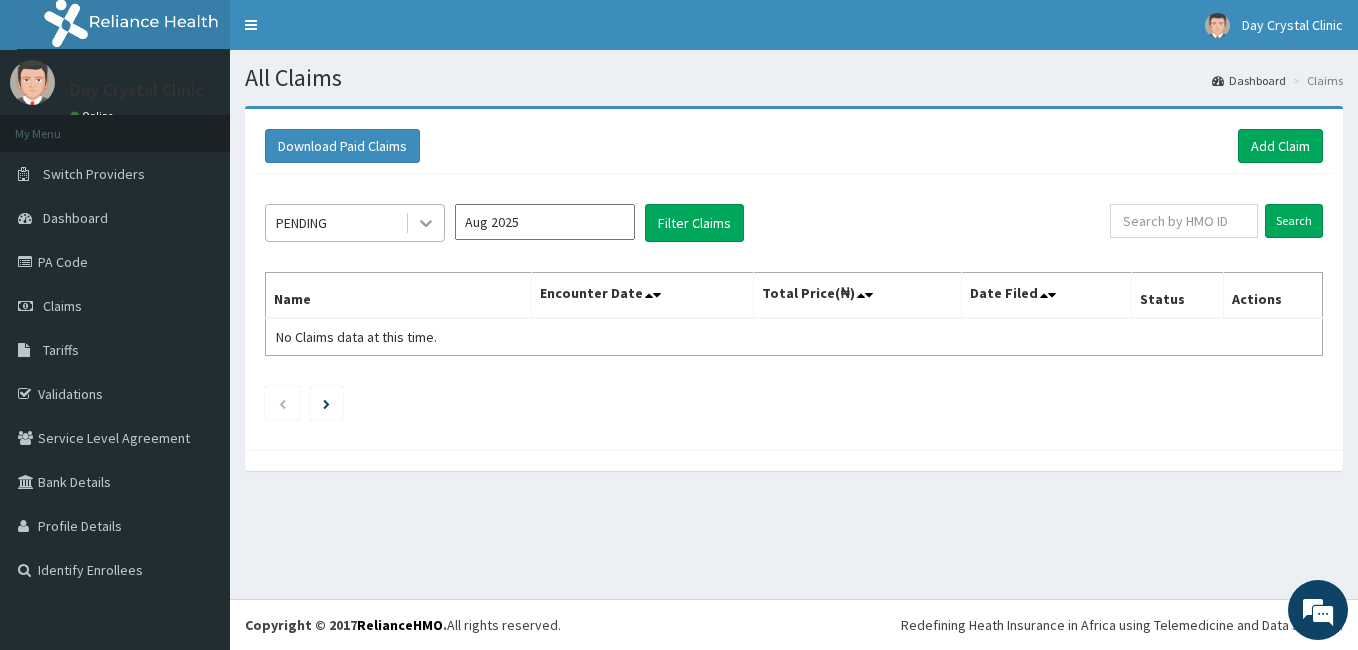 click 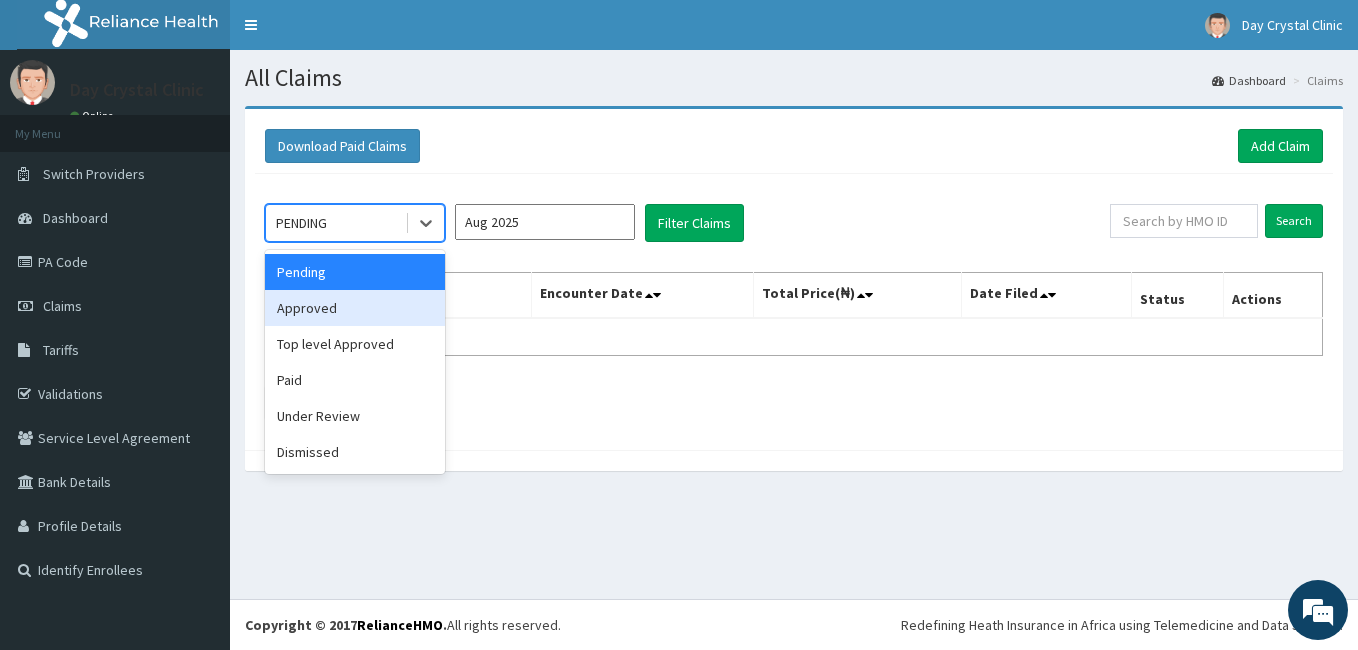 click on "Approved" at bounding box center (355, 308) 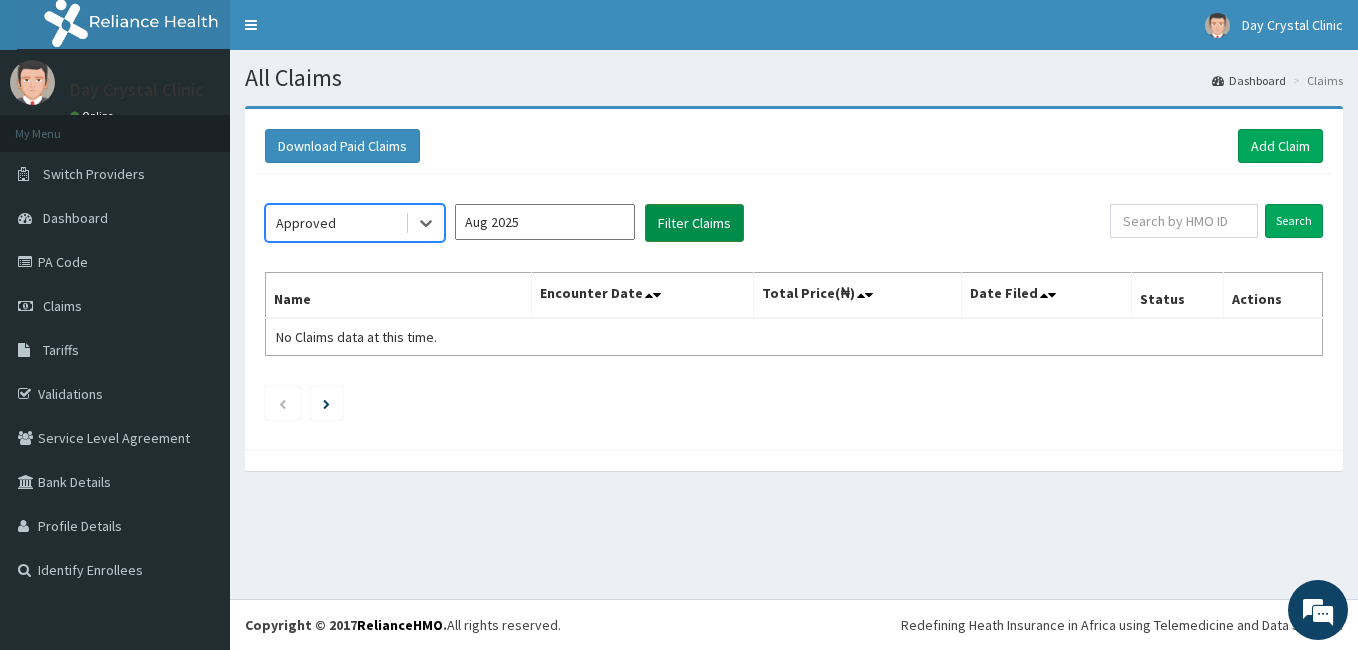 click on "Filter Claims" at bounding box center [694, 223] 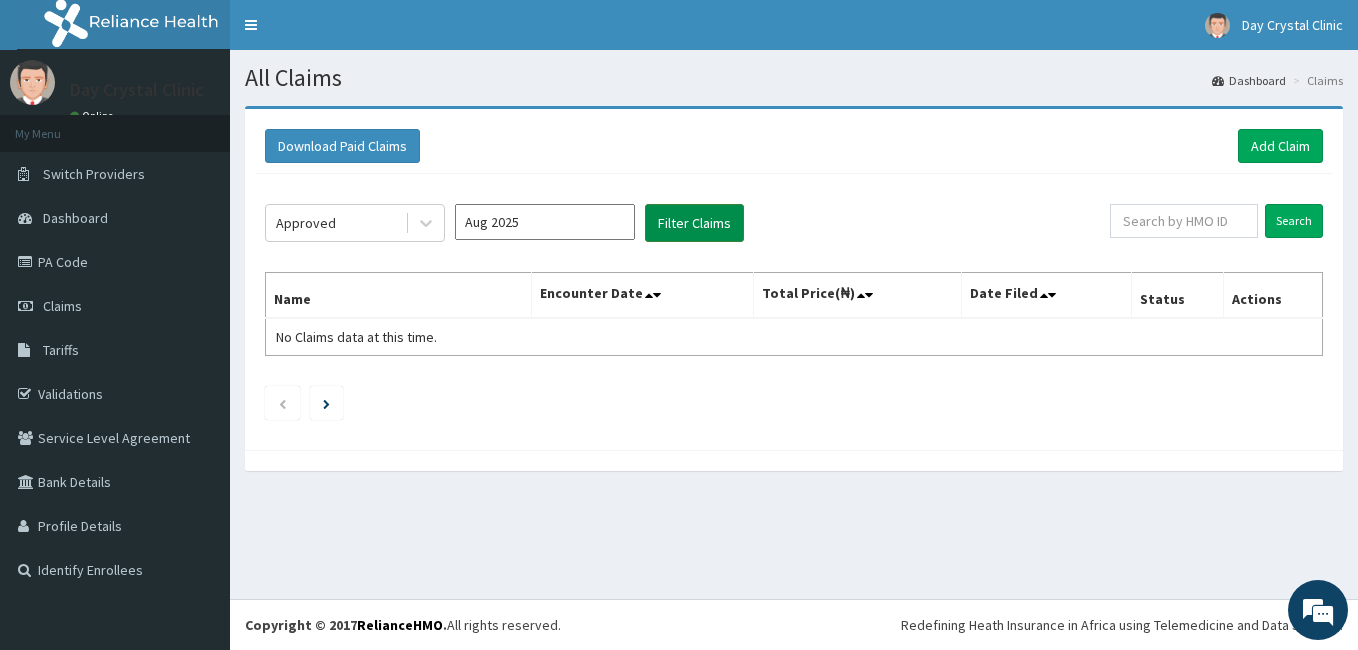 click on "Filter Claims" at bounding box center [694, 223] 